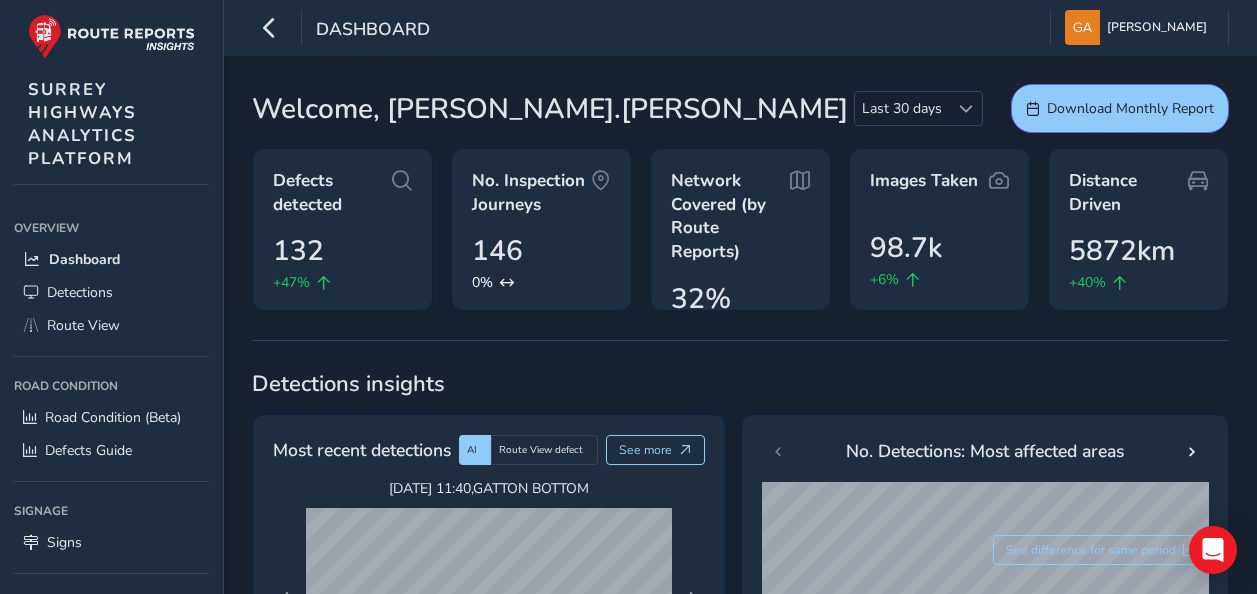 scroll, scrollTop: 300, scrollLeft: 0, axis: vertical 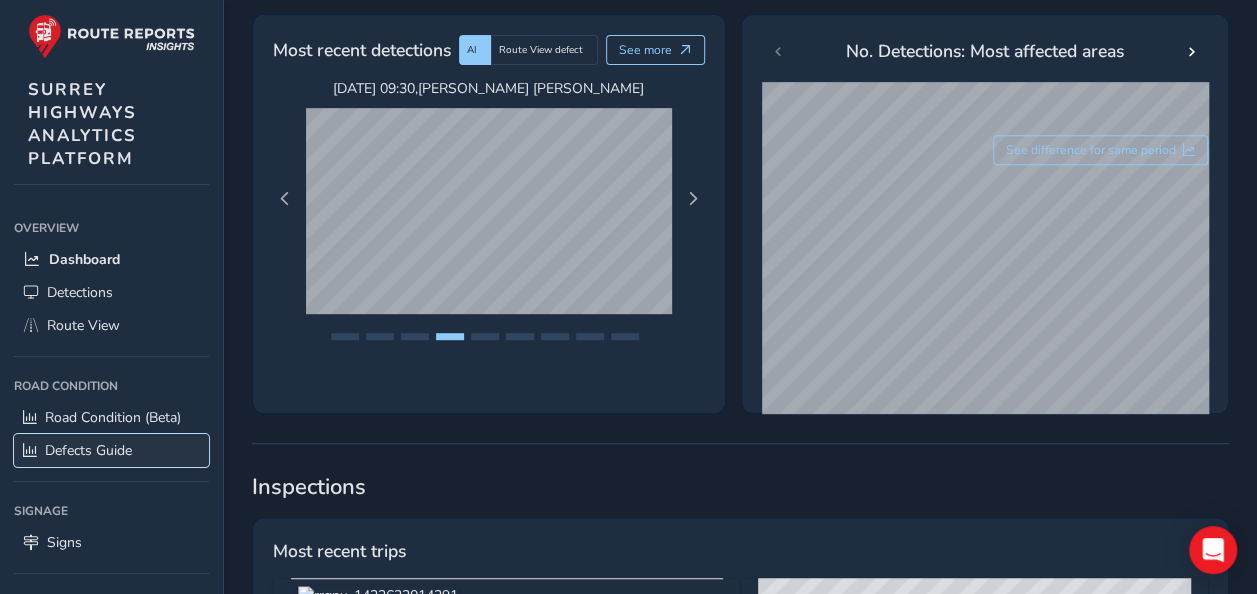 click on "Defects Guide" at bounding box center [88, 450] 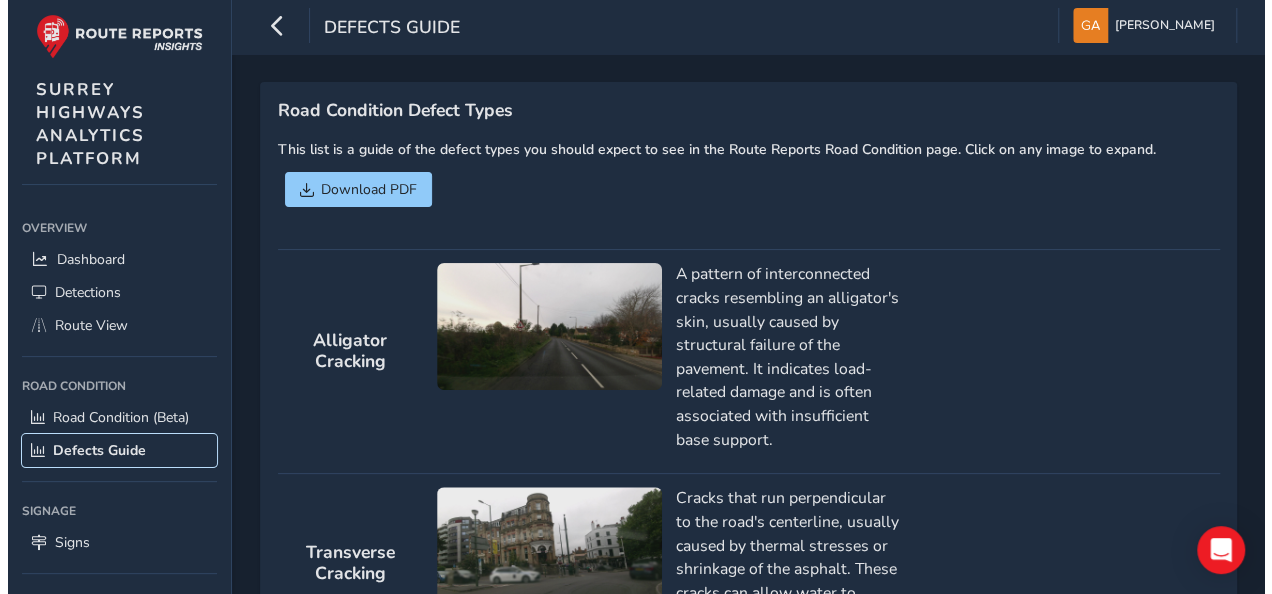 scroll, scrollTop: 0, scrollLeft: 0, axis: both 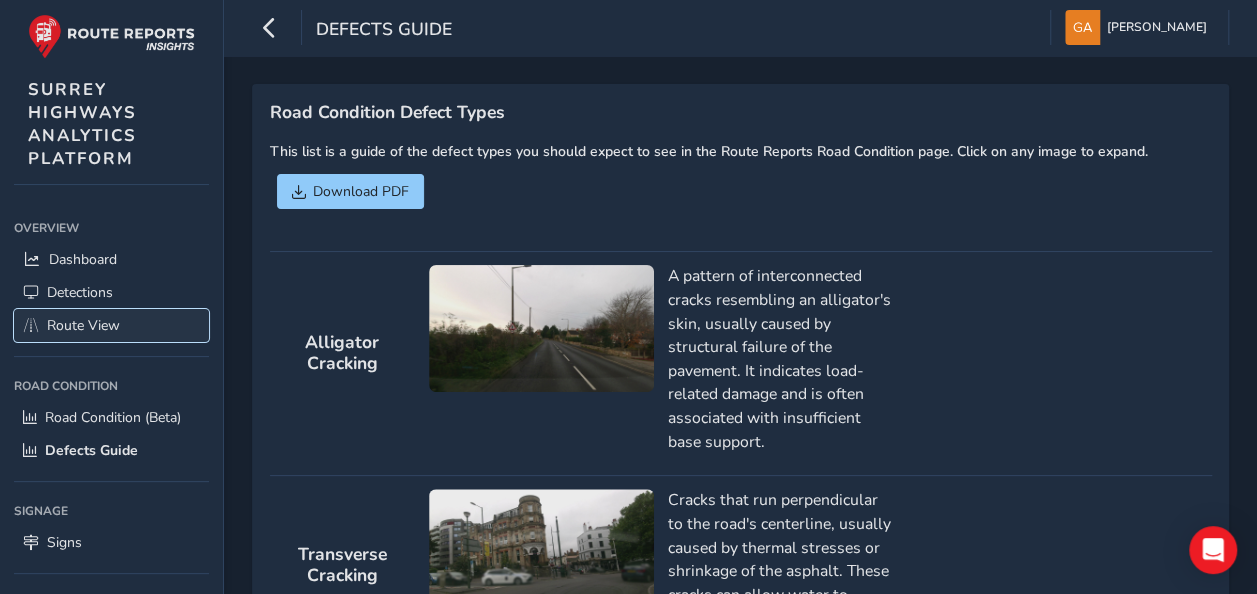 click on "Route View" at bounding box center (83, 325) 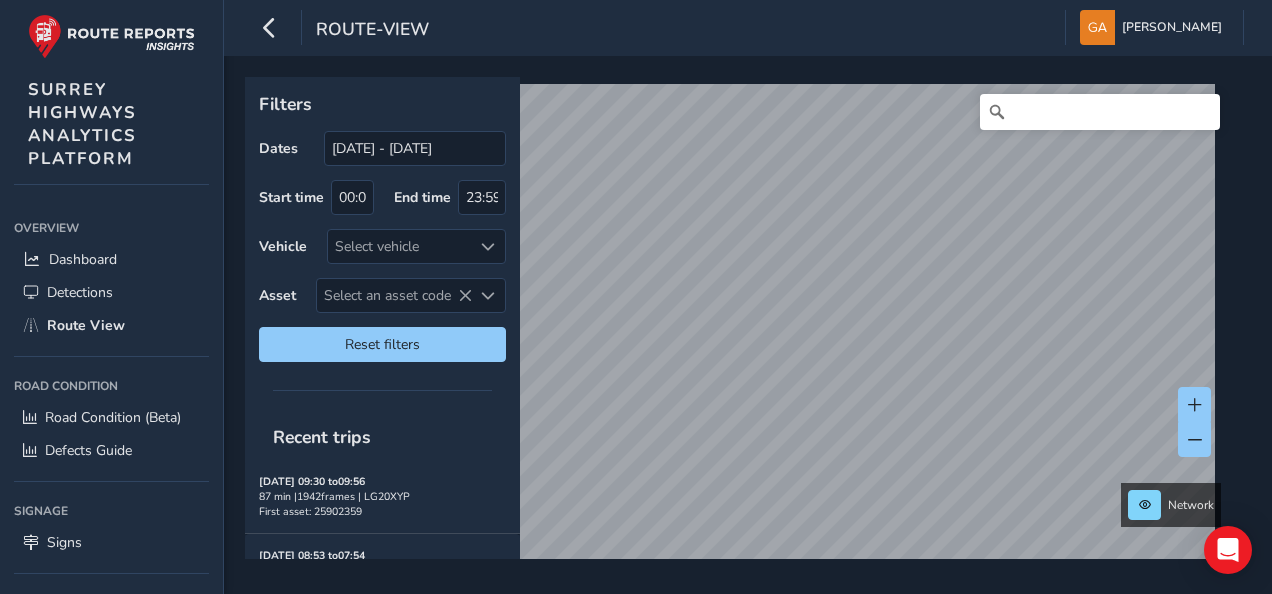 scroll, scrollTop: 88, scrollLeft: 0, axis: vertical 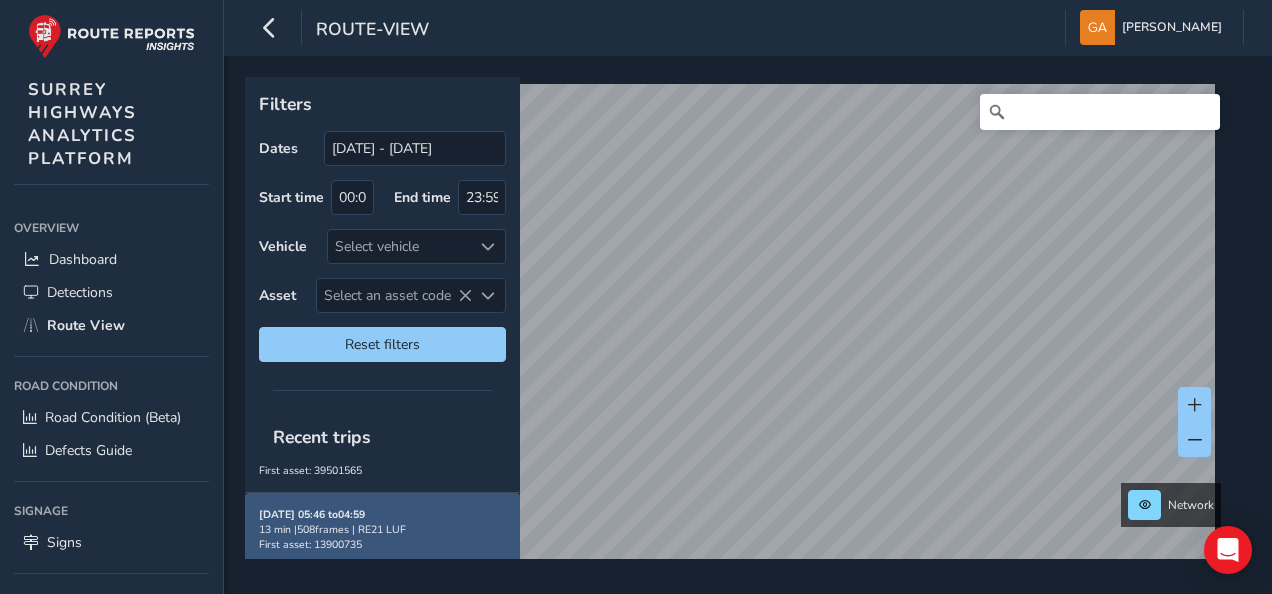 click on "13   min |  508  frames    | RE21 LUF" at bounding box center (382, 529) 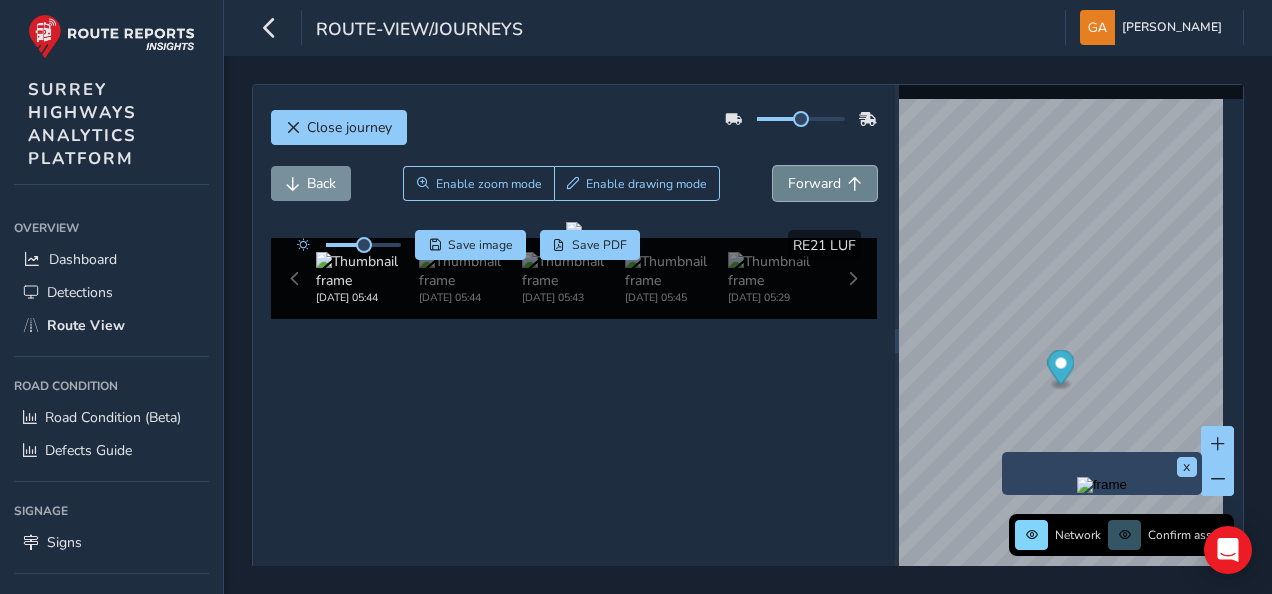 click on "Forward" at bounding box center (825, 183) 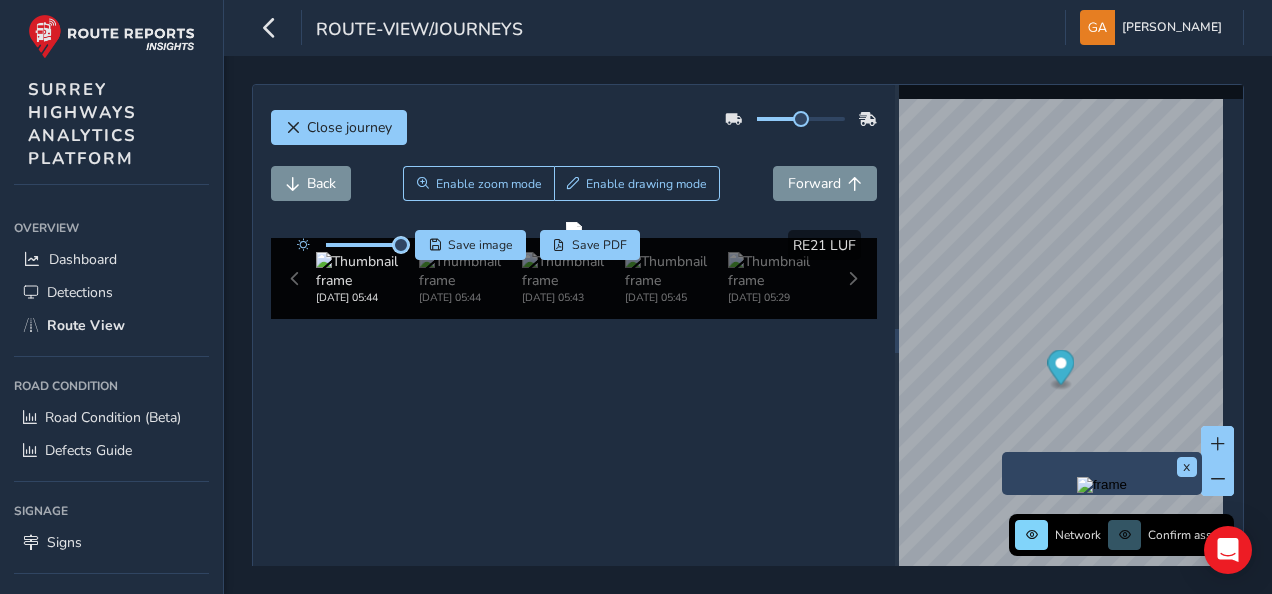 drag, startPoint x: 361, startPoint y: 248, endPoint x: 402, endPoint y: 251, distance: 41.109608 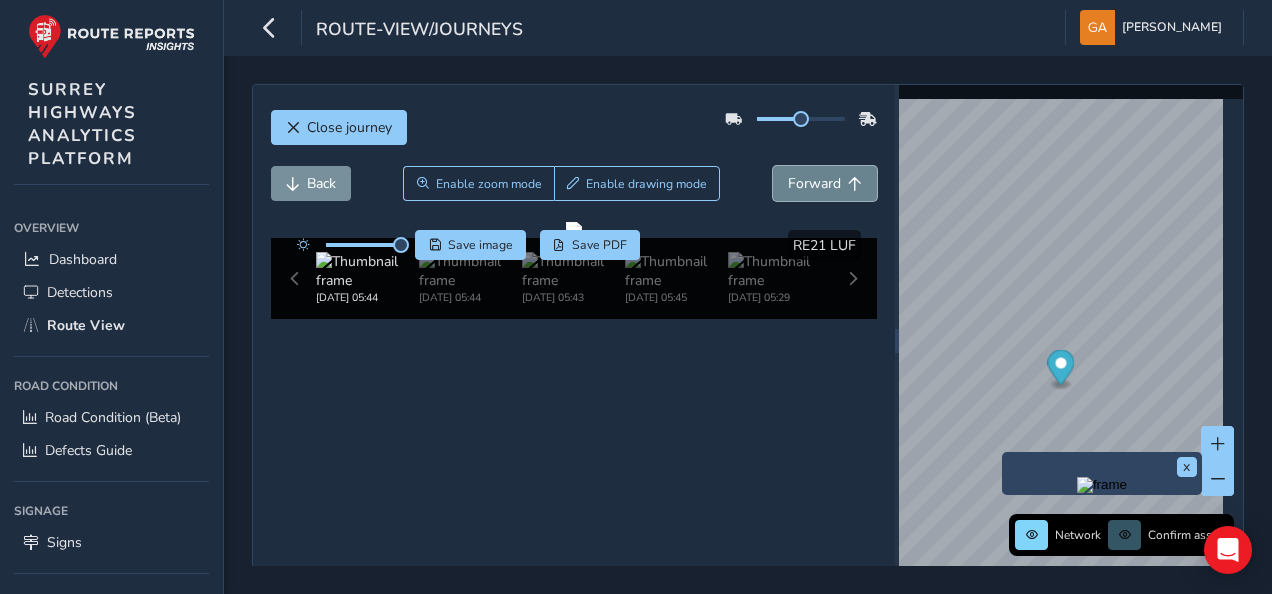click on "Forward" at bounding box center [814, 183] 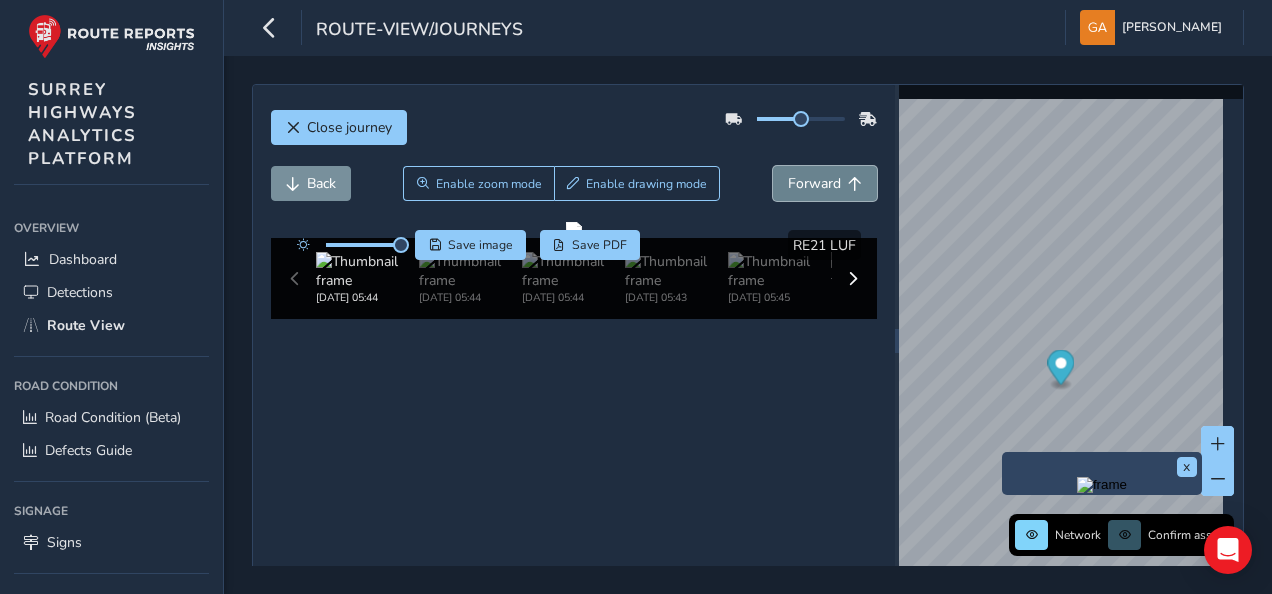 click on "Forward" at bounding box center (814, 183) 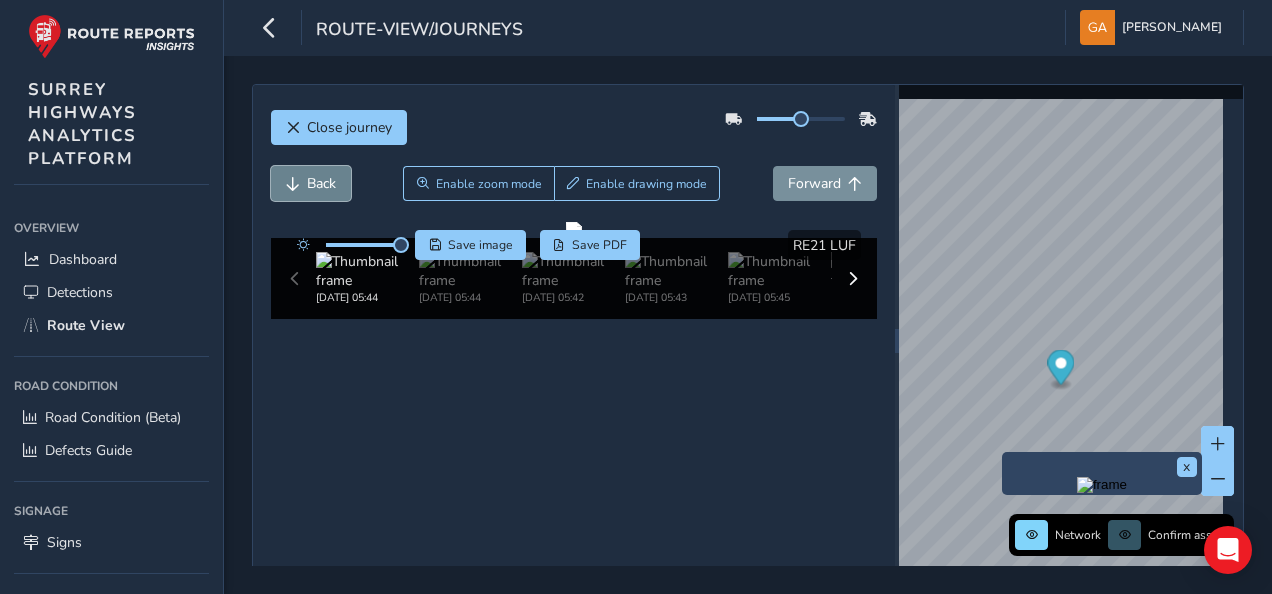 click on "Back" at bounding box center [321, 183] 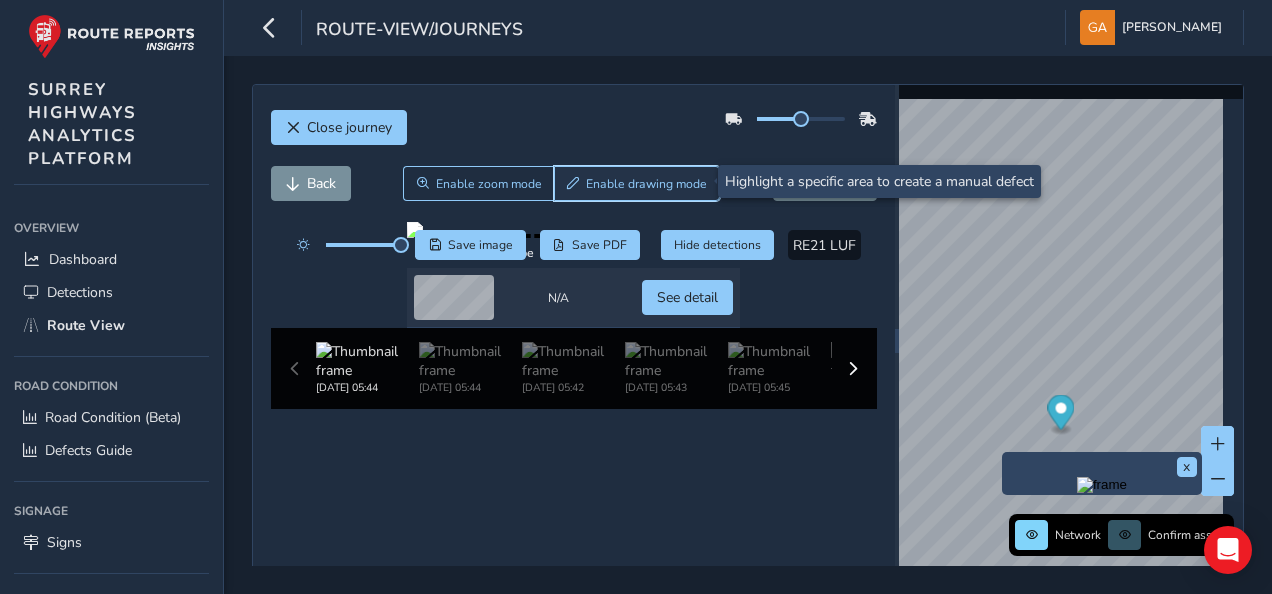 click on "Enable drawing mode" at bounding box center (646, 184) 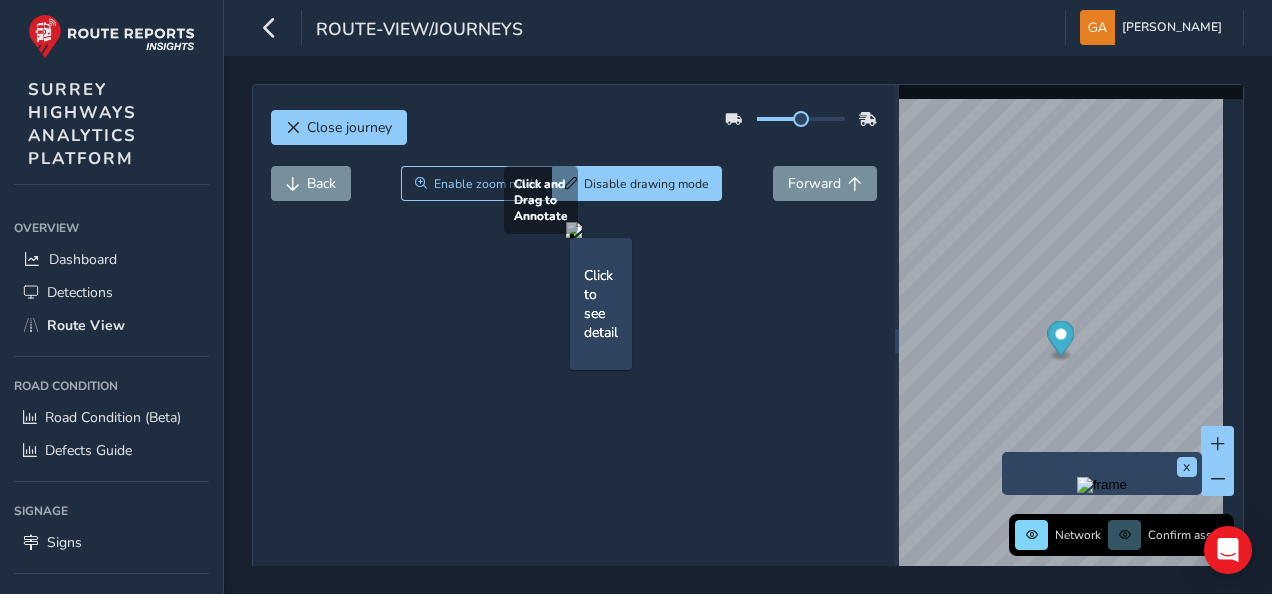 drag, startPoint x: 426, startPoint y: 478, endPoint x: 552, endPoint y: 540, distance: 140.42792 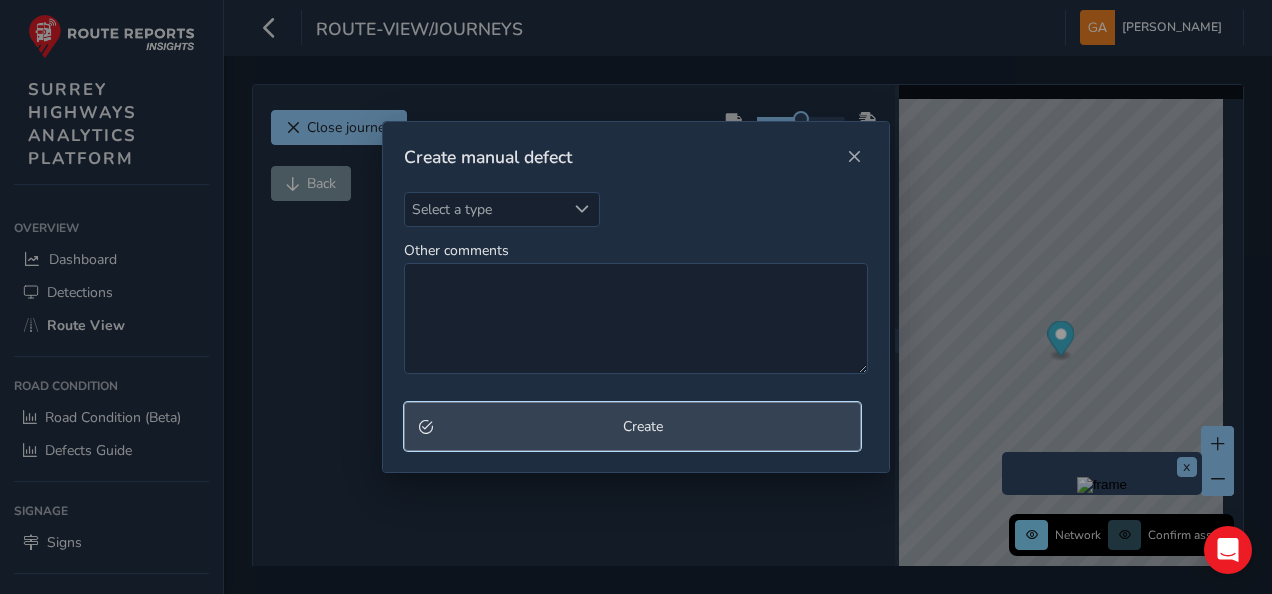 click on "Create" at bounding box center (643, 426) 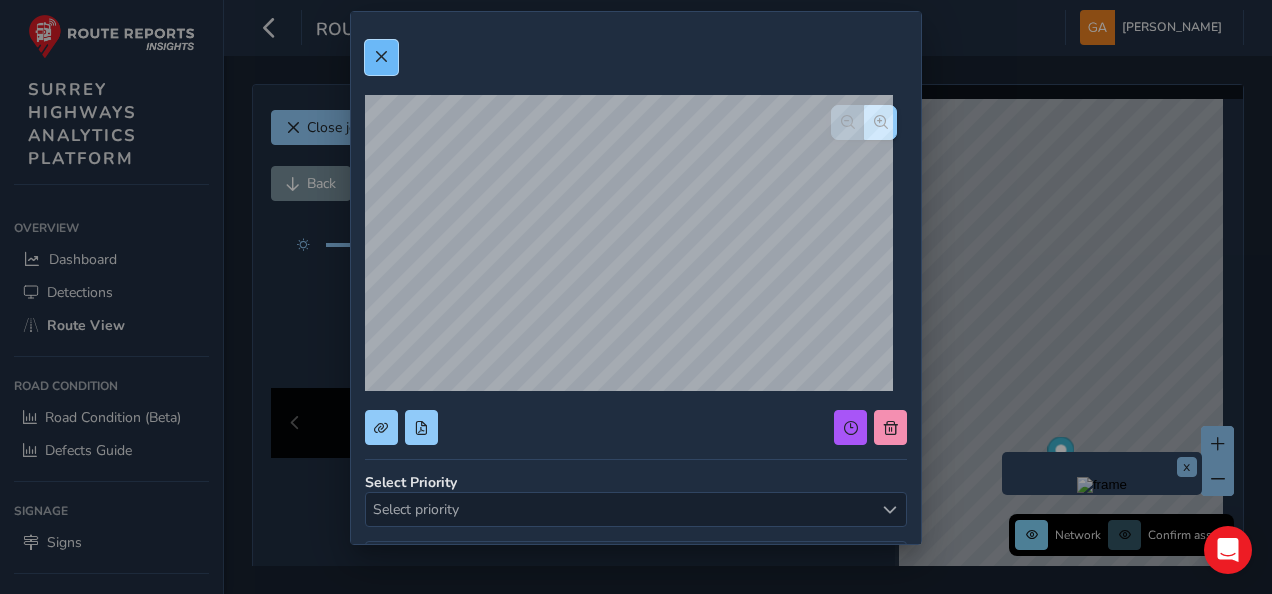 click at bounding box center (381, 57) 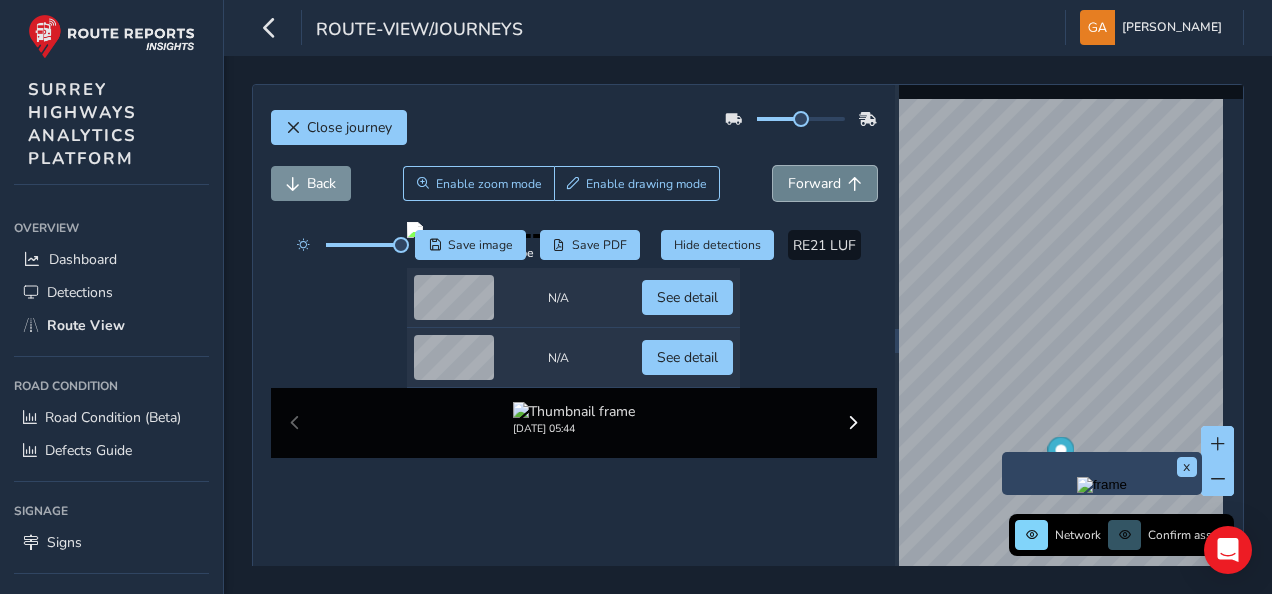 click on "Forward" at bounding box center (814, 183) 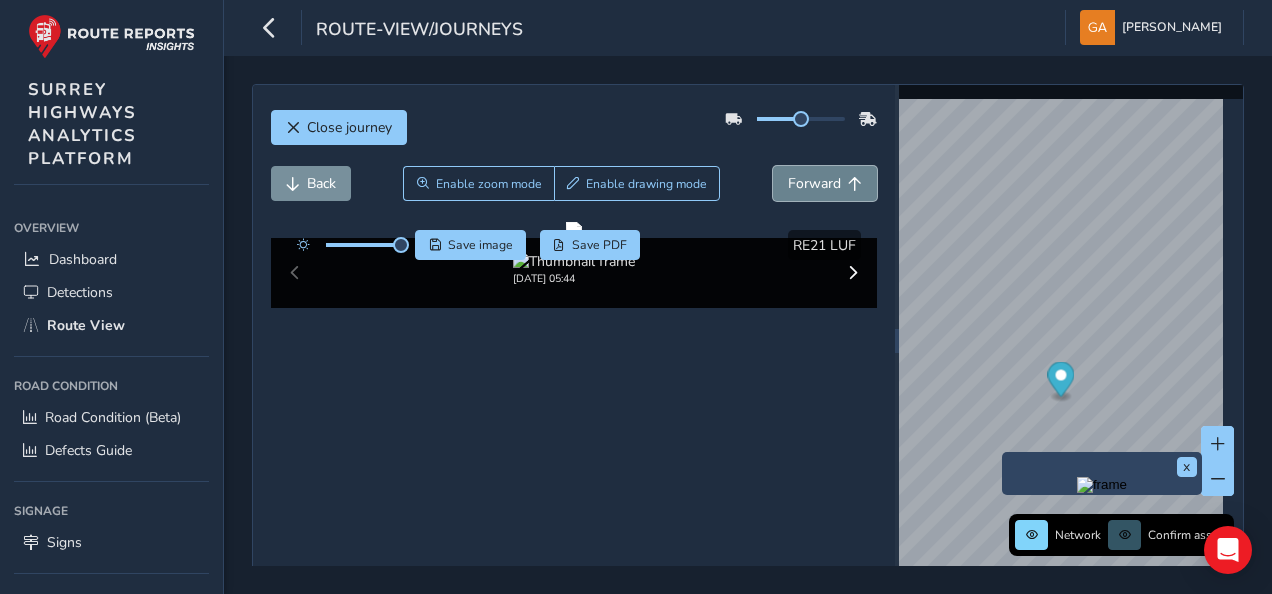 click on "Forward" at bounding box center (814, 183) 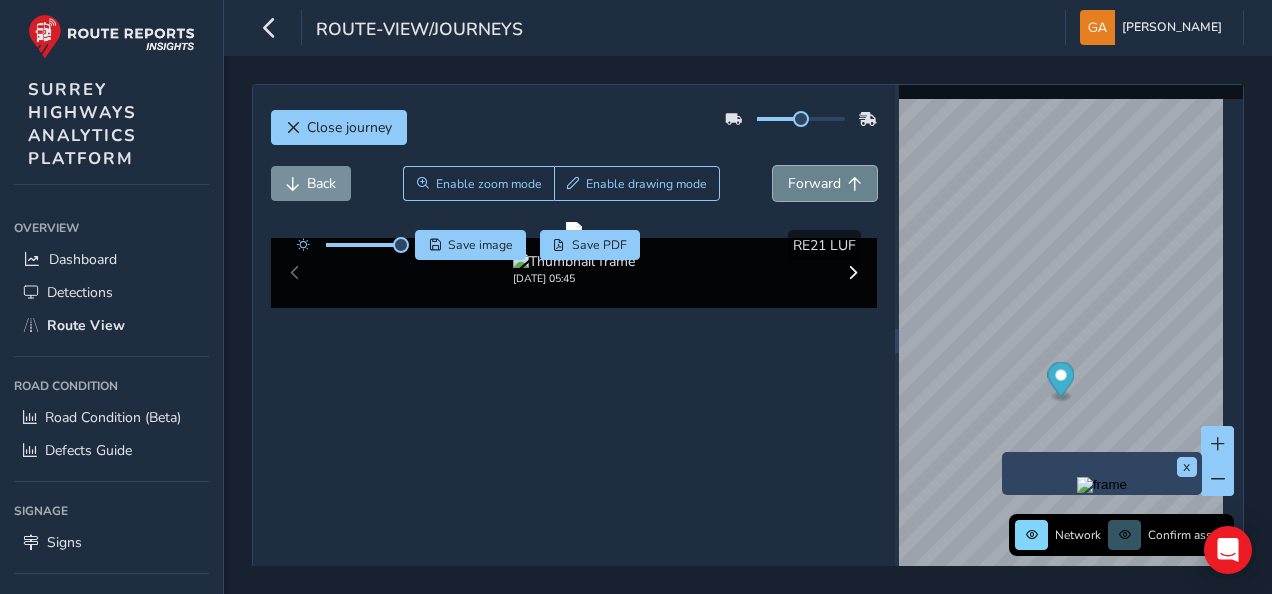 click on "Forward" at bounding box center [814, 183] 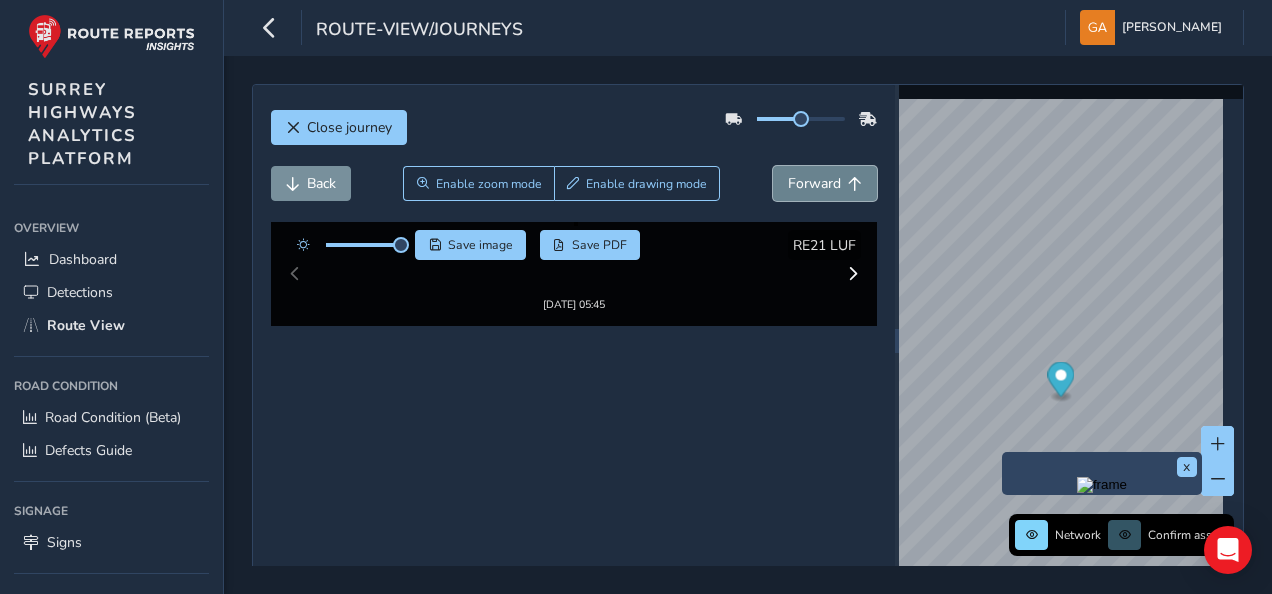 click on "Forward" at bounding box center [814, 183] 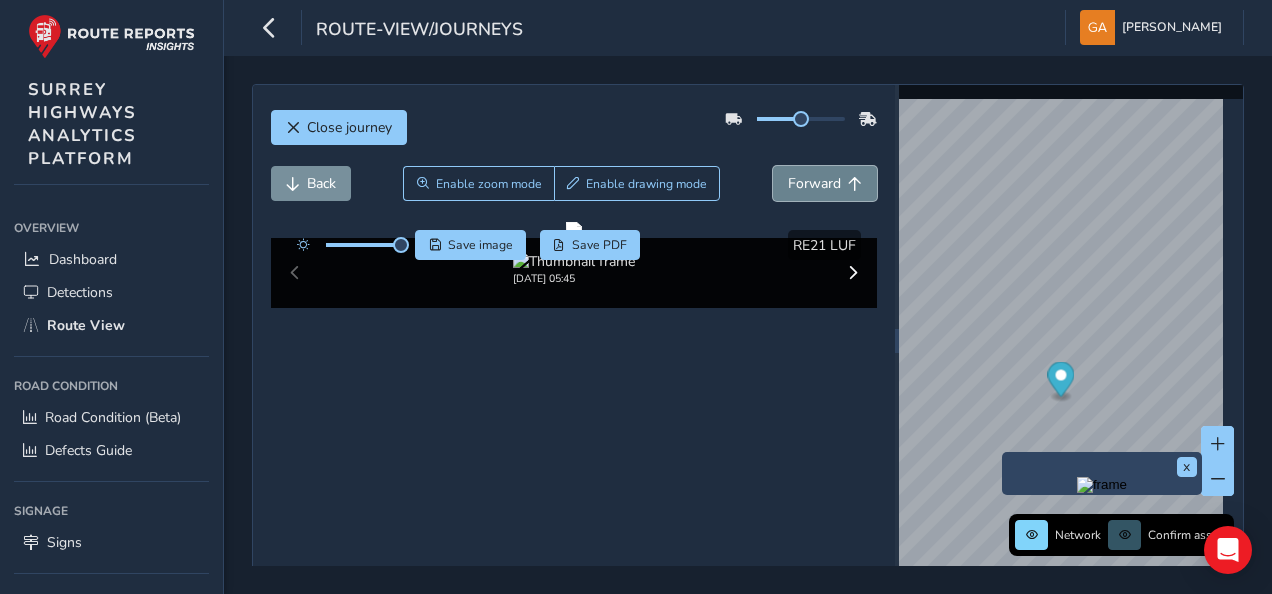 click on "Forward" at bounding box center (814, 183) 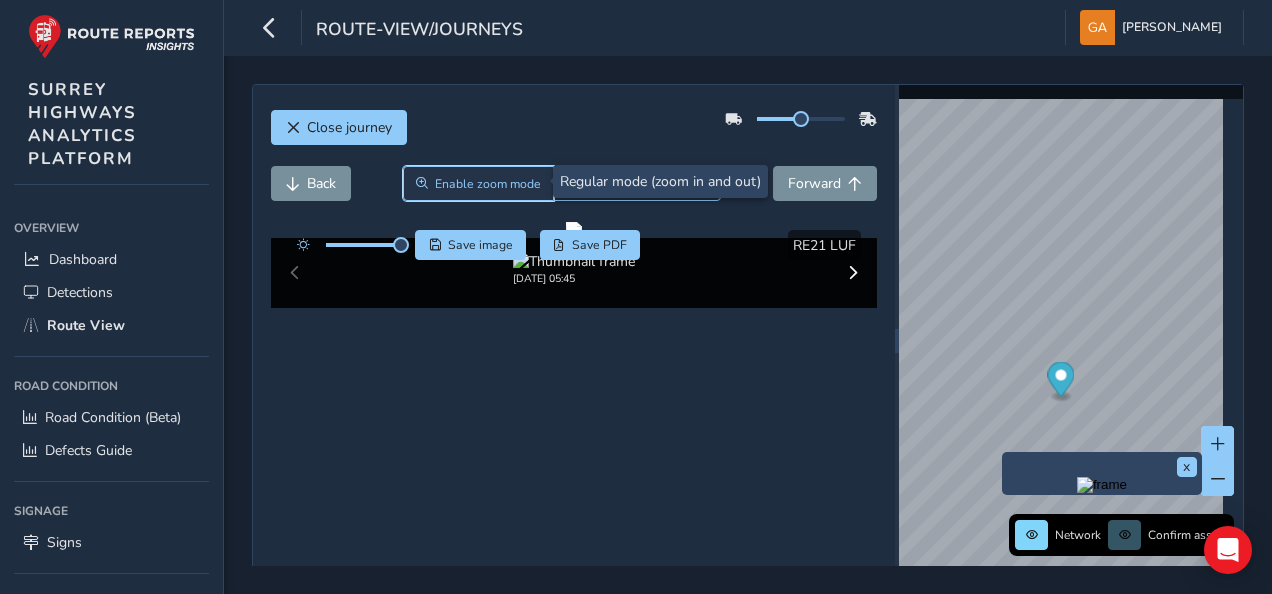 click on "Enable zoom mode" at bounding box center [488, 184] 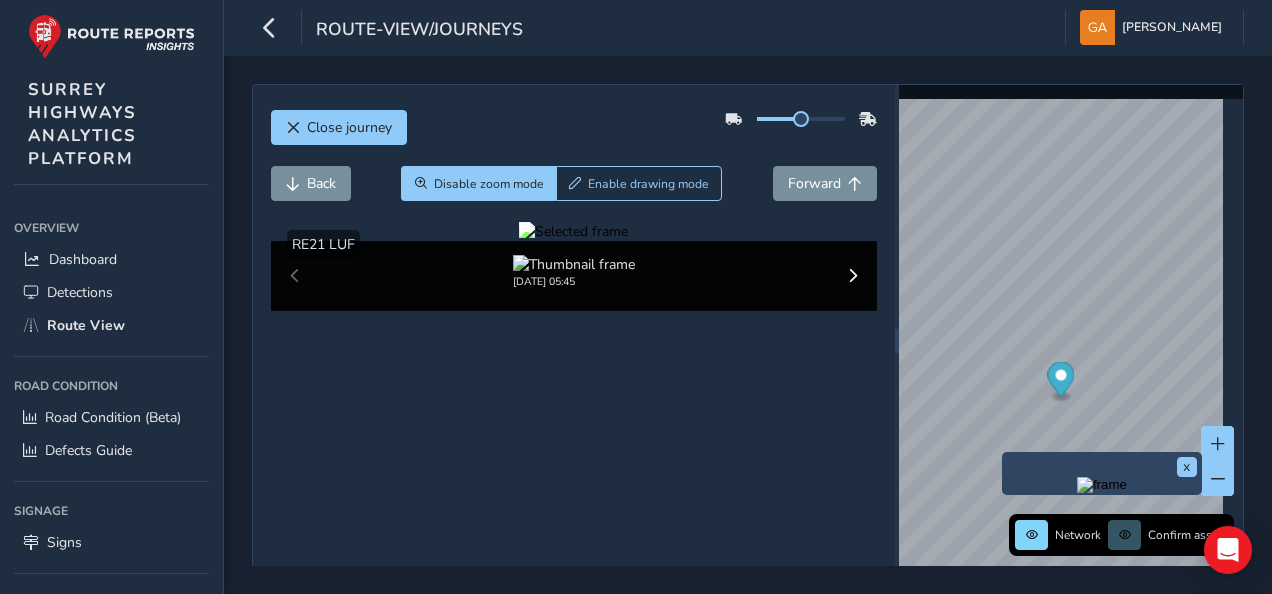 click at bounding box center [573, 231] 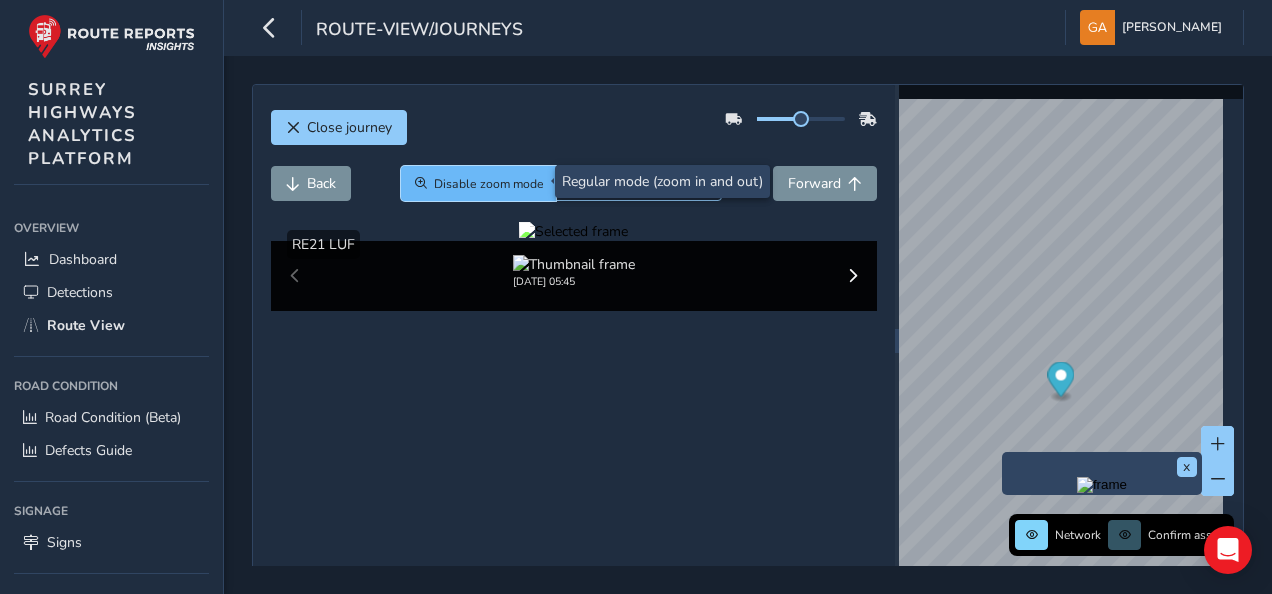 click on "Disable zoom mode" at bounding box center [489, 184] 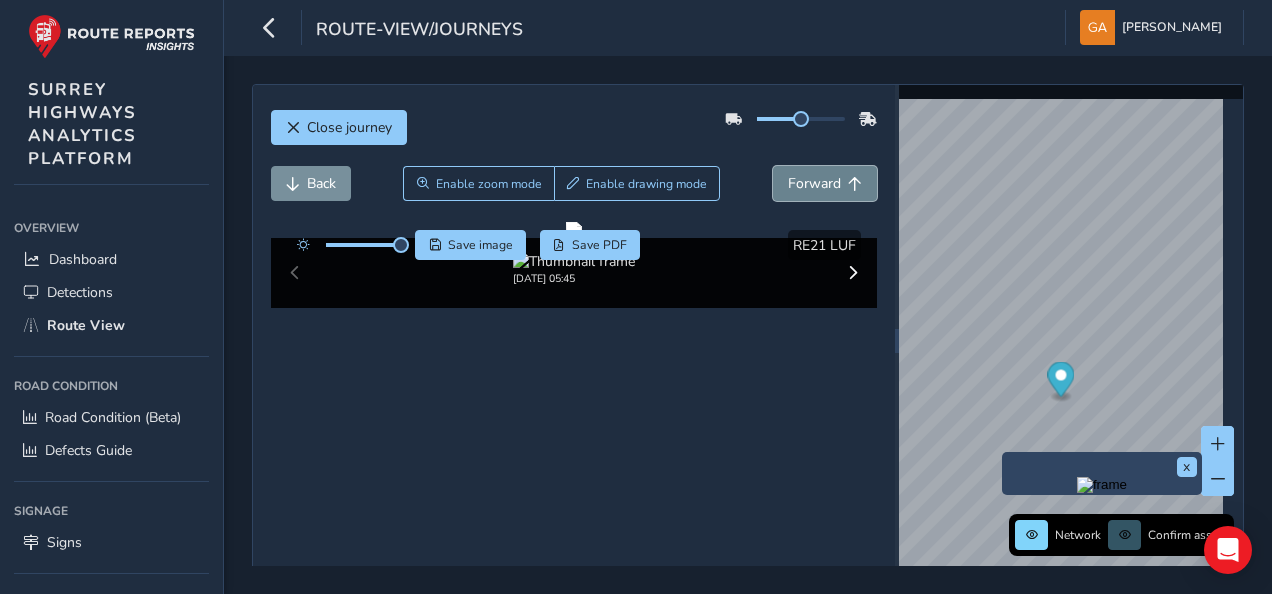 click on "Forward" at bounding box center [814, 183] 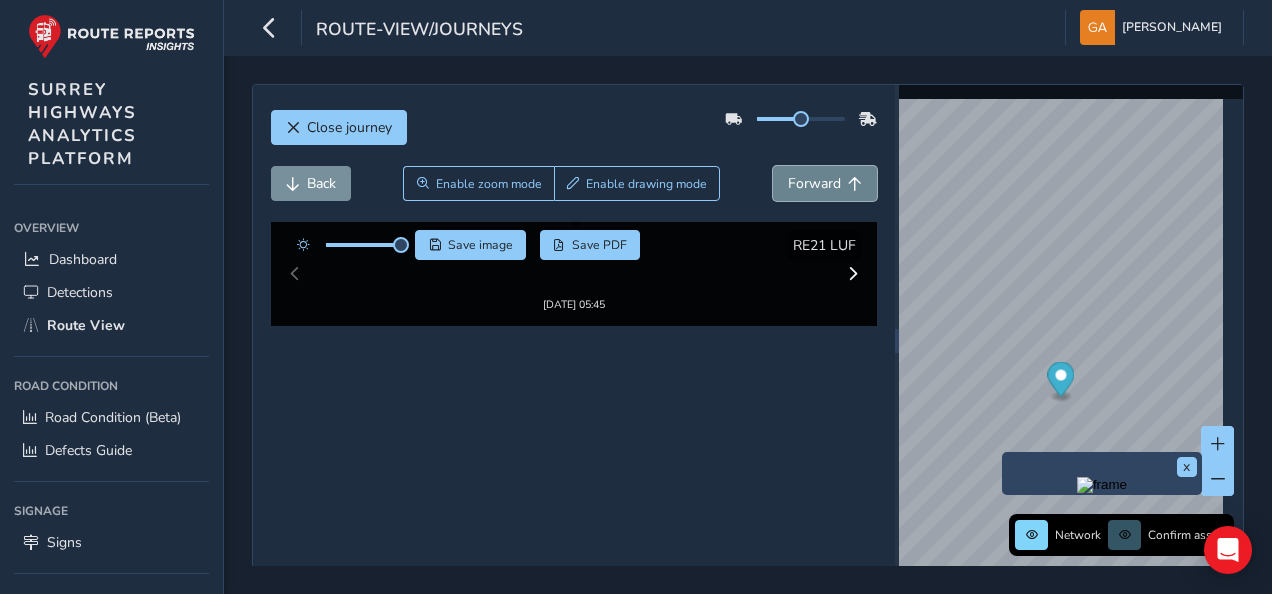 click on "Forward" at bounding box center (814, 183) 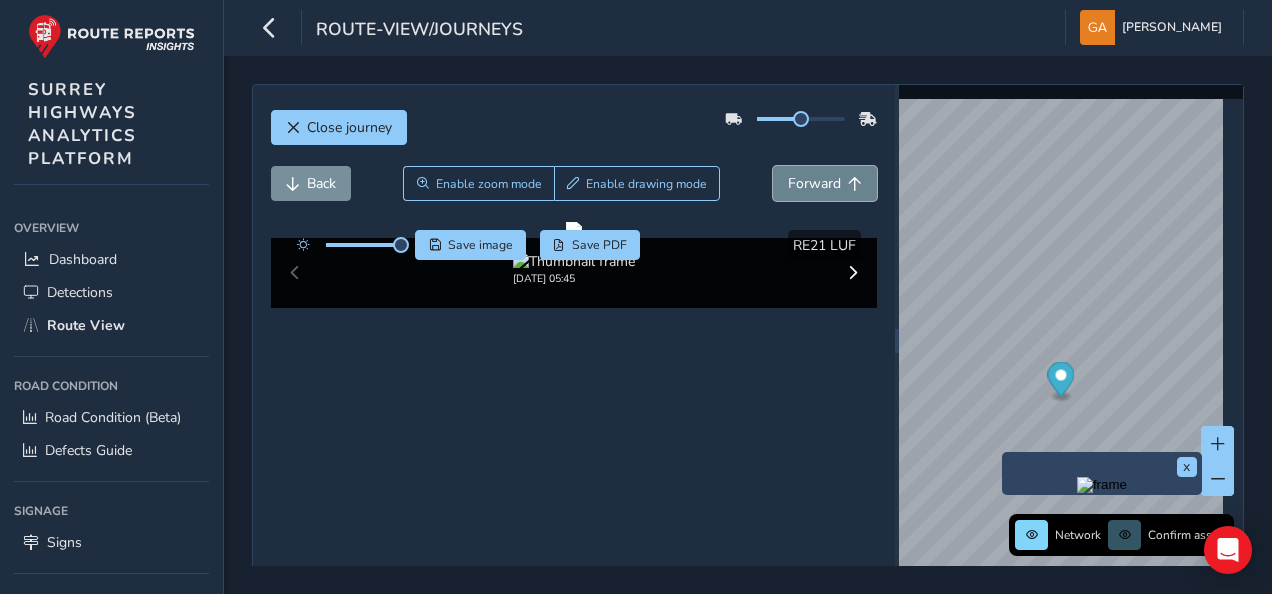 click on "Forward" at bounding box center [814, 183] 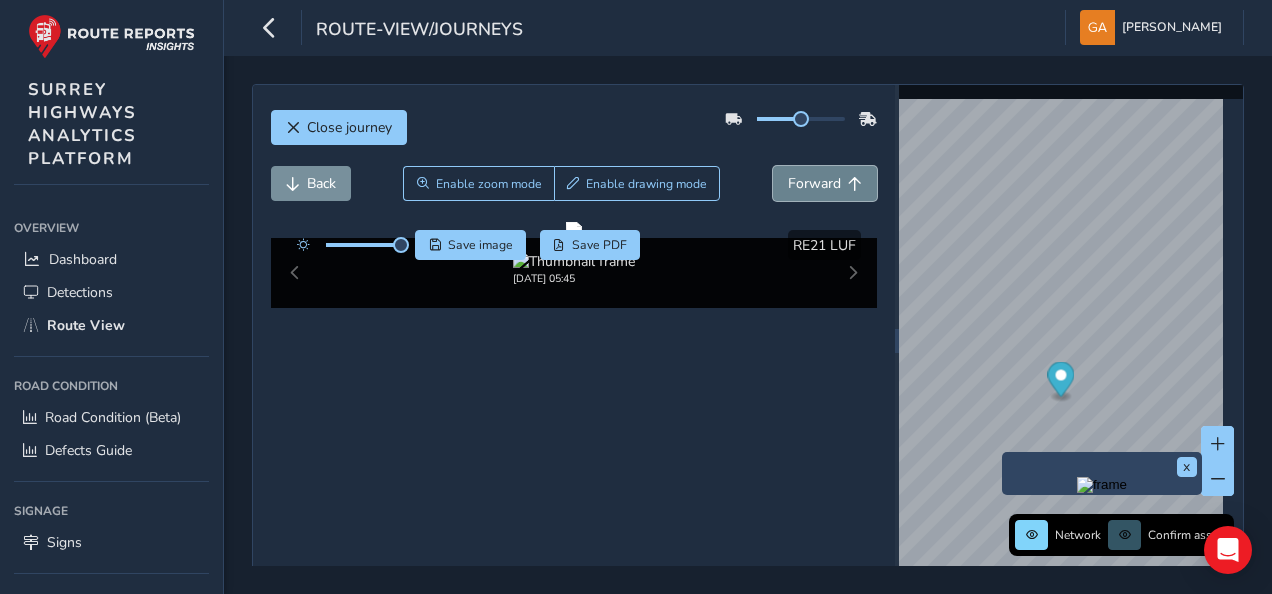 click on "Forward" at bounding box center (814, 183) 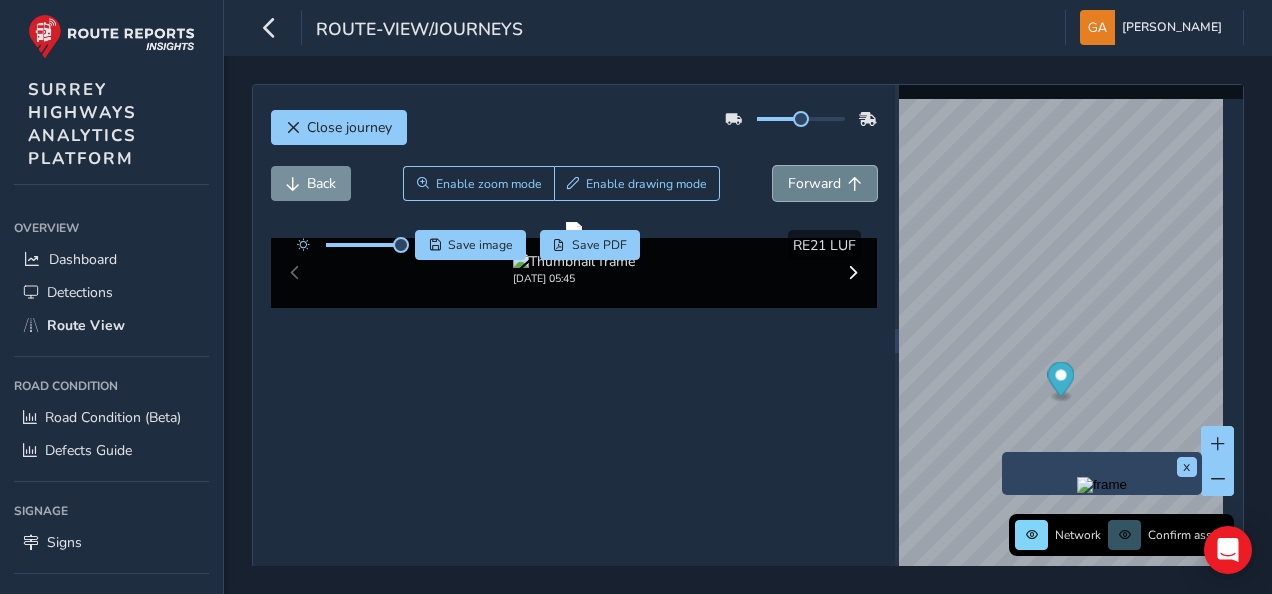 click on "Forward" at bounding box center [814, 183] 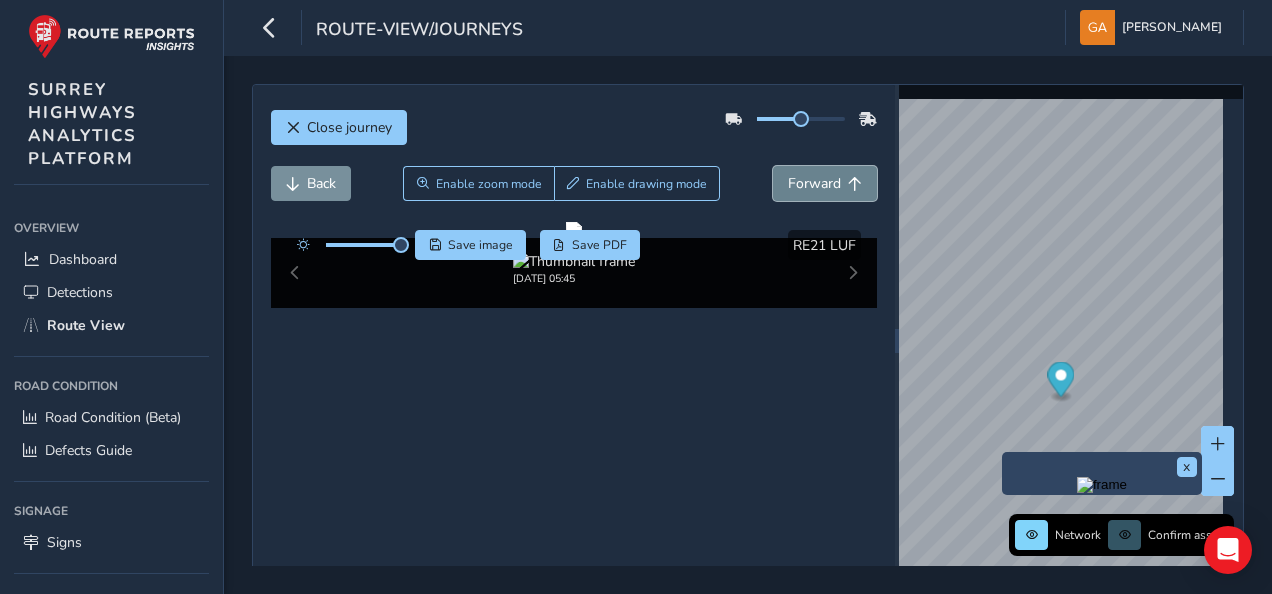 click on "Forward" at bounding box center (814, 183) 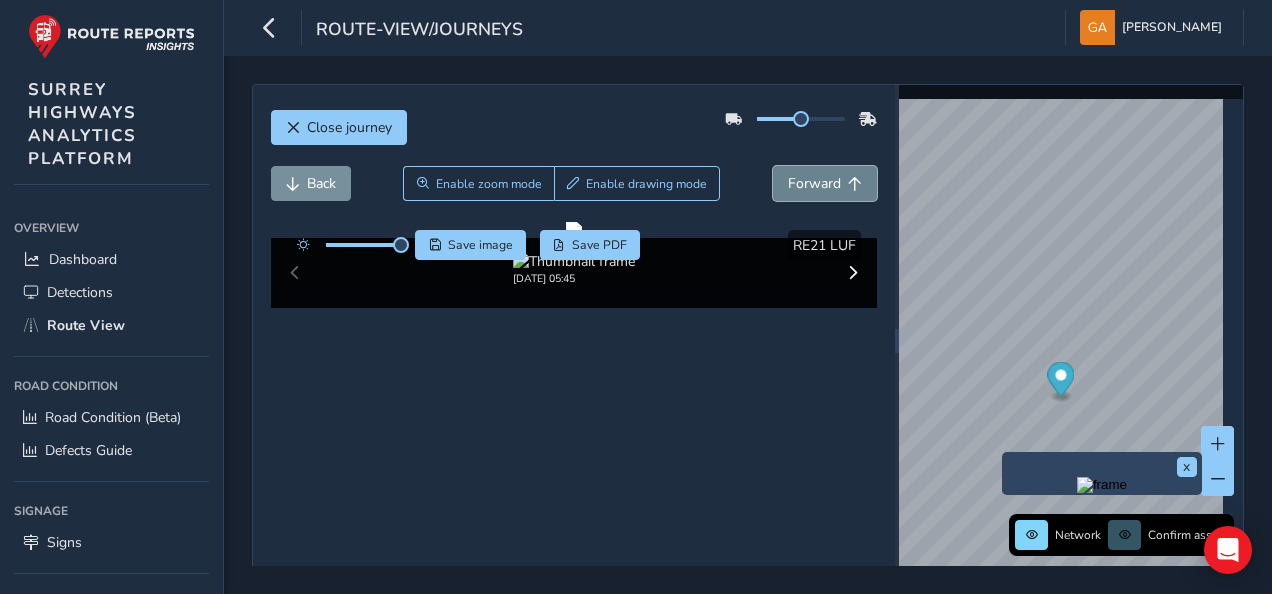click on "Forward" at bounding box center (814, 183) 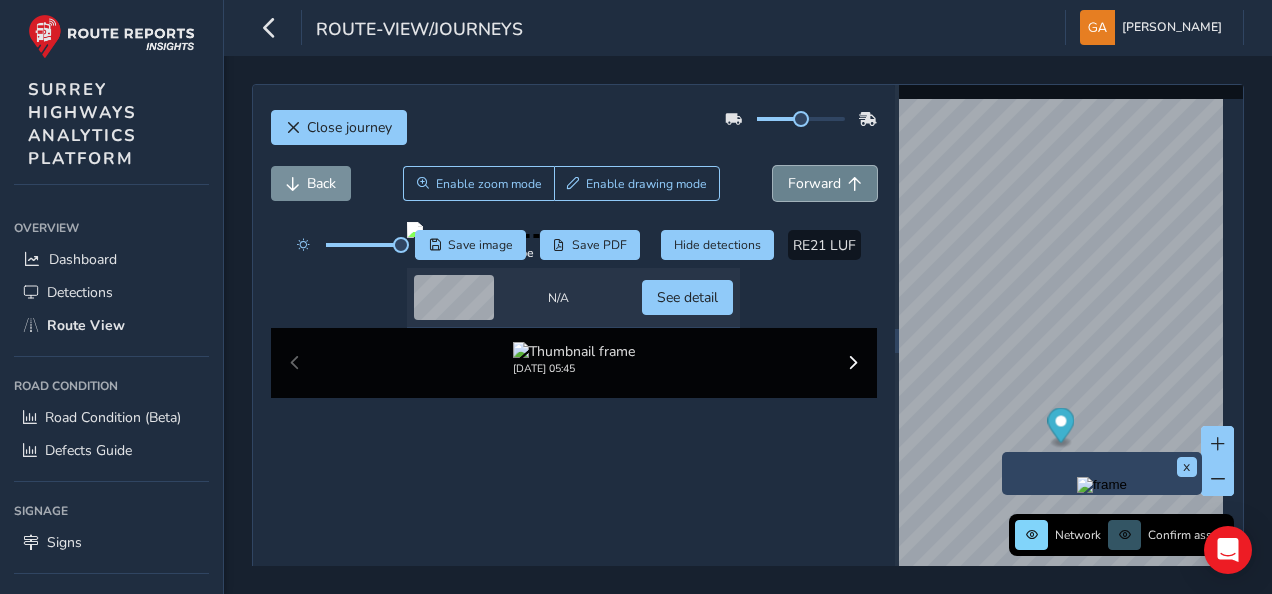 click on "Forward" at bounding box center [814, 183] 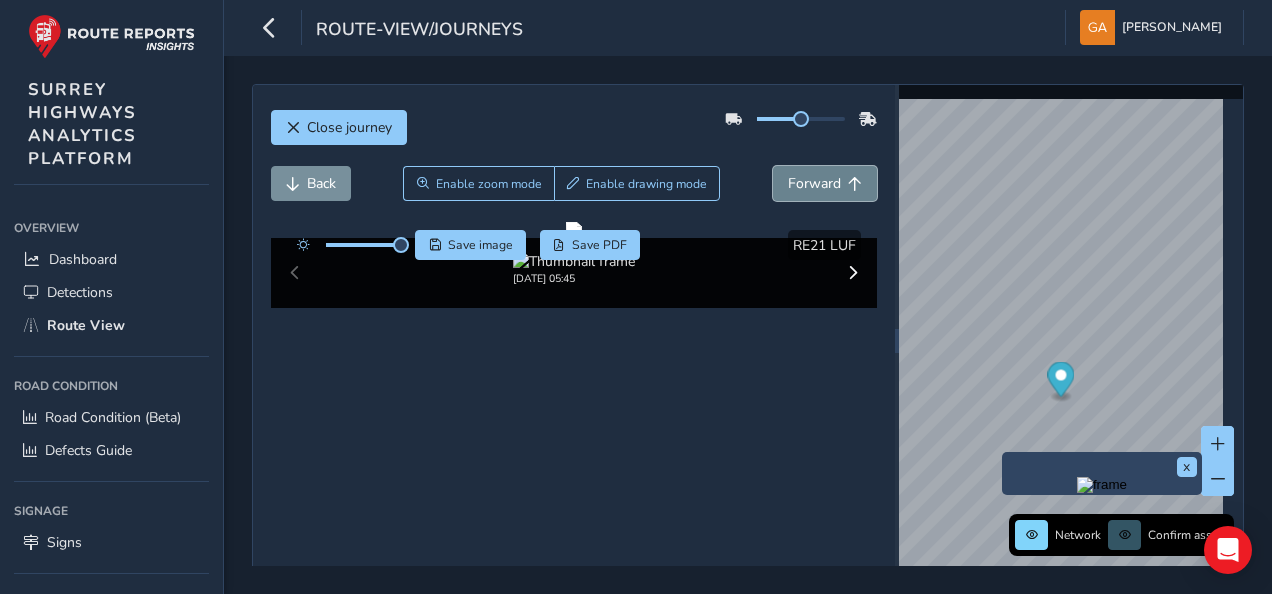 click on "Forward" at bounding box center (814, 183) 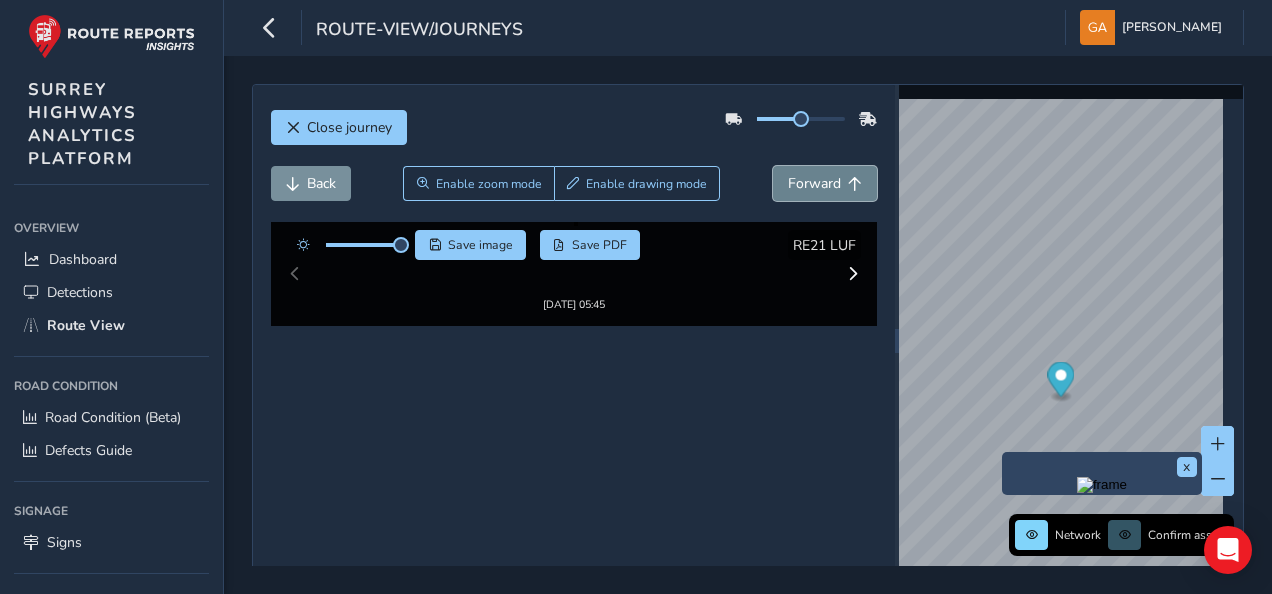 click on "Forward" at bounding box center (814, 183) 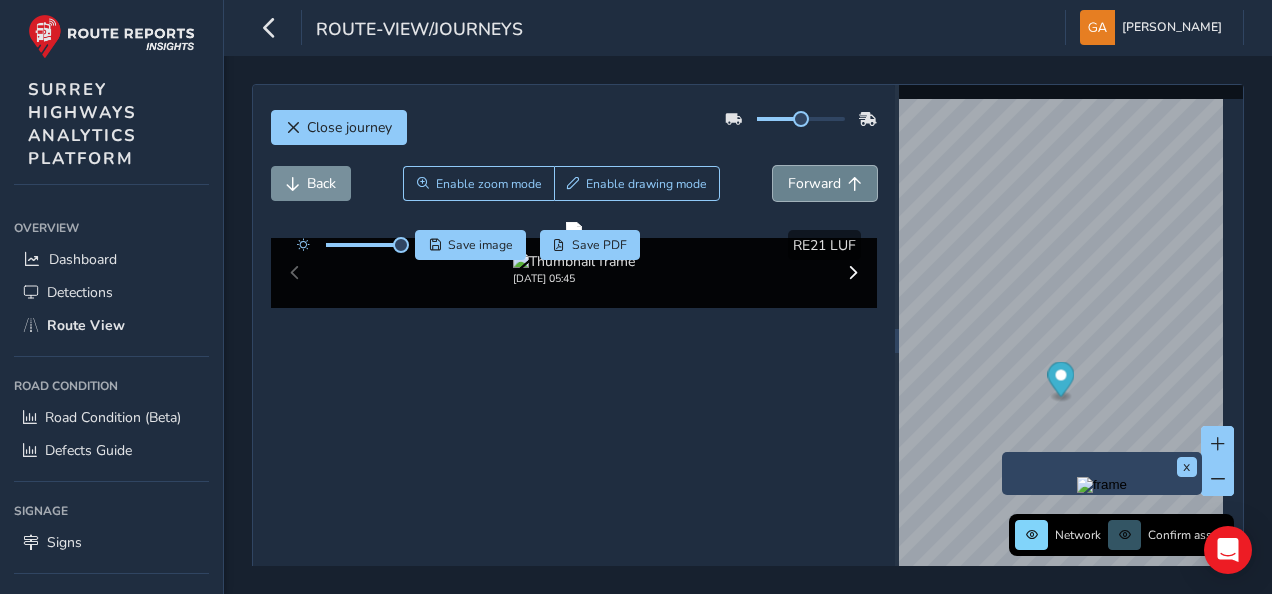 click on "Forward" at bounding box center (814, 183) 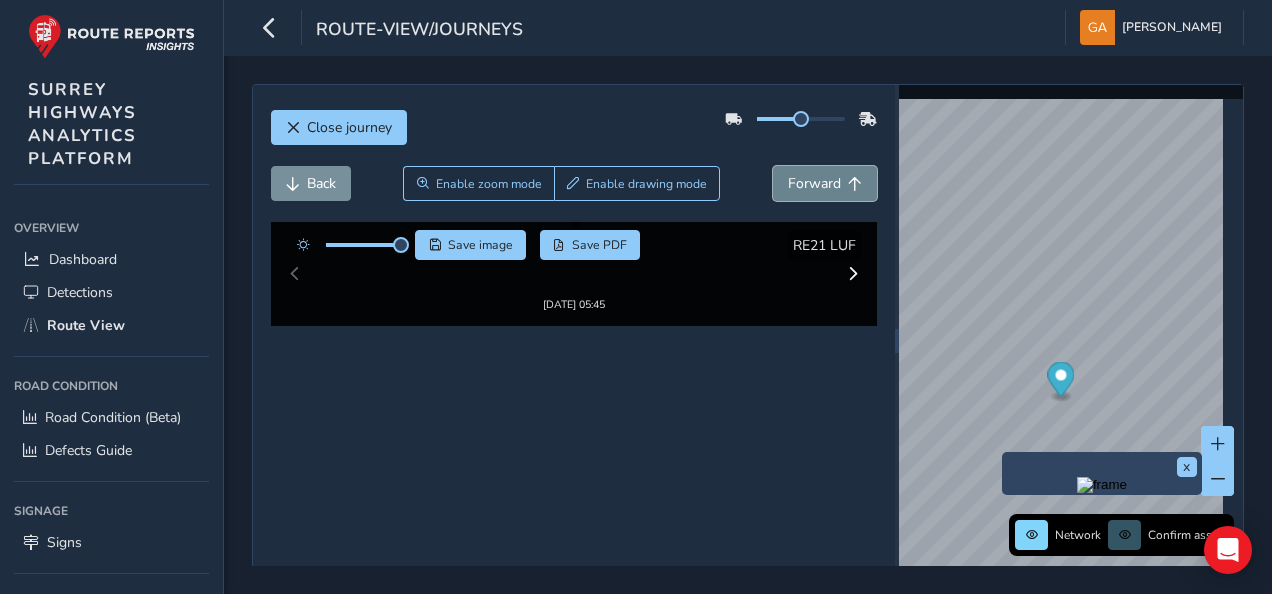 click on "Forward" at bounding box center (814, 183) 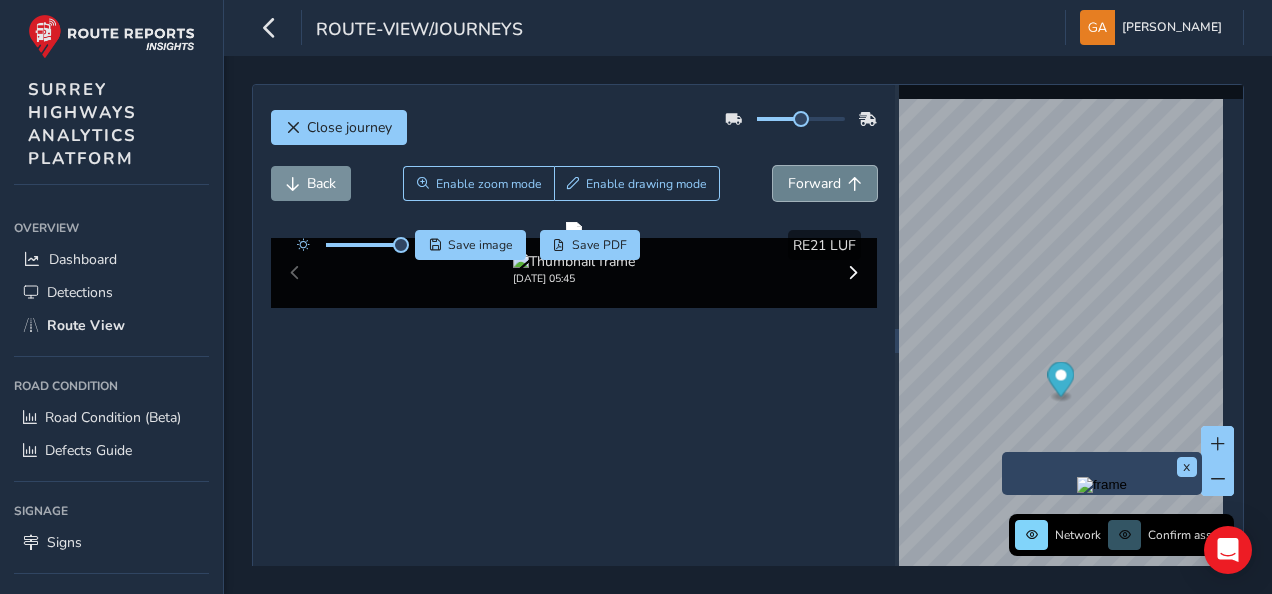 click on "Forward" at bounding box center [814, 183] 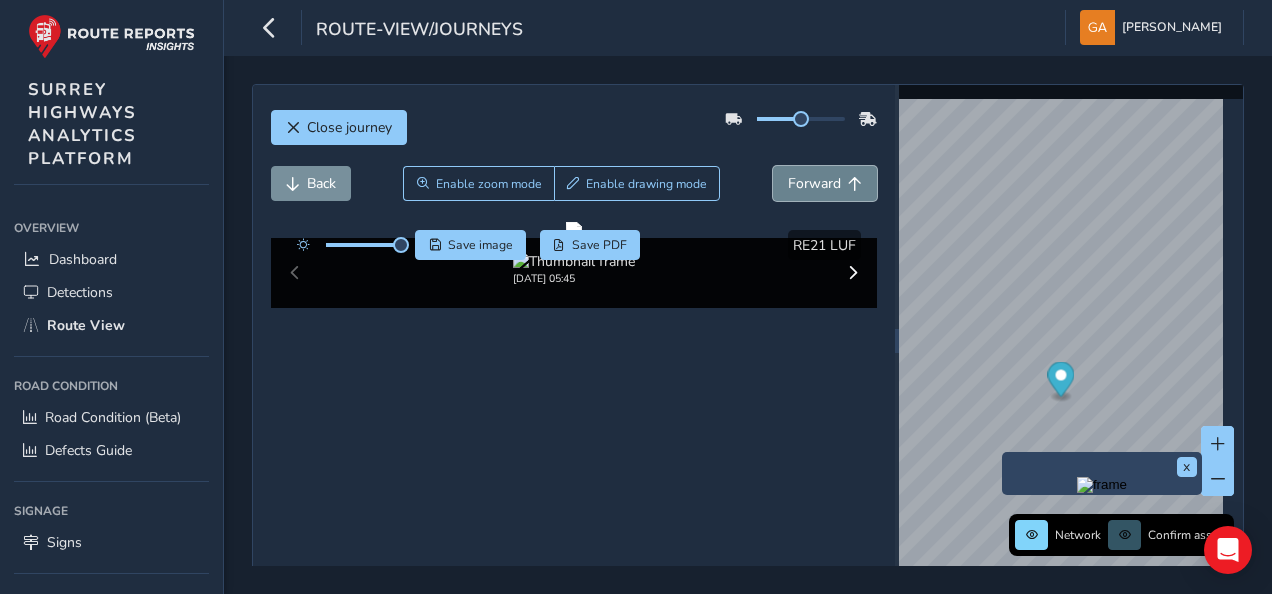 click on "Forward" at bounding box center [814, 183] 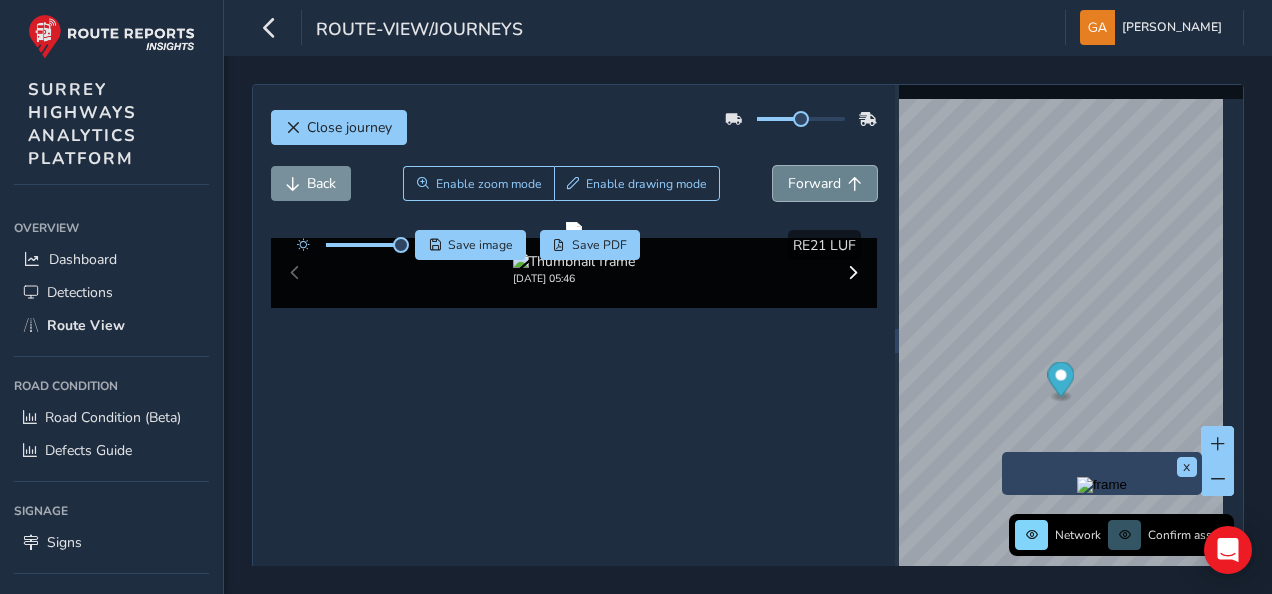 click on "Forward" at bounding box center [814, 183] 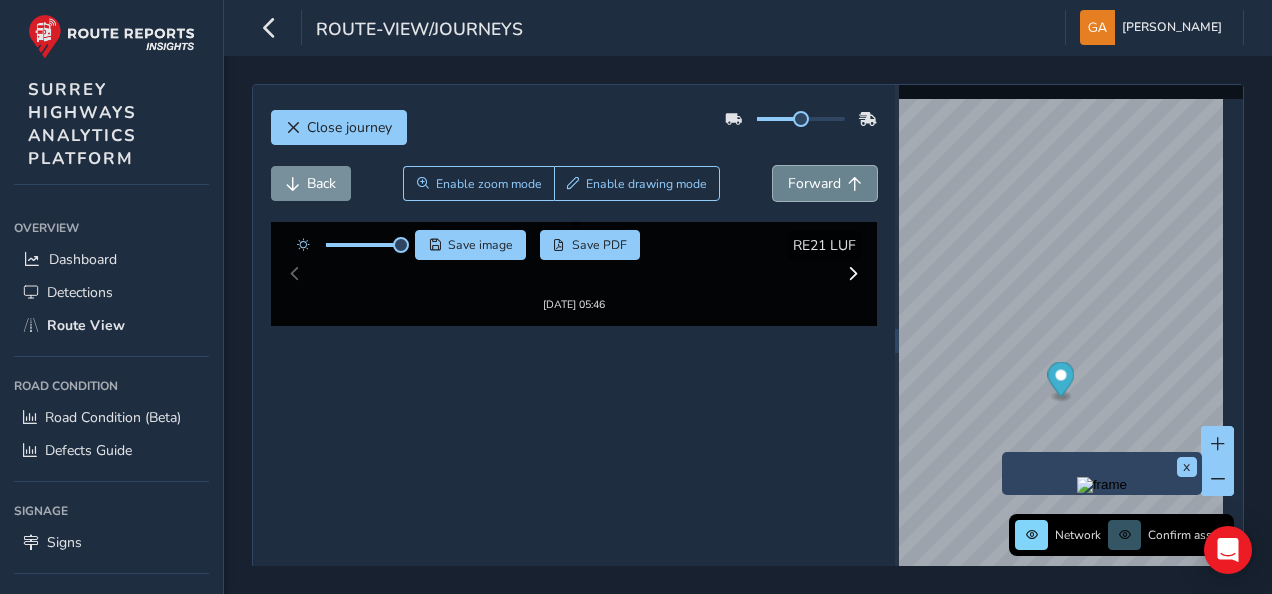 click on "Forward" at bounding box center [814, 183] 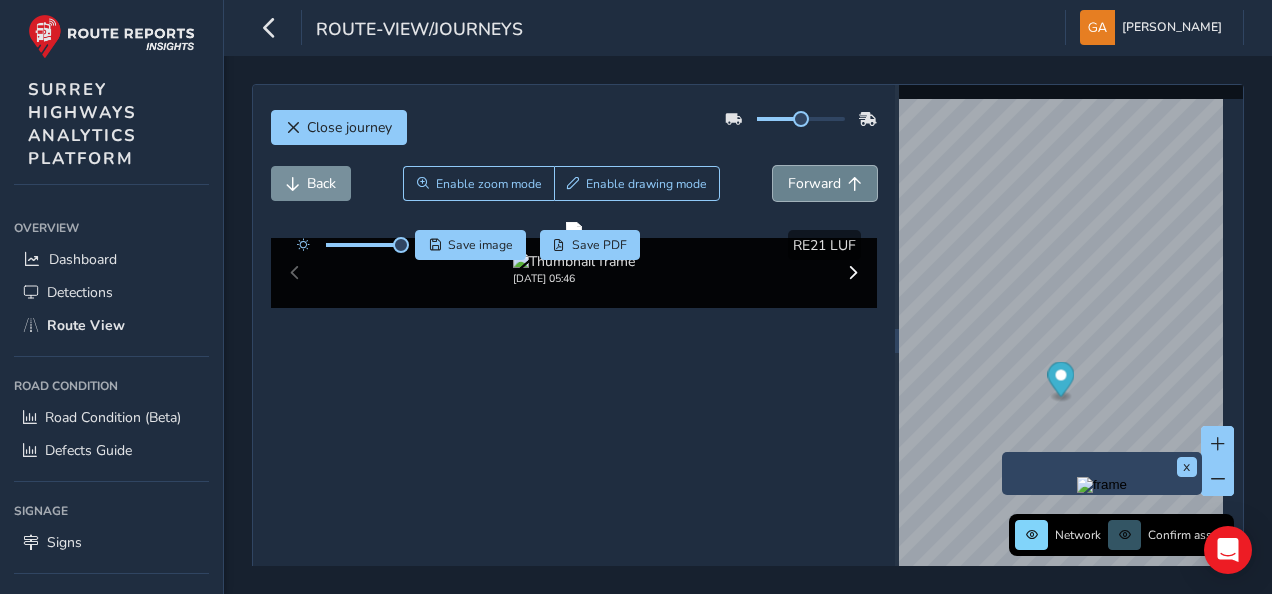 click on "Forward" at bounding box center [814, 183] 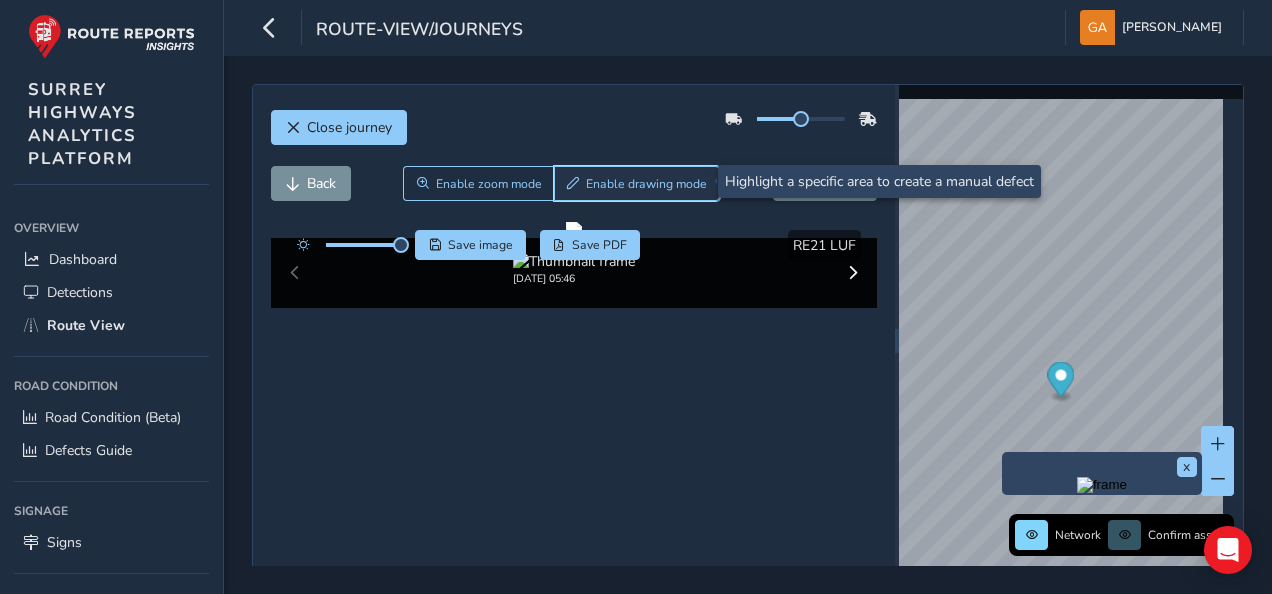 click on "Enable drawing mode" at bounding box center (646, 184) 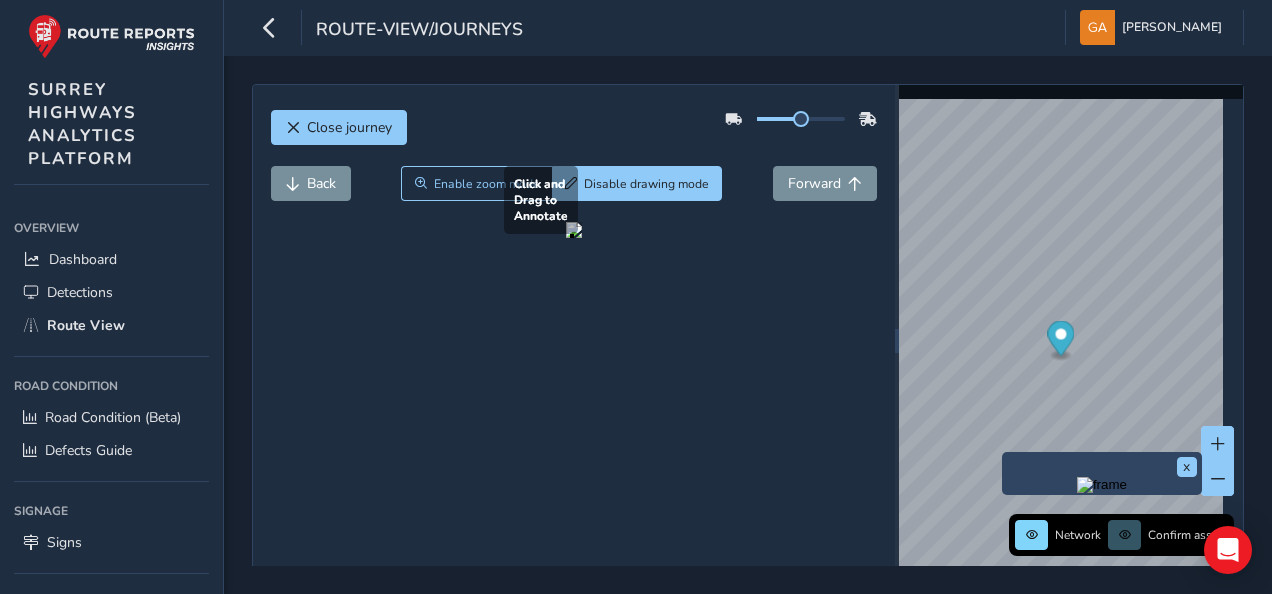 drag, startPoint x: 383, startPoint y: 433, endPoint x: 498, endPoint y: 523, distance: 146.03082 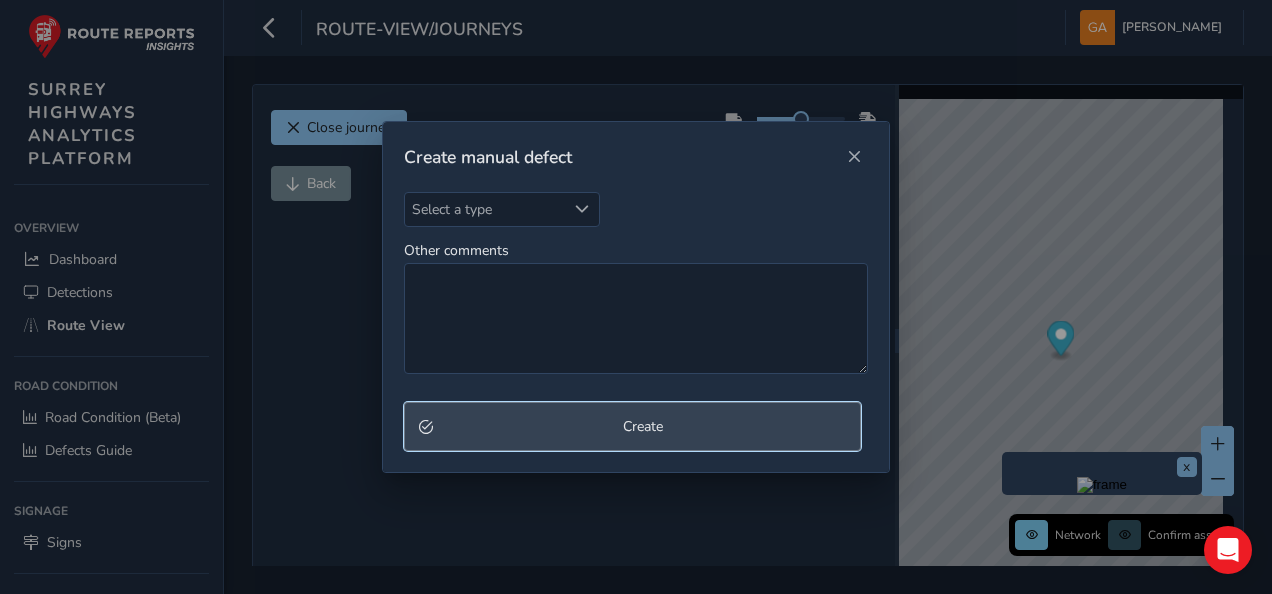 click on "Create" at bounding box center [643, 426] 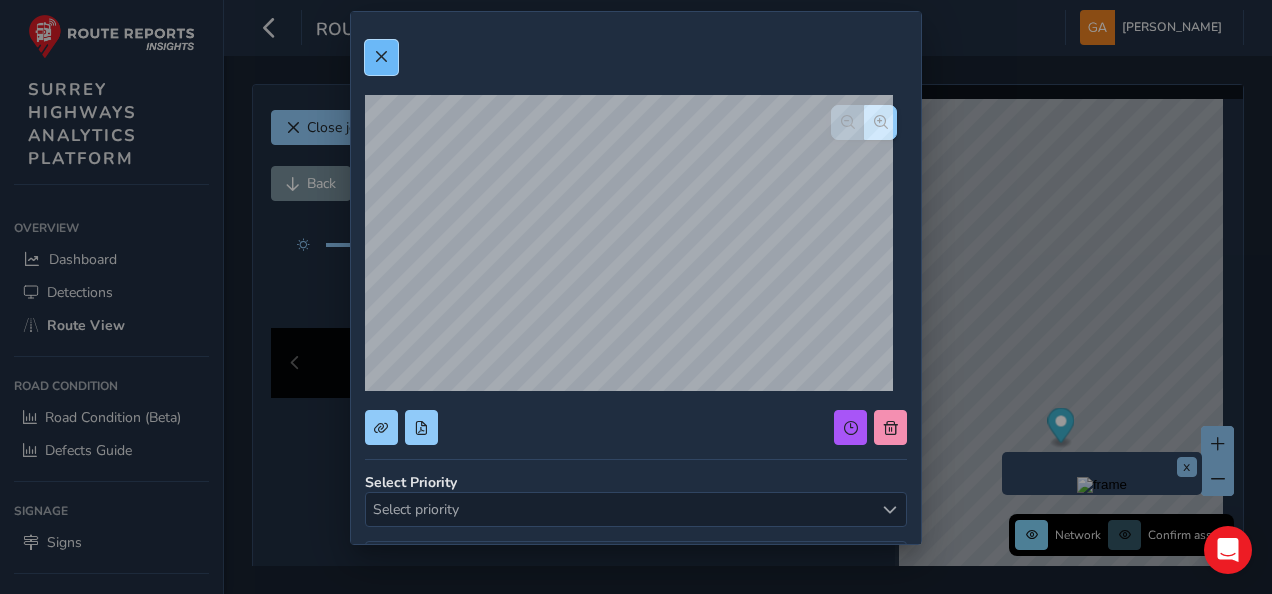 click at bounding box center [381, 57] 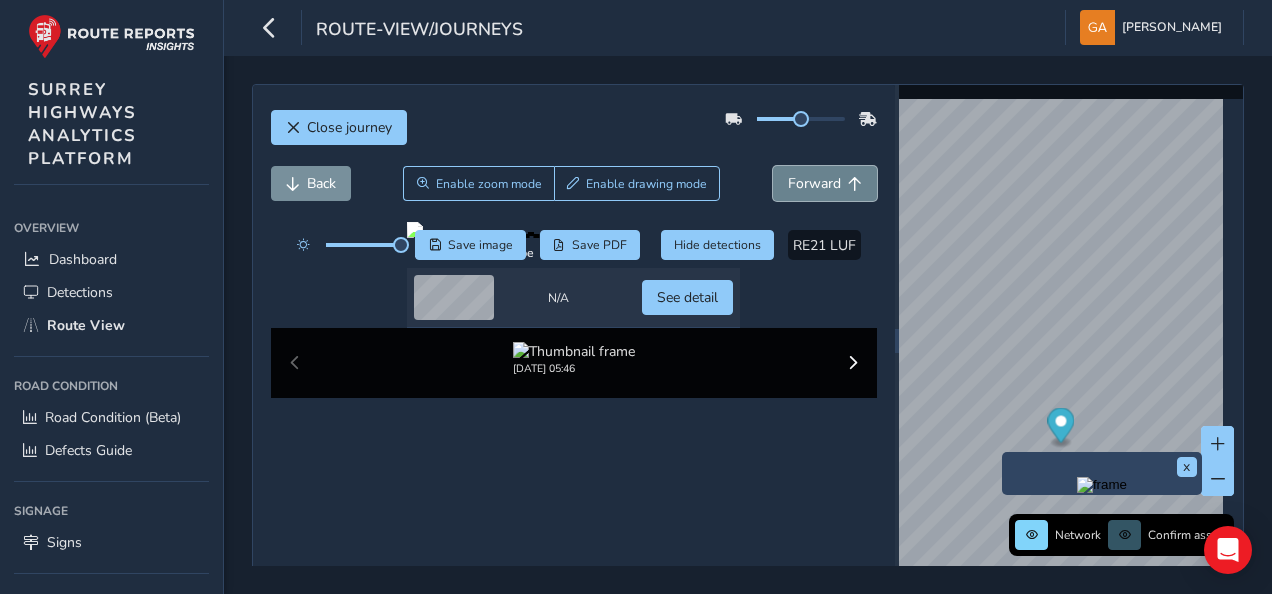 click on "Forward" at bounding box center [814, 183] 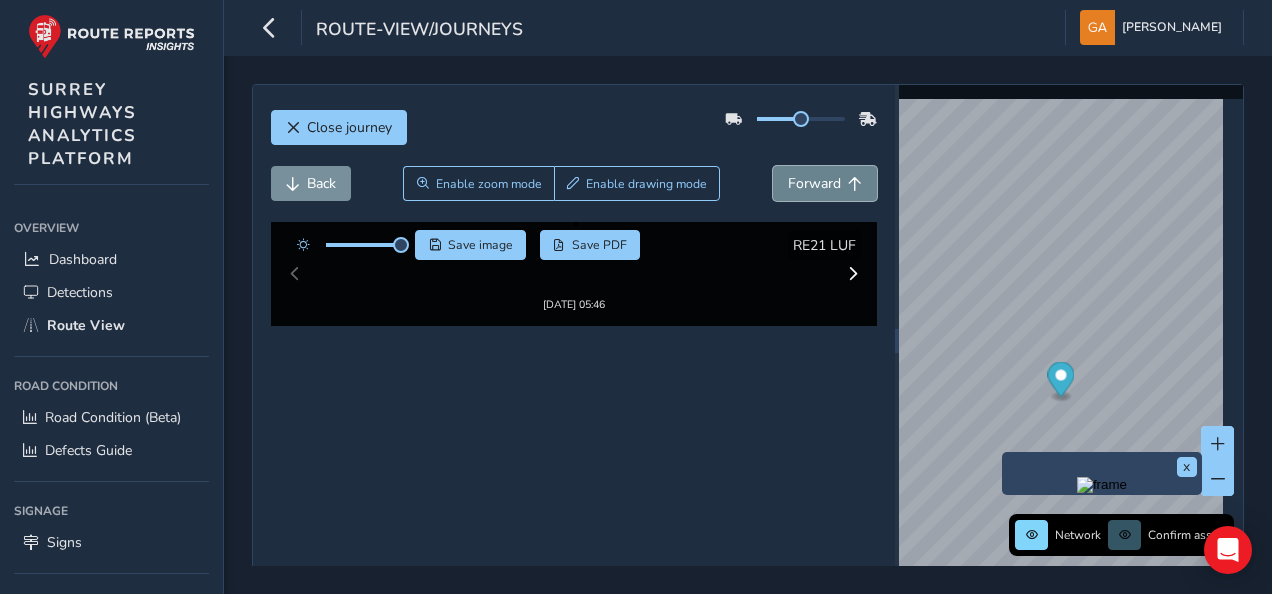 click on "Forward" at bounding box center (814, 183) 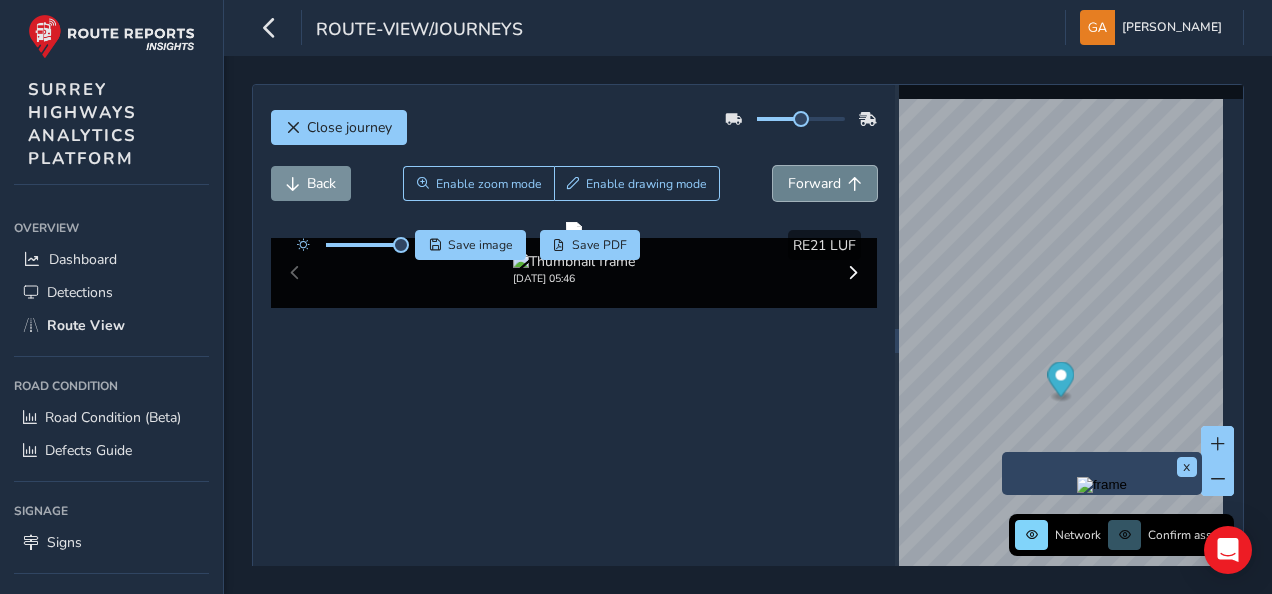 click on "Forward" at bounding box center [814, 183] 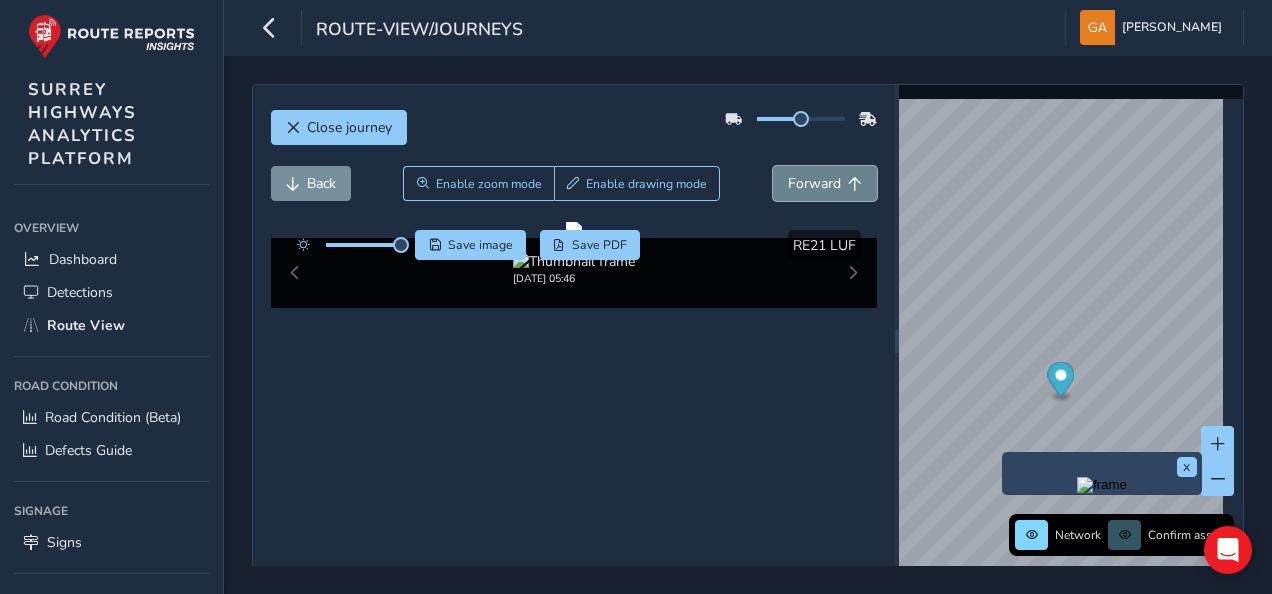 click on "Forward" at bounding box center [814, 183] 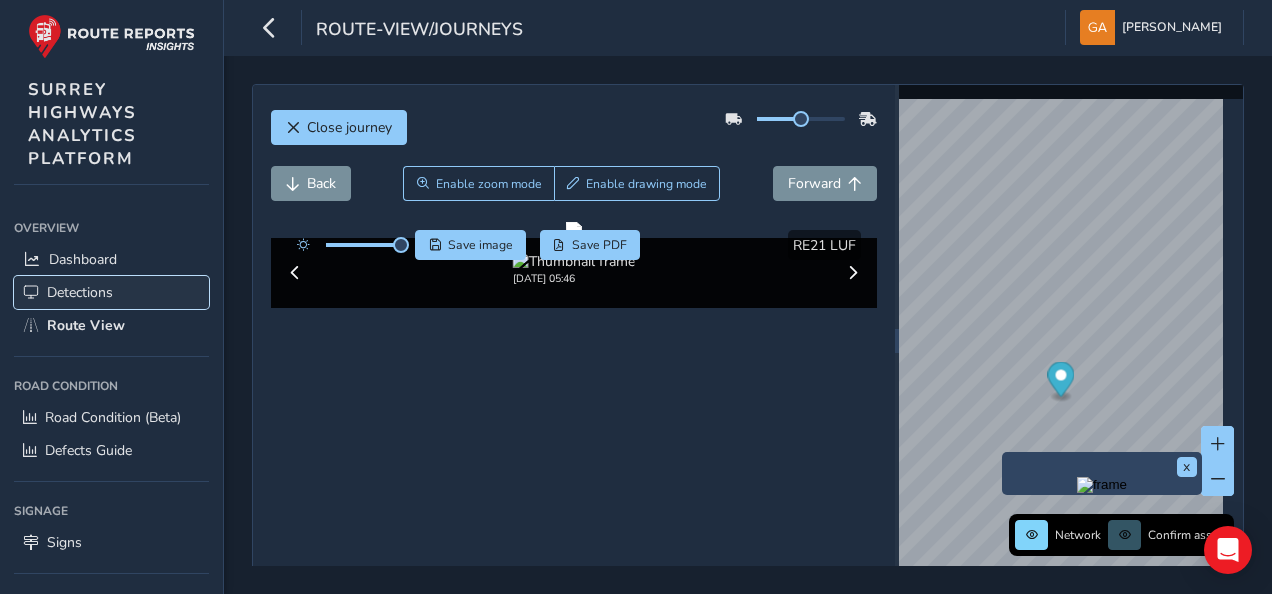 click on "Detections" at bounding box center (80, 292) 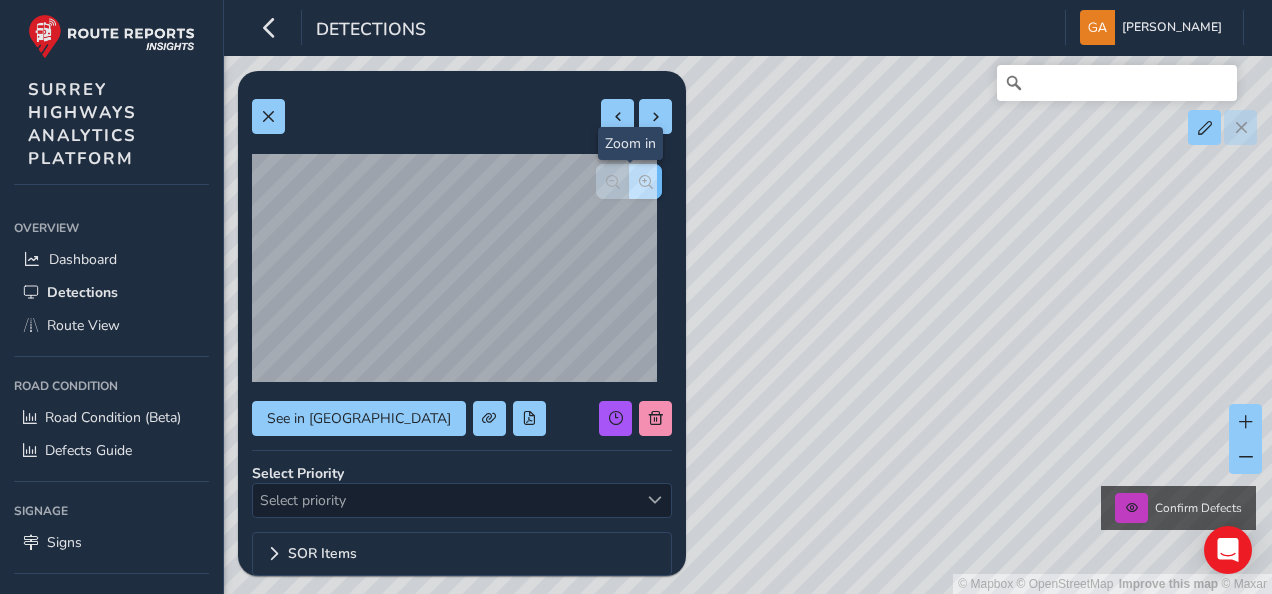 click at bounding box center (646, 182) 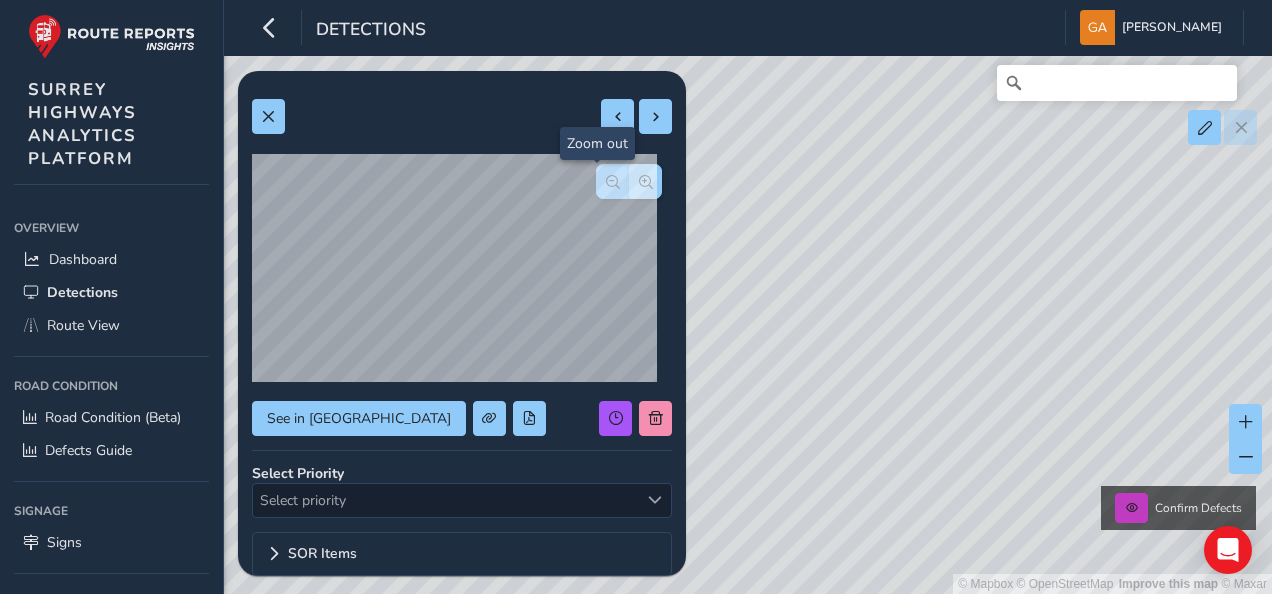 click at bounding box center (613, 182) 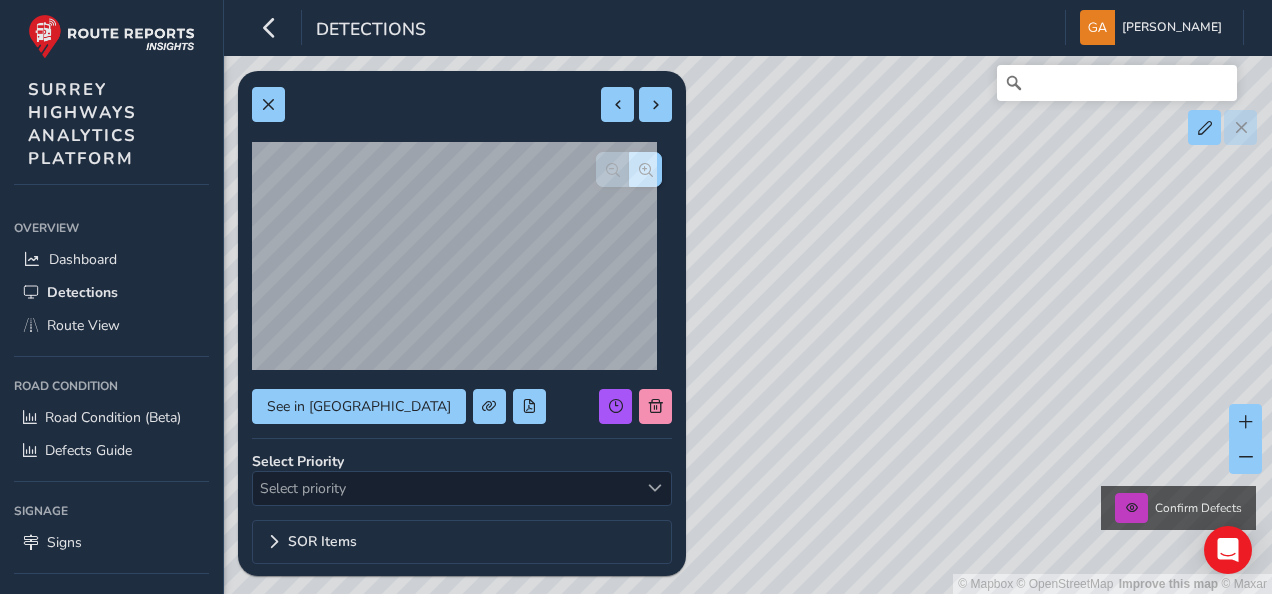 scroll, scrollTop: 22, scrollLeft: 0, axis: vertical 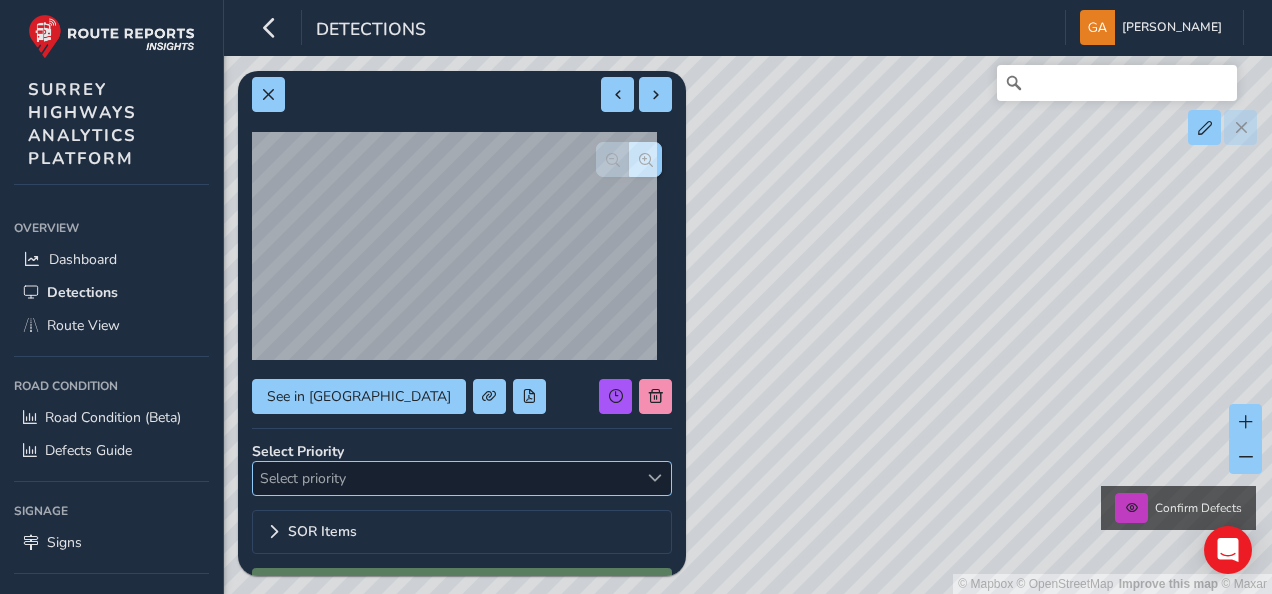 click at bounding box center [655, 478] 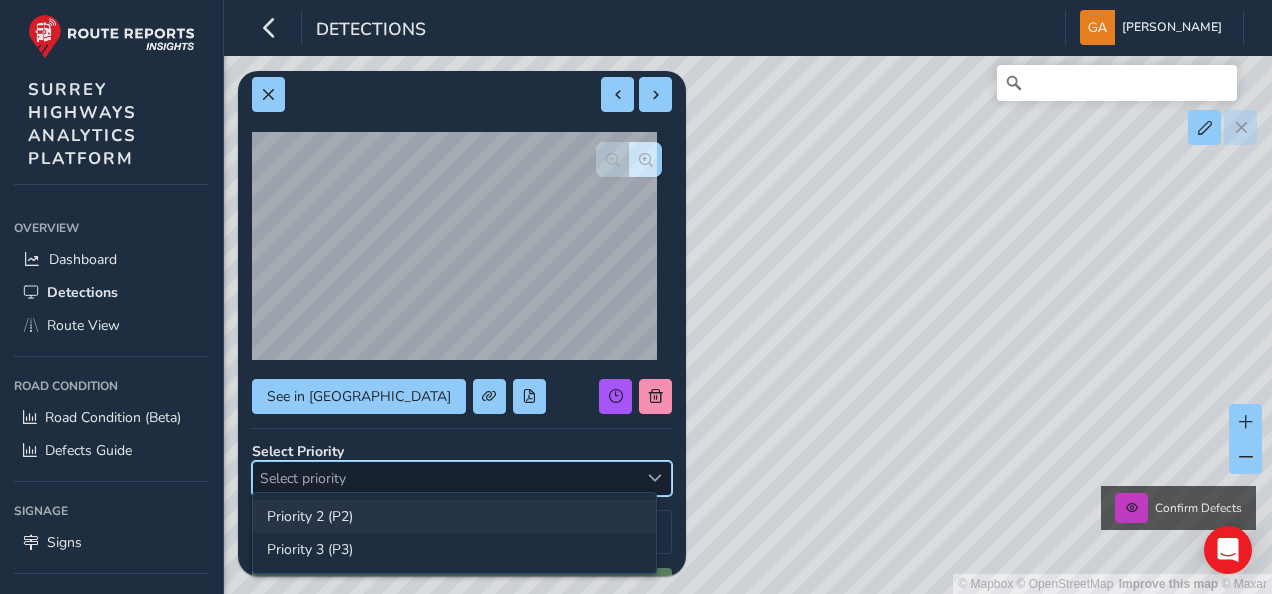 click on "Priority 2 (P2)" at bounding box center (454, 516) 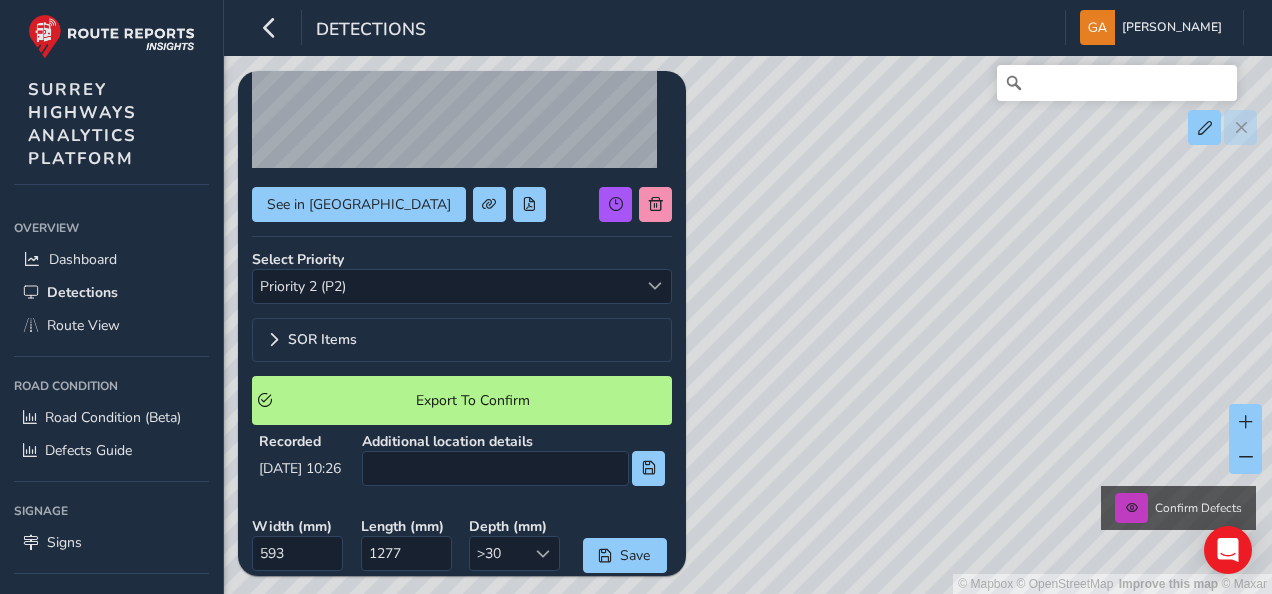 scroll, scrollTop: 241, scrollLeft: 0, axis: vertical 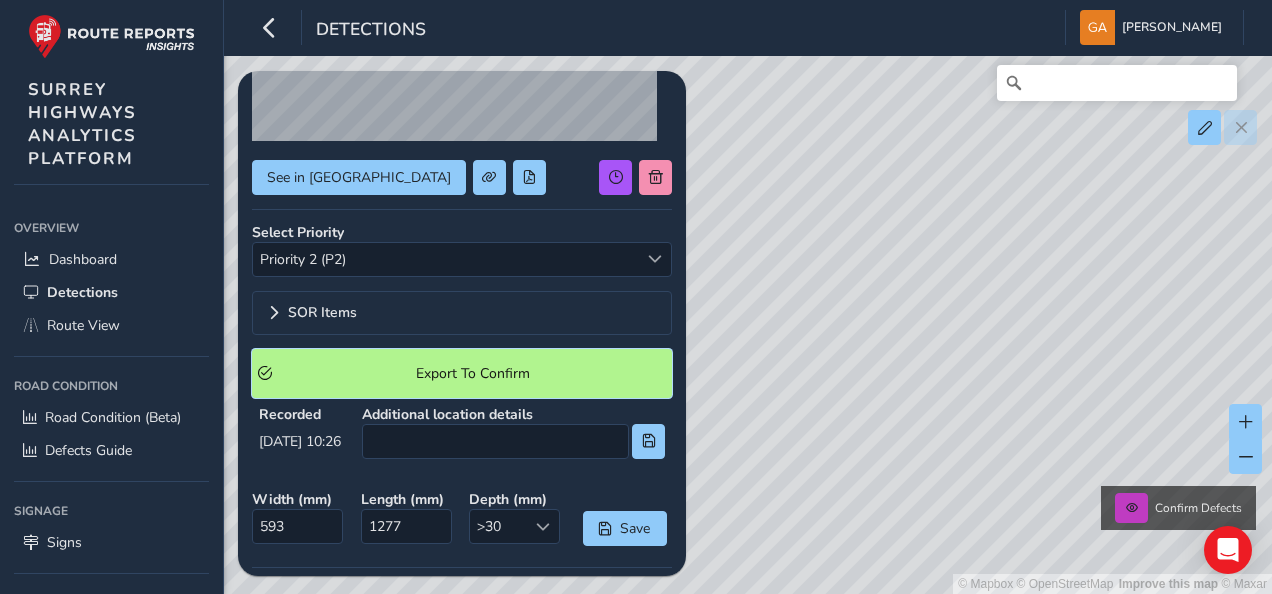 click on "Export To Confirm" at bounding box center (472, 373) 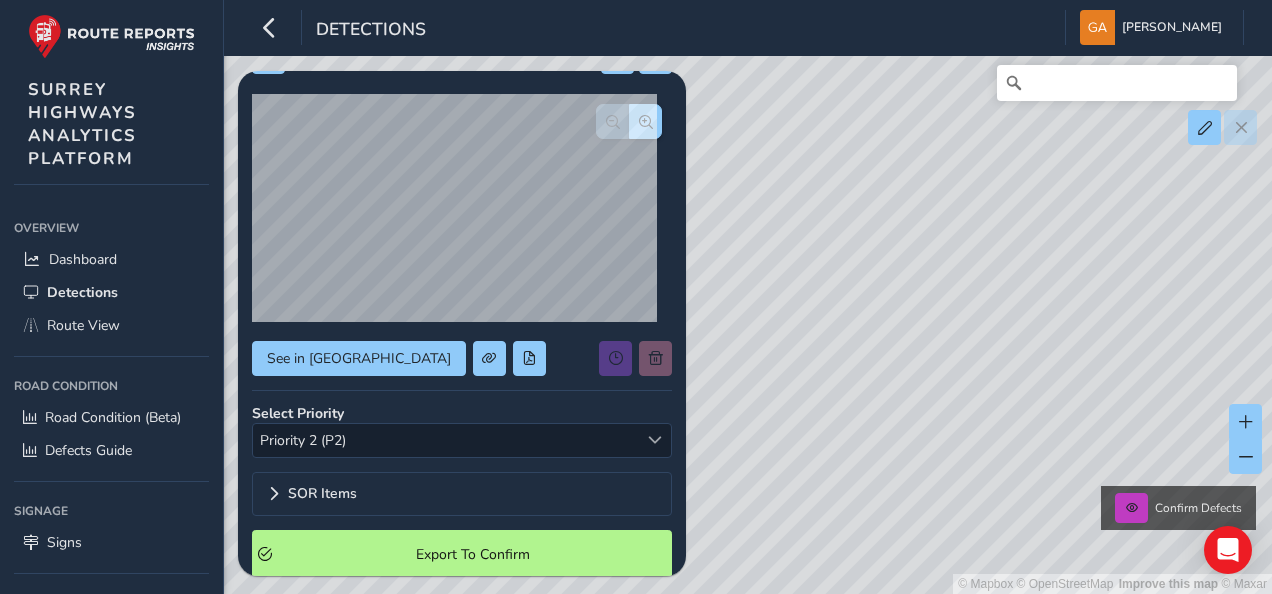 scroll, scrollTop: 0, scrollLeft: 0, axis: both 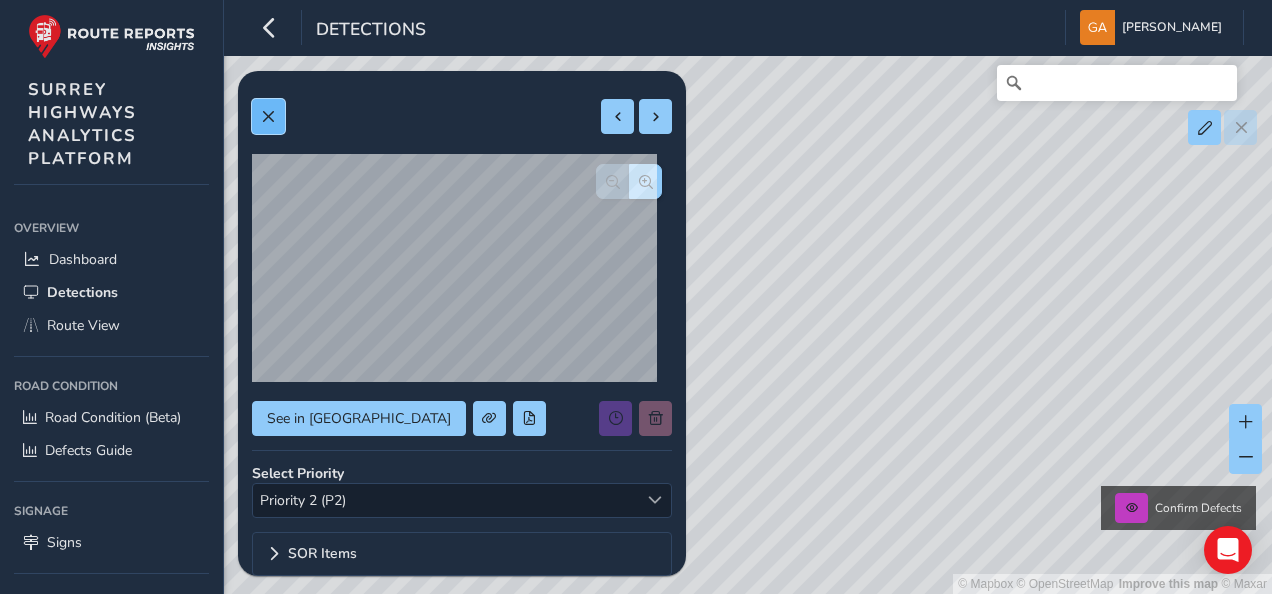 click at bounding box center [268, 117] 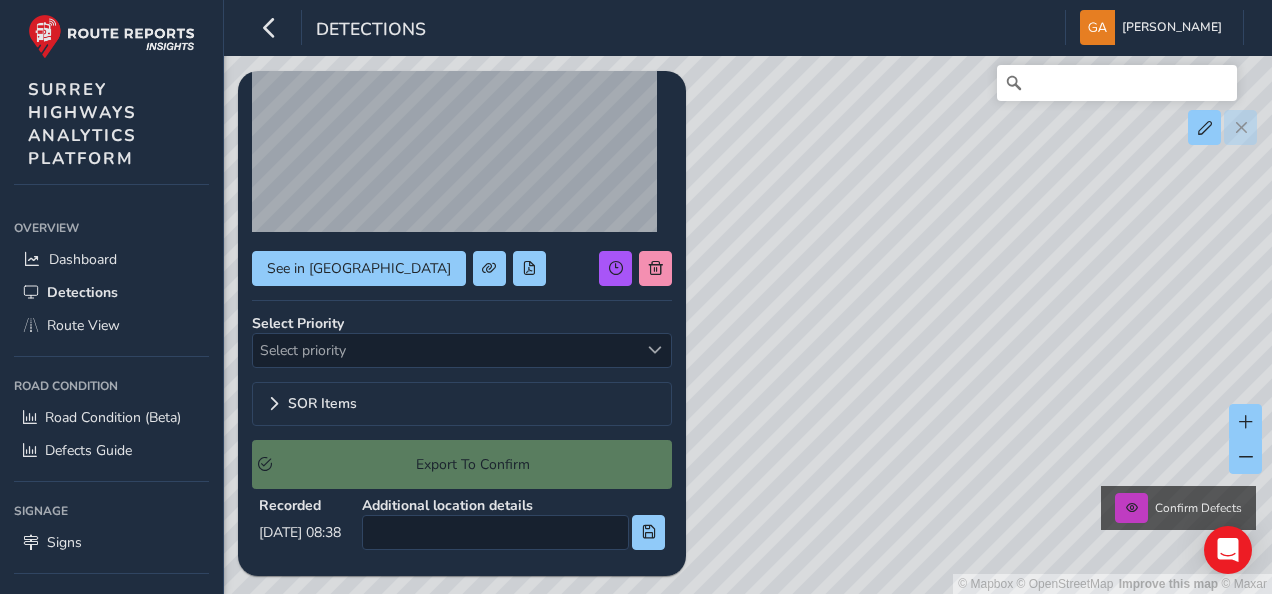 scroll, scrollTop: 154, scrollLeft: 0, axis: vertical 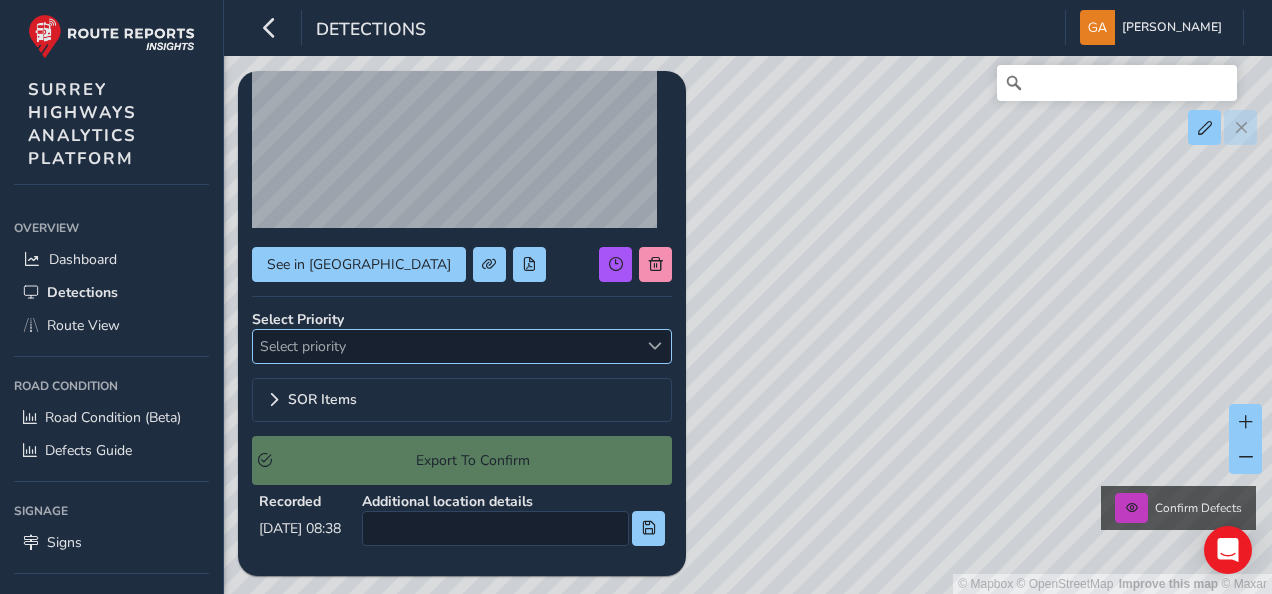click at bounding box center [655, 346] 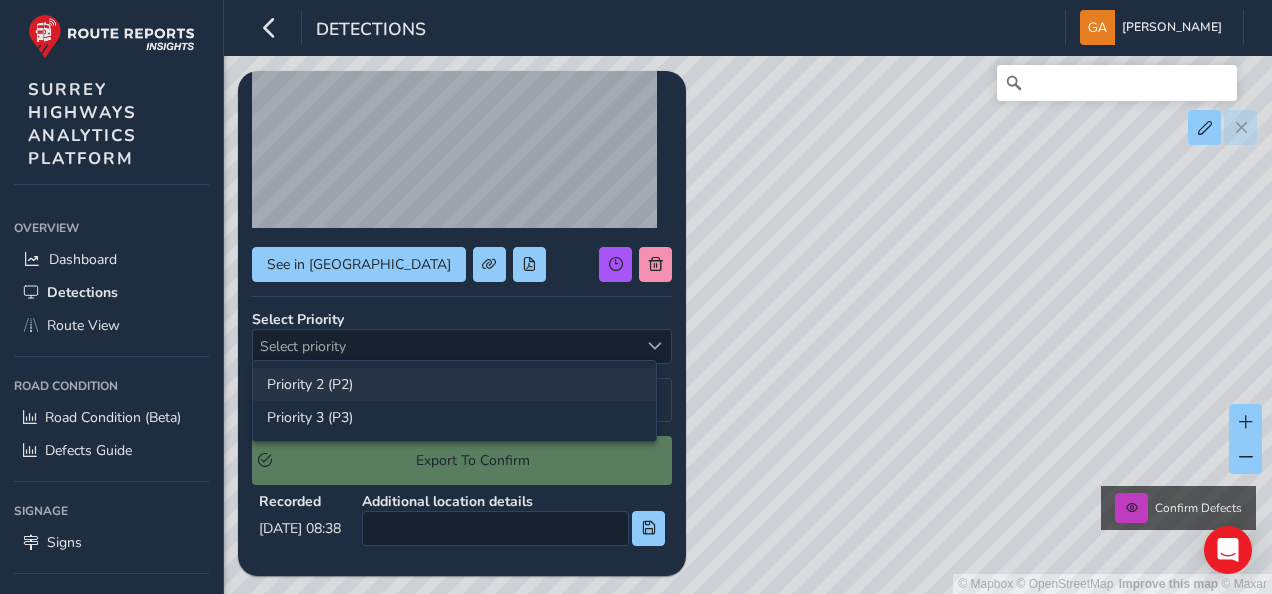 click on "Priority 2 (P2)" at bounding box center (454, 384) 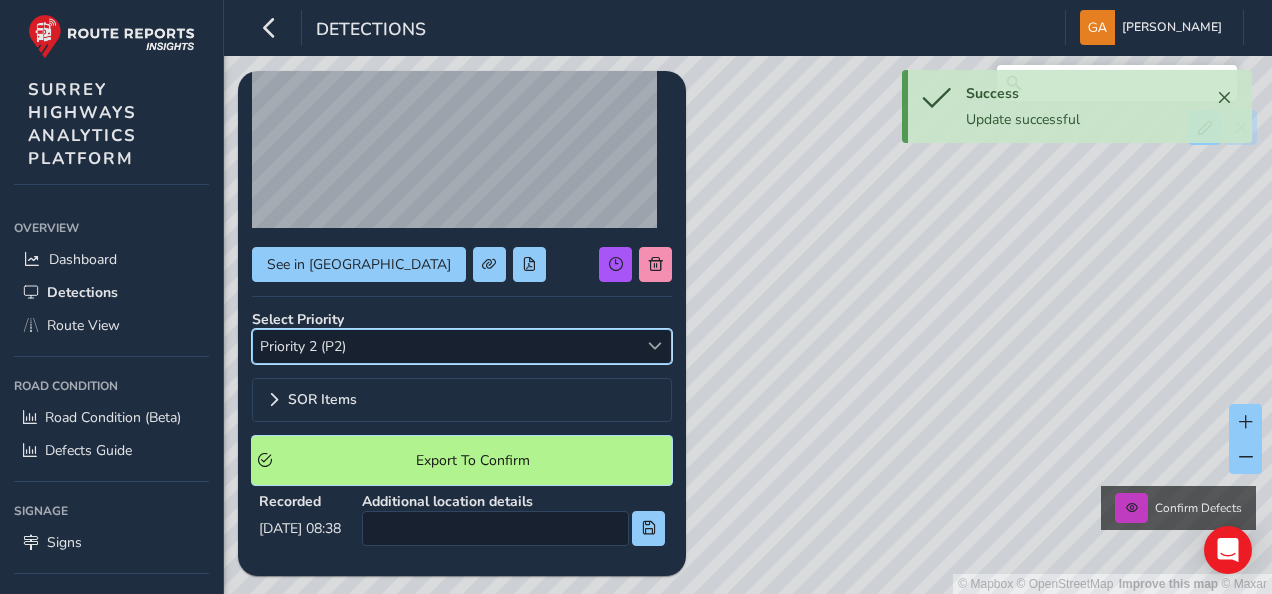 click on "Export To Confirm" at bounding box center (472, 460) 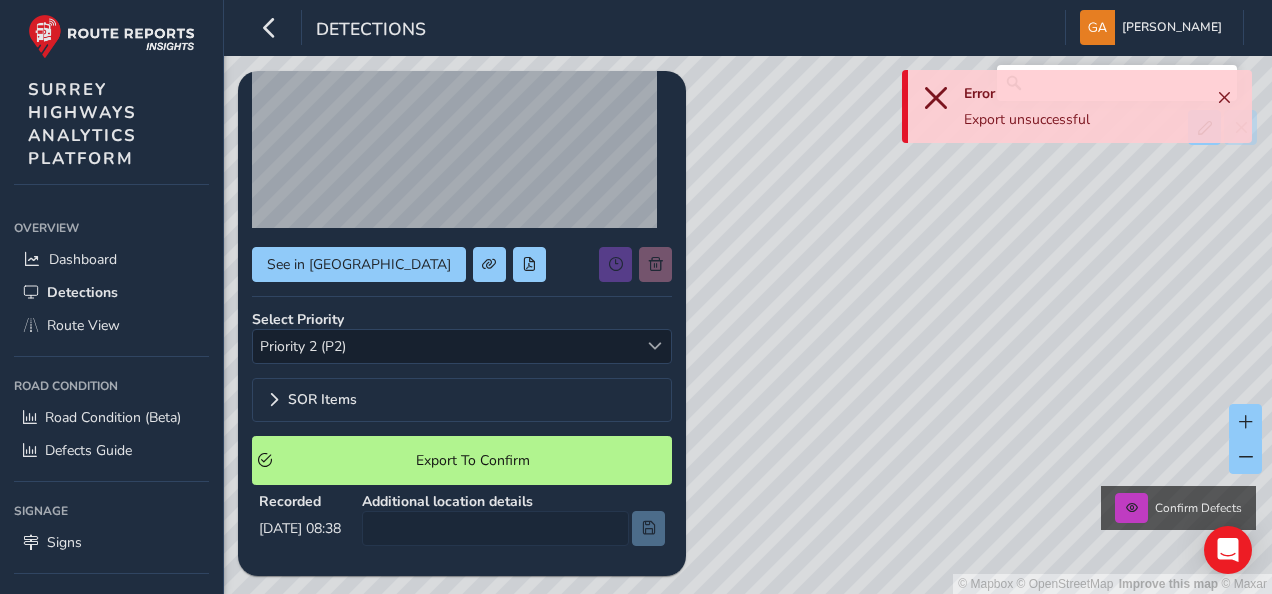 click at bounding box center (936, 98) 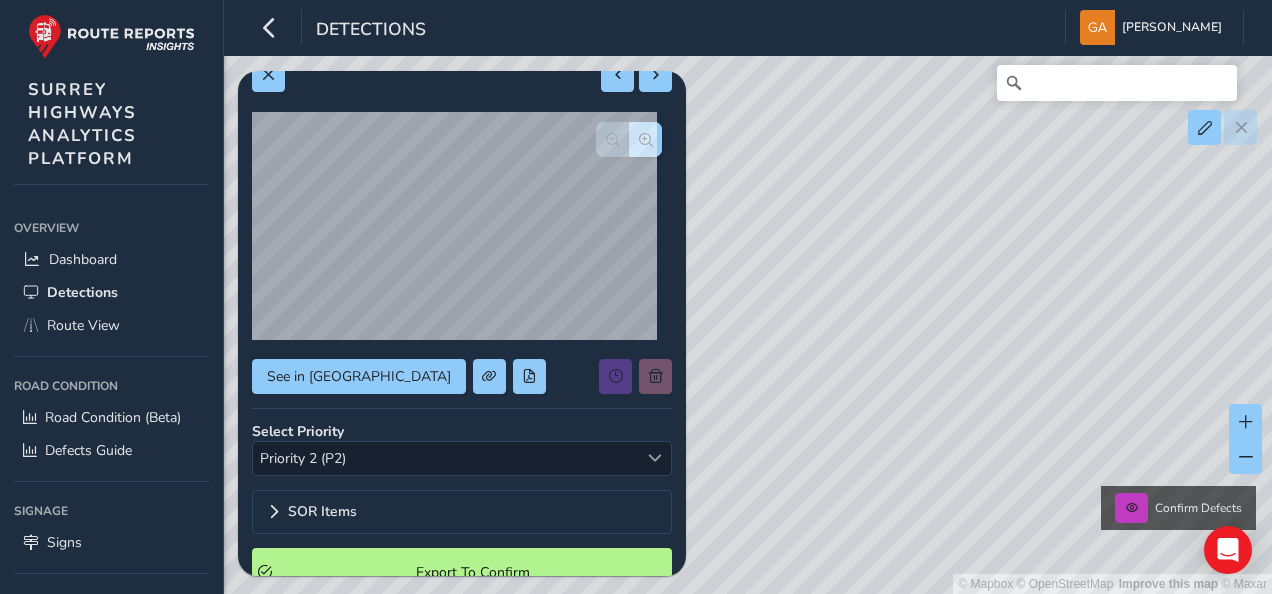 scroll, scrollTop: 0, scrollLeft: 0, axis: both 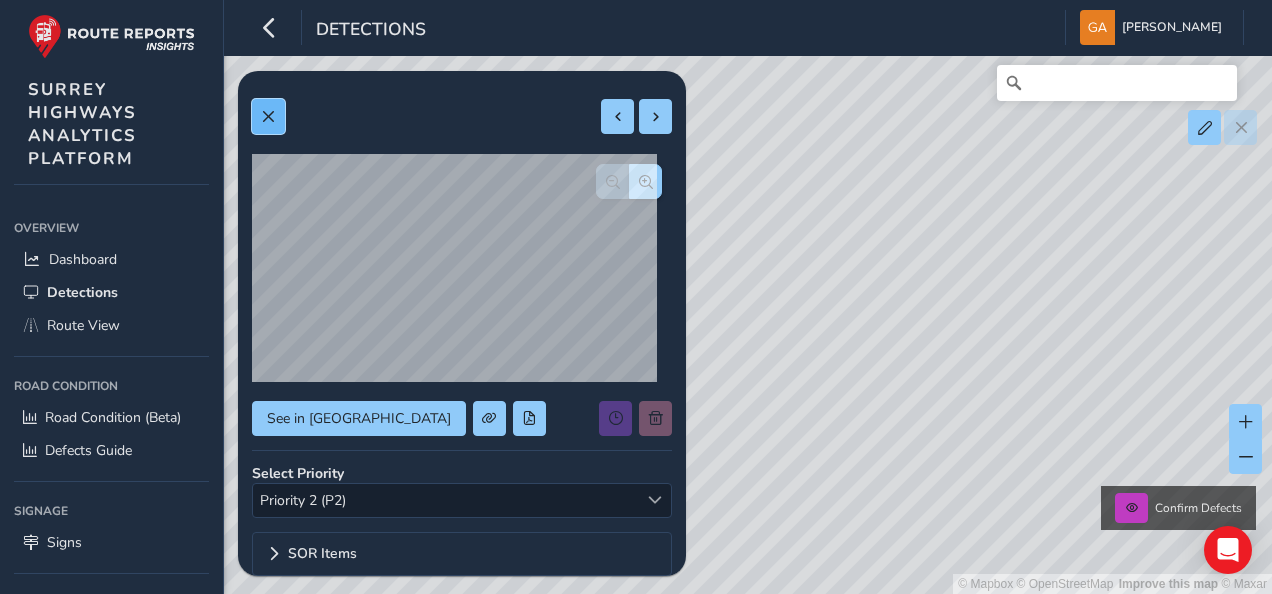 click at bounding box center (268, 116) 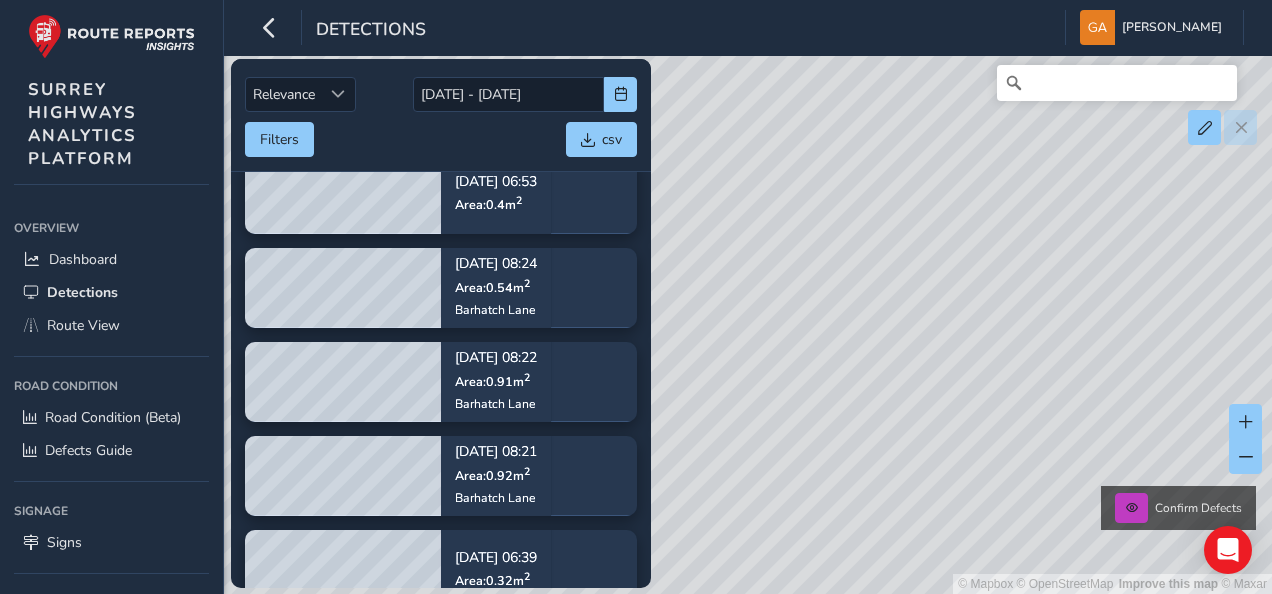 scroll, scrollTop: 1057, scrollLeft: 0, axis: vertical 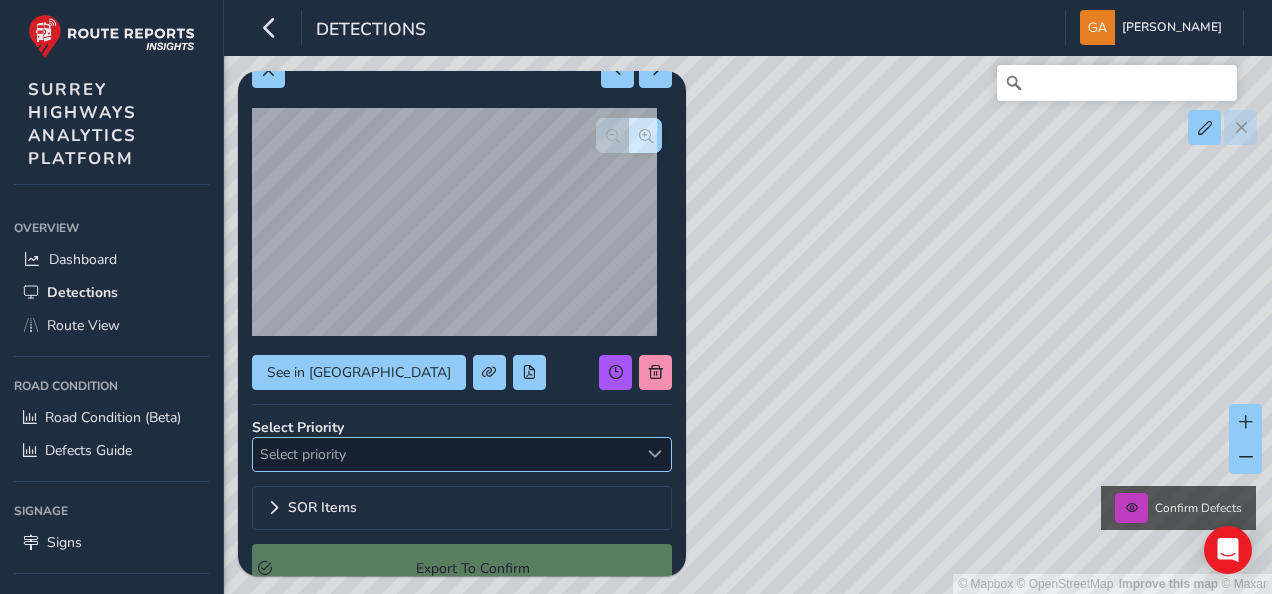 click at bounding box center [655, 454] 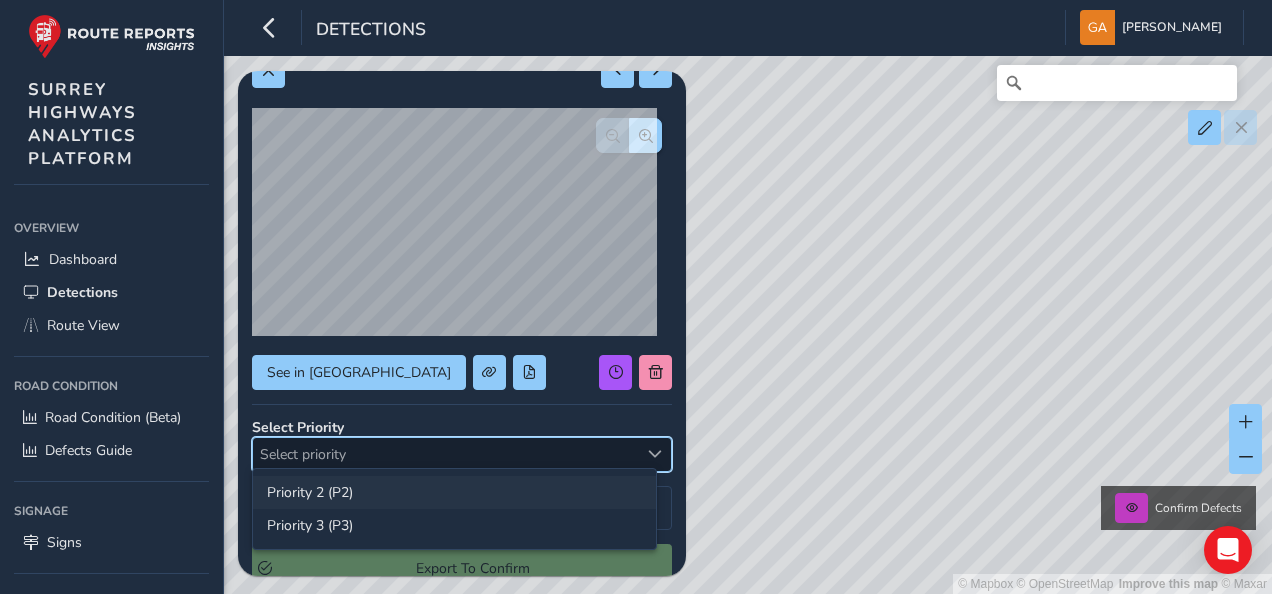 click on "Priority 2 (P2)" at bounding box center (454, 492) 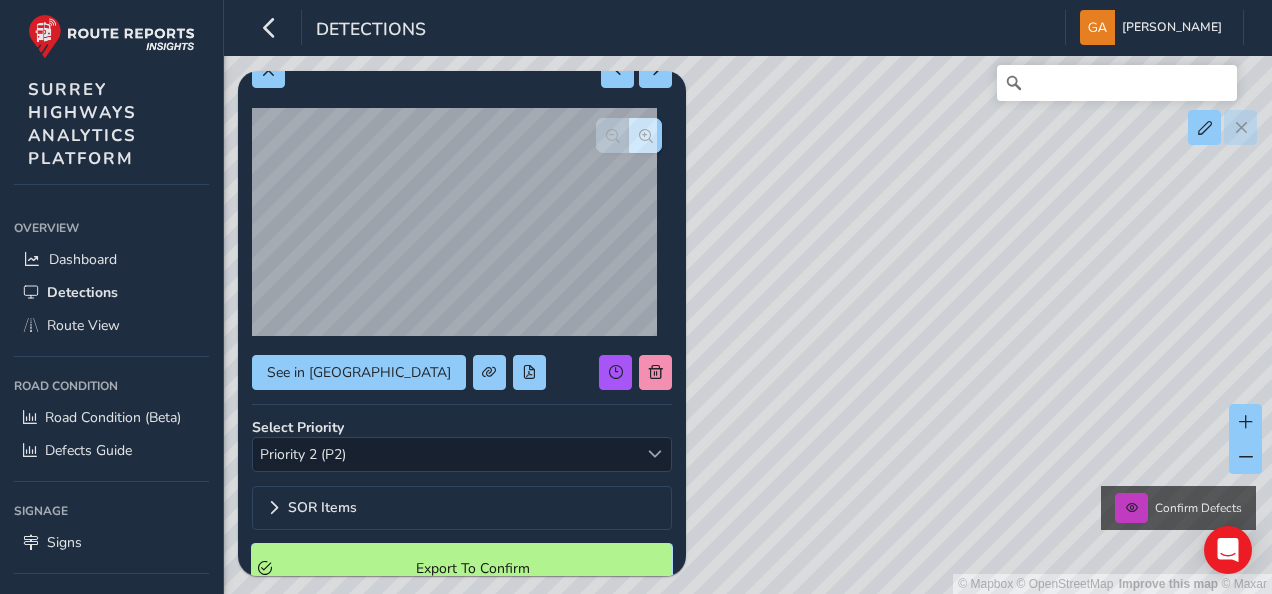 click on "Export To Confirm" at bounding box center (472, 568) 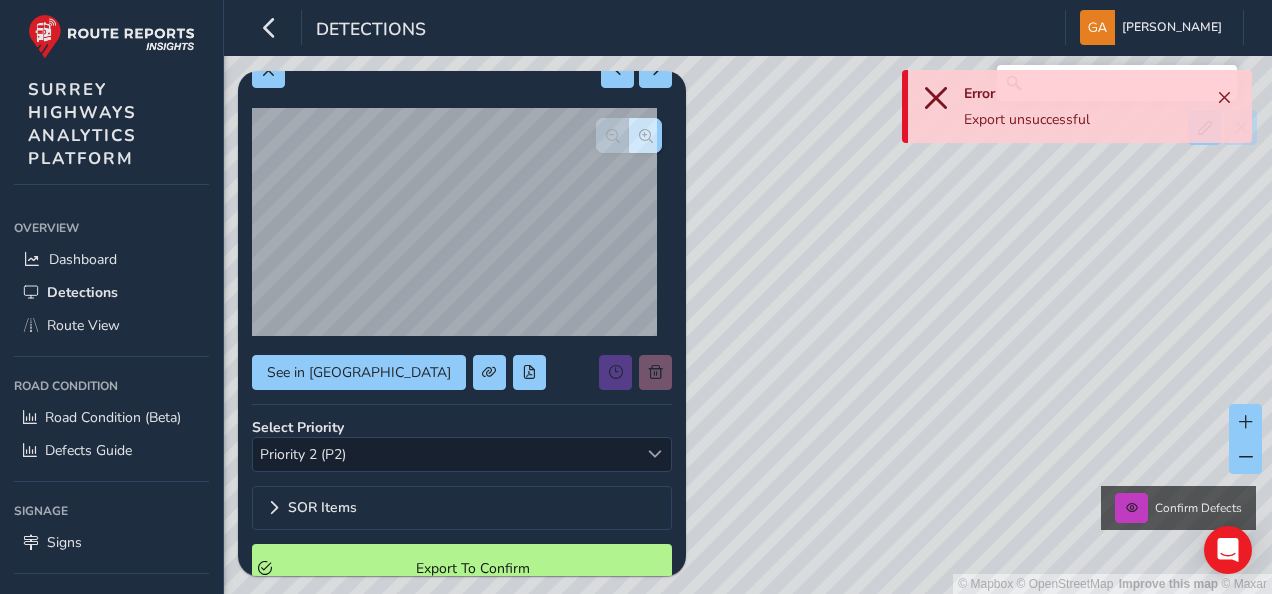 click at bounding box center [936, 98] 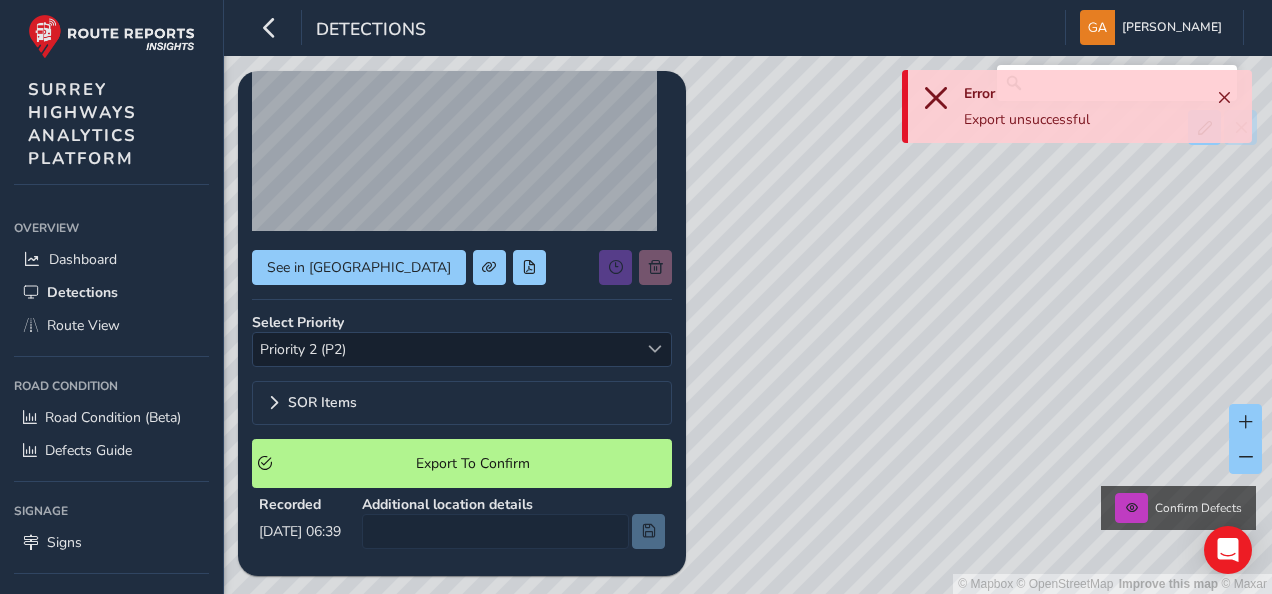 scroll, scrollTop: 172, scrollLeft: 0, axis: vertical 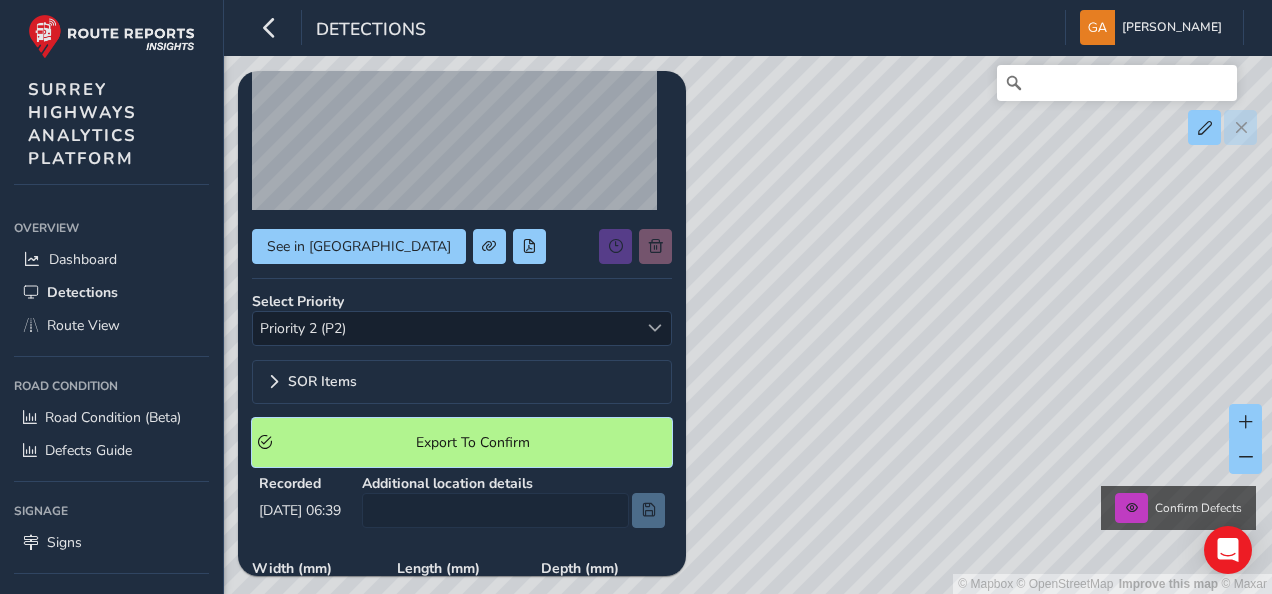 click on "Export To Confirm" at bounding box center (472, 442) 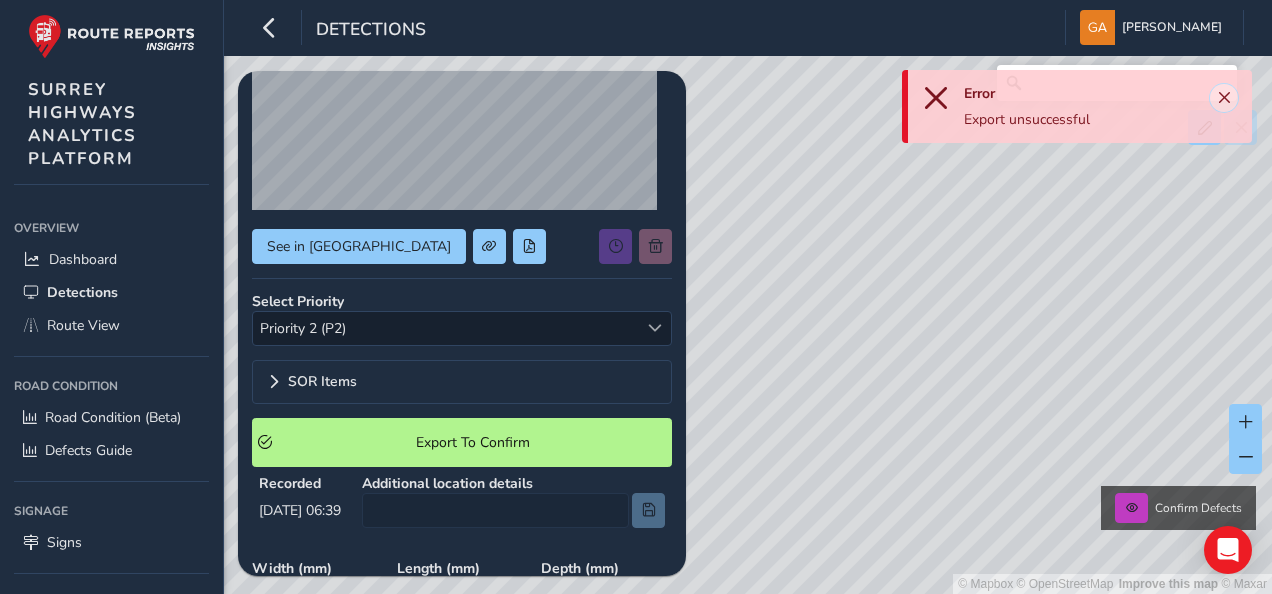 click at bounding box center [1224, 98] 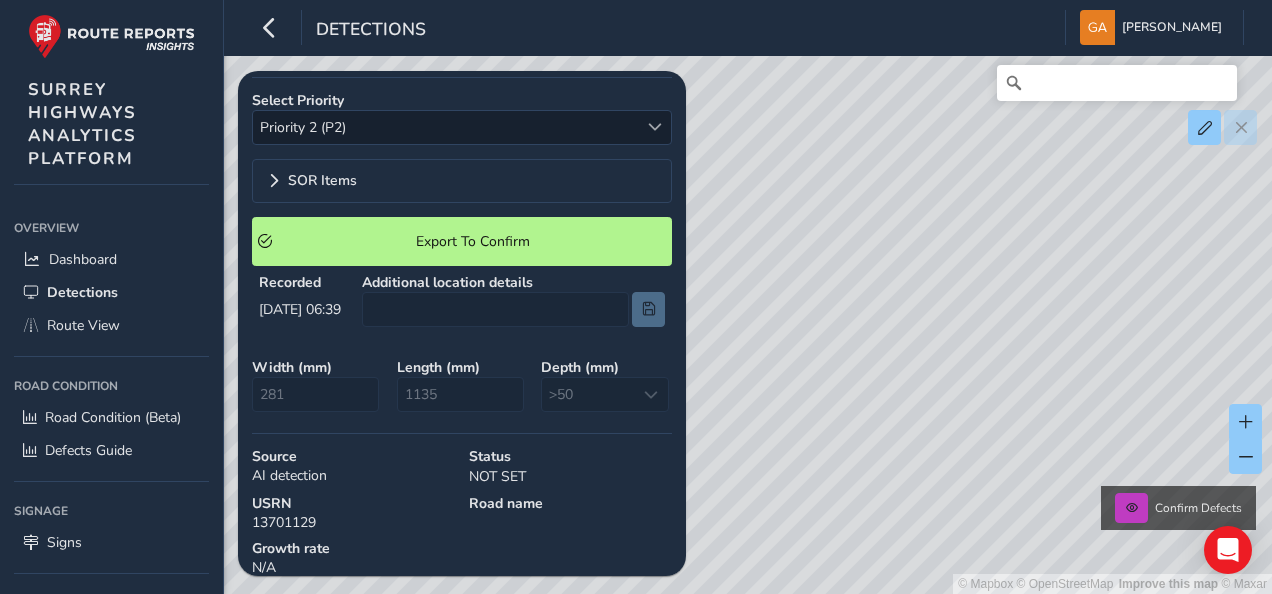 scroll, scrollTop: 374, scrollLeft: 0, axis: vertical 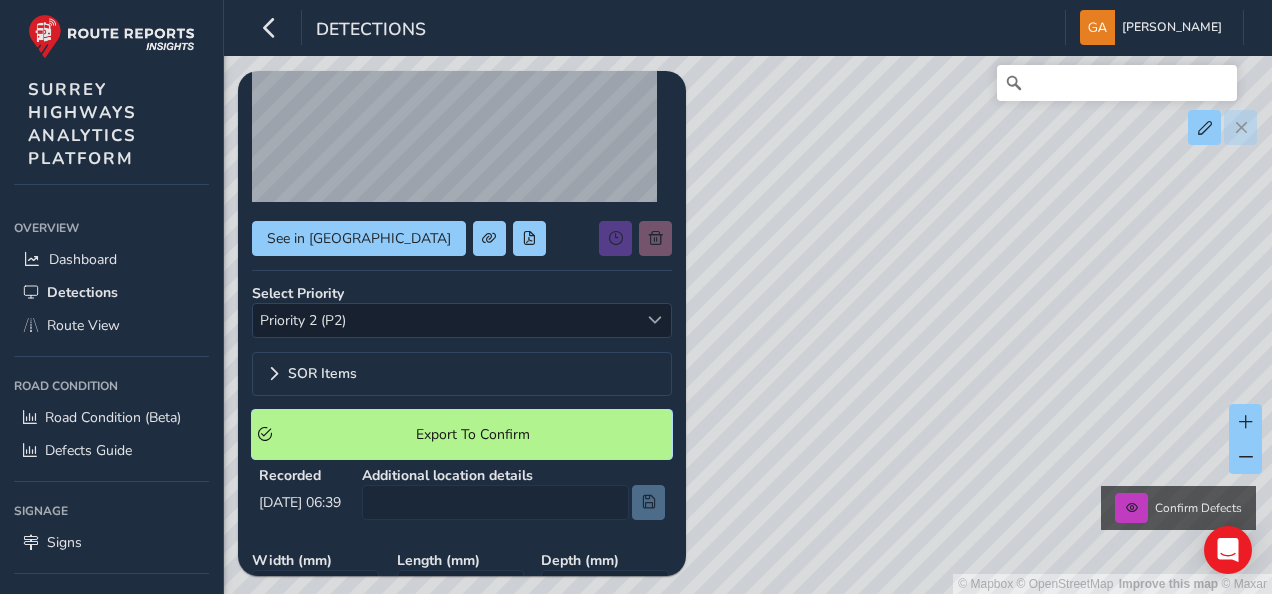 click on "Export To Confirm" at bounding box center [472, 434] 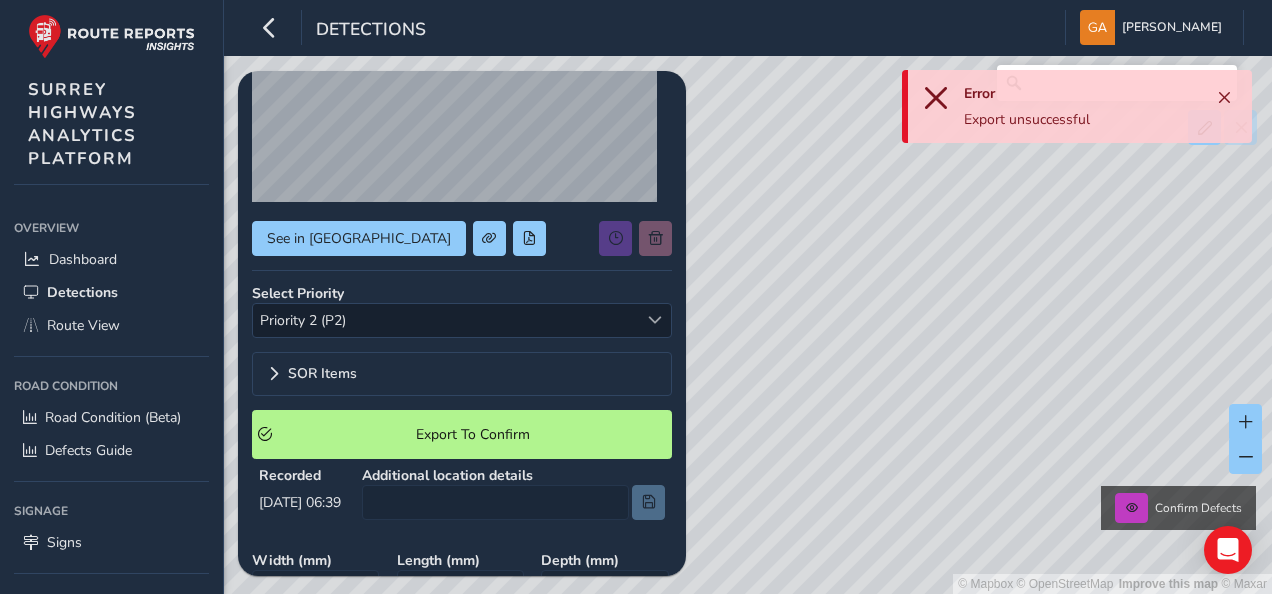click at bounding box center [936, 98] 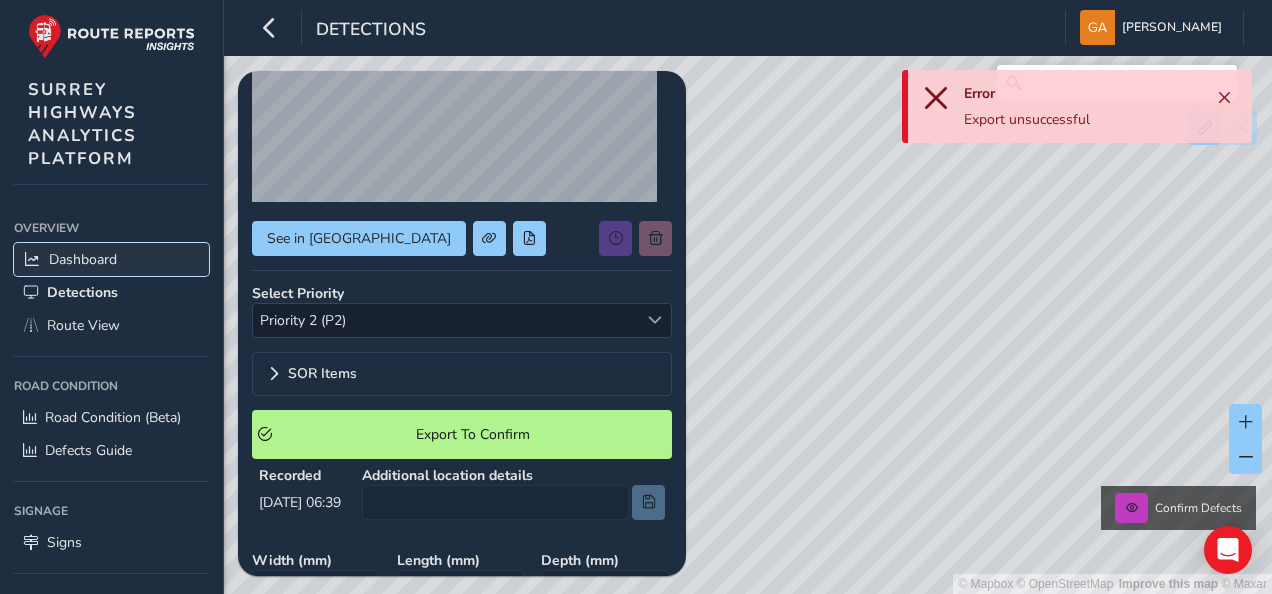 click on "Dashboard" at bounding box center [83, 259] 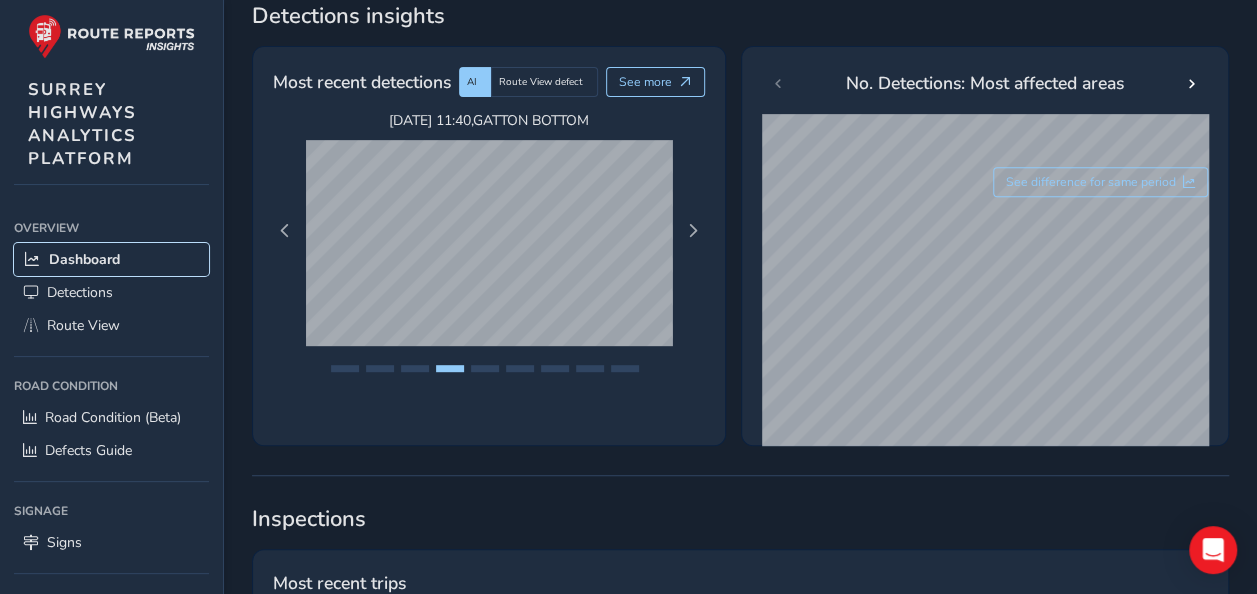 scroll, scrollTop: 400, scrollLeft: 0, axis: vertical 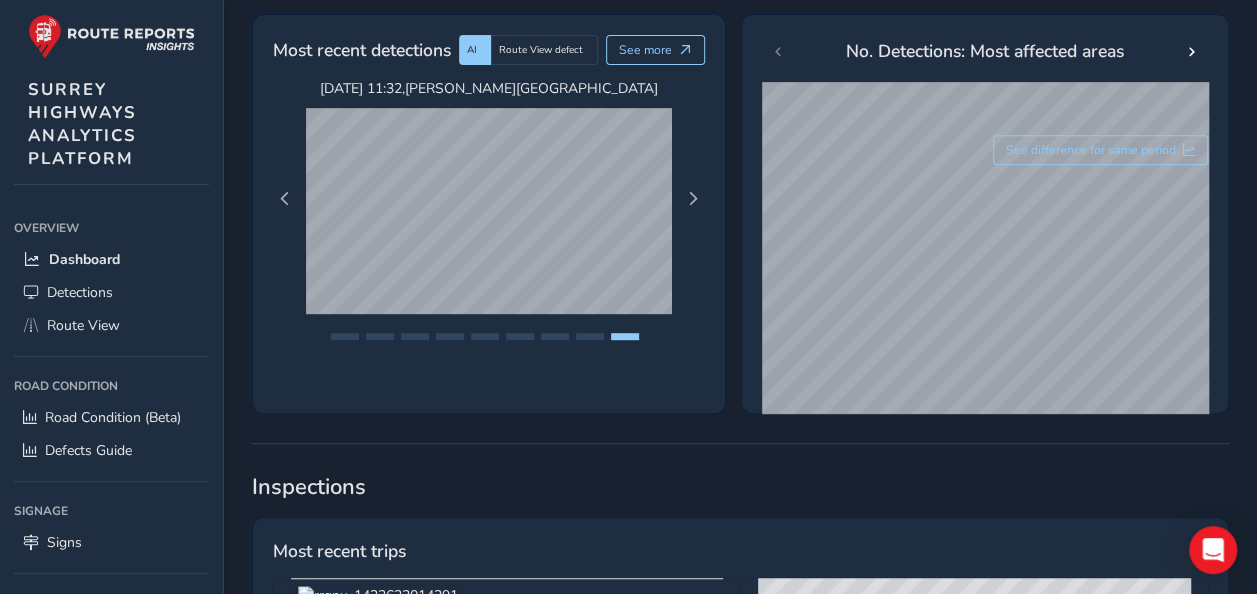 click at bounding box center (1192, 52) 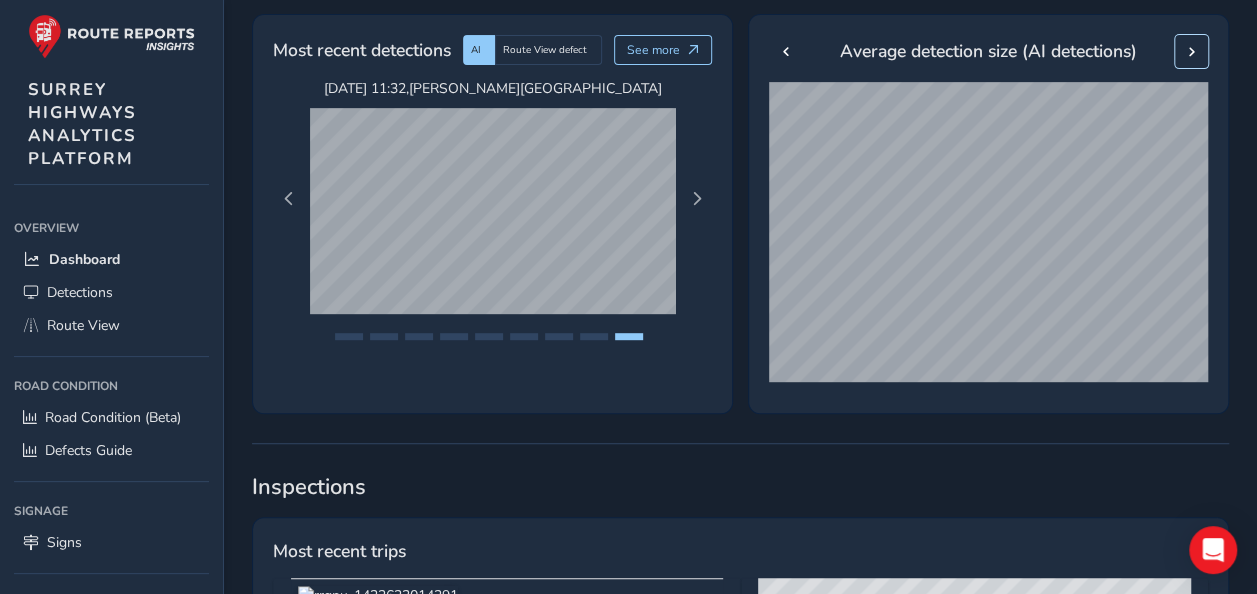 click at bounding box center [1192, 52] 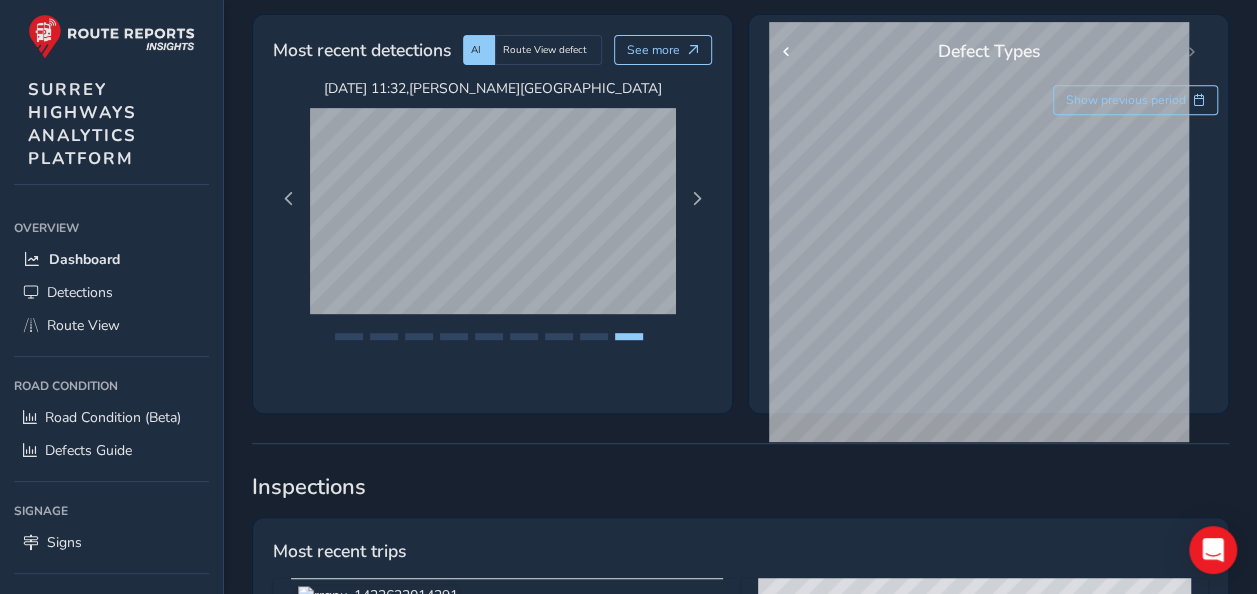 click on "Defect Types" at bounding box center (988, 51) 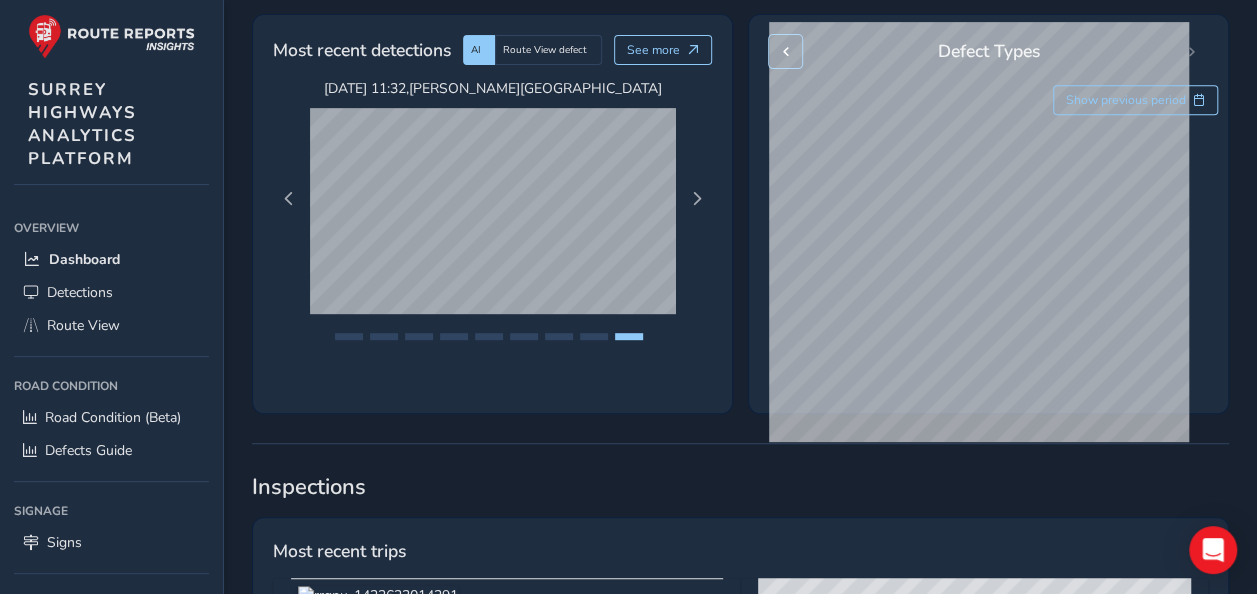 click at bounding box center (785, 52) 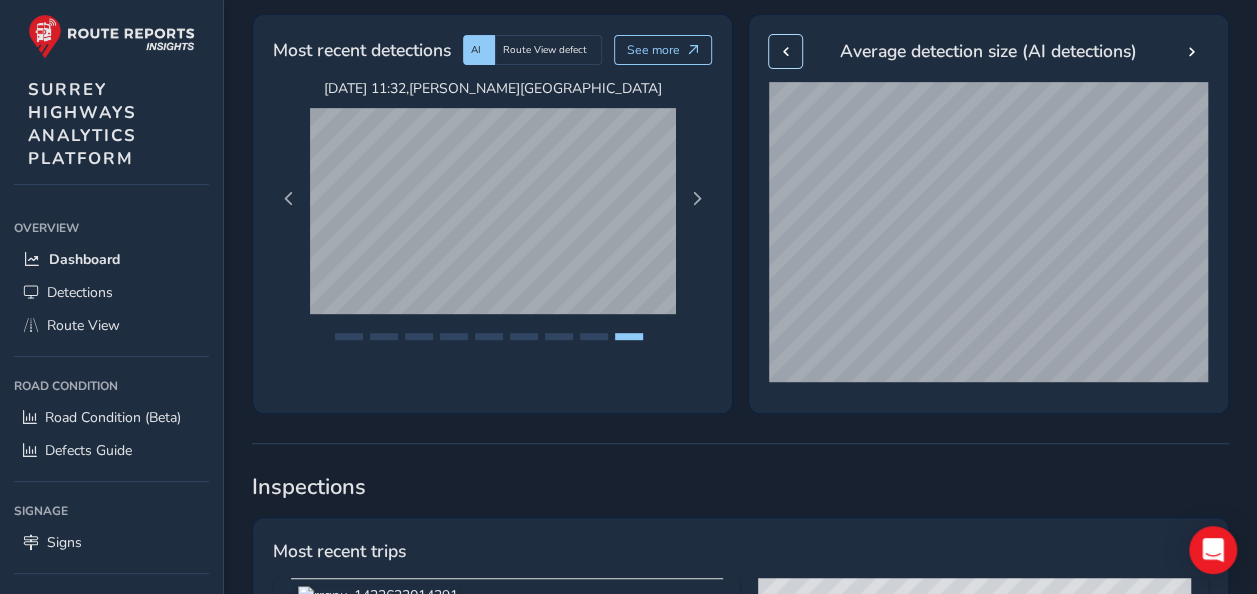 click at bounding box center [785, 52] 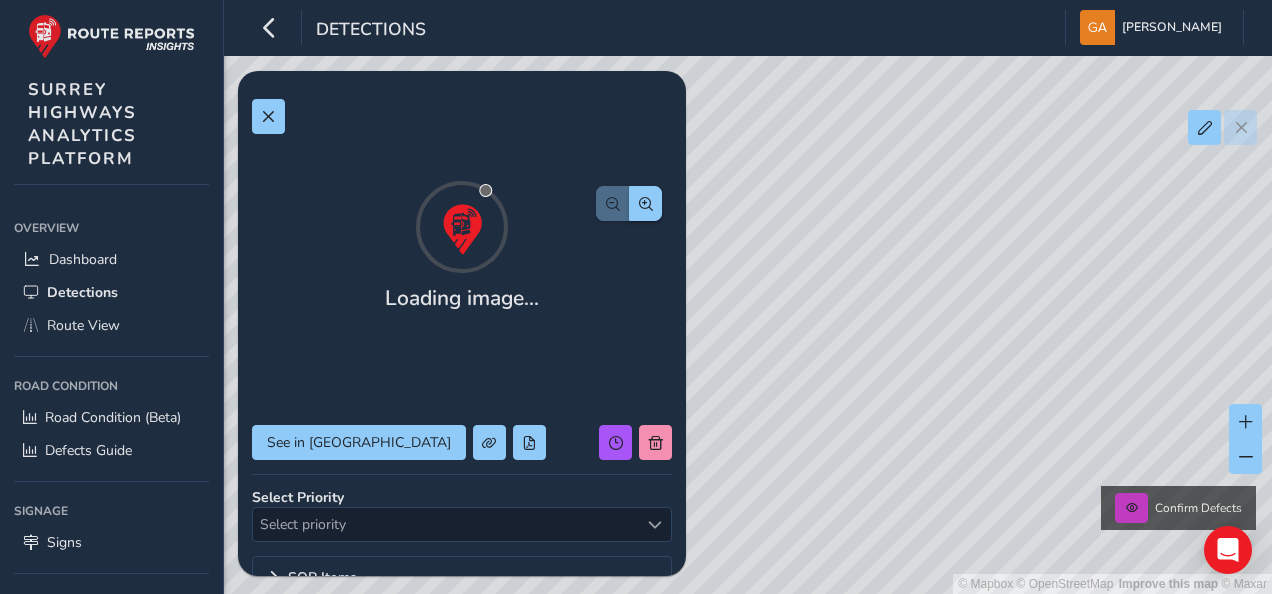 scroll, scrollTop: 0, scrollLeft: 0, axis: both 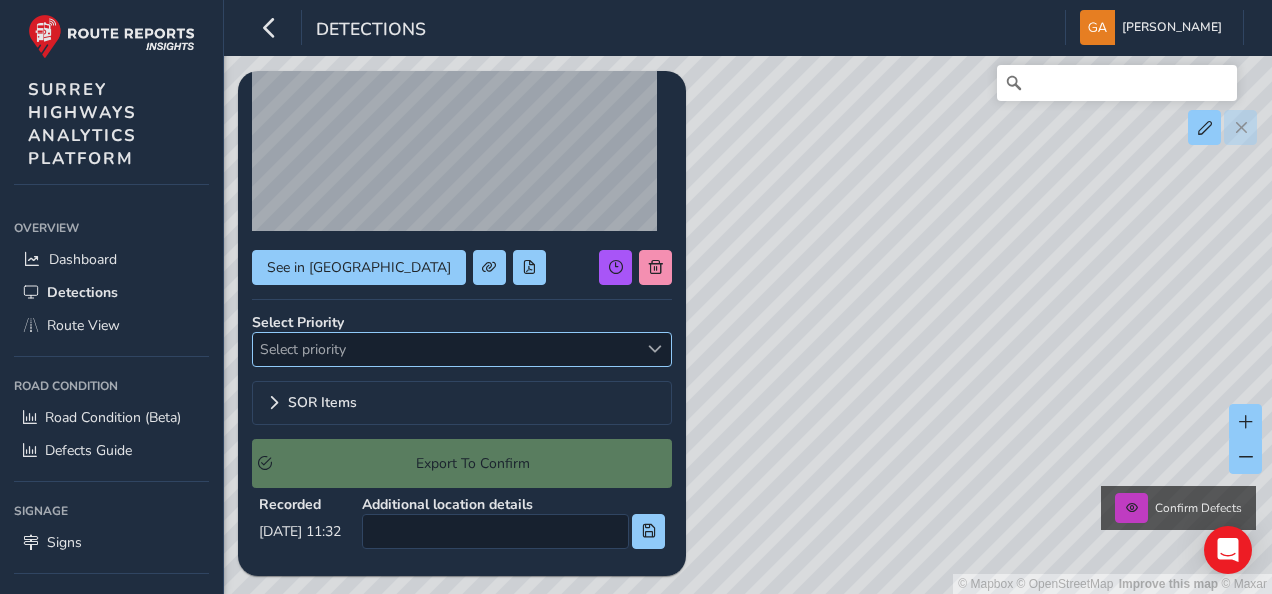 click at bounding box center (654, 349) 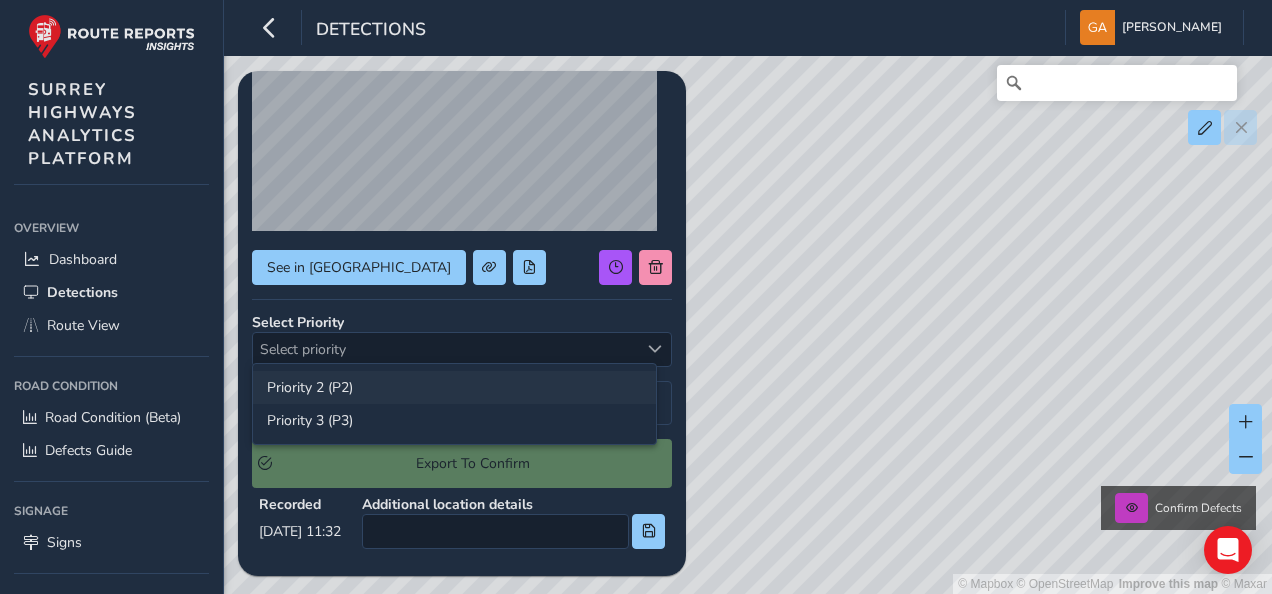 click on "Priority 2 (P2)" at bounding box center (454, 387) 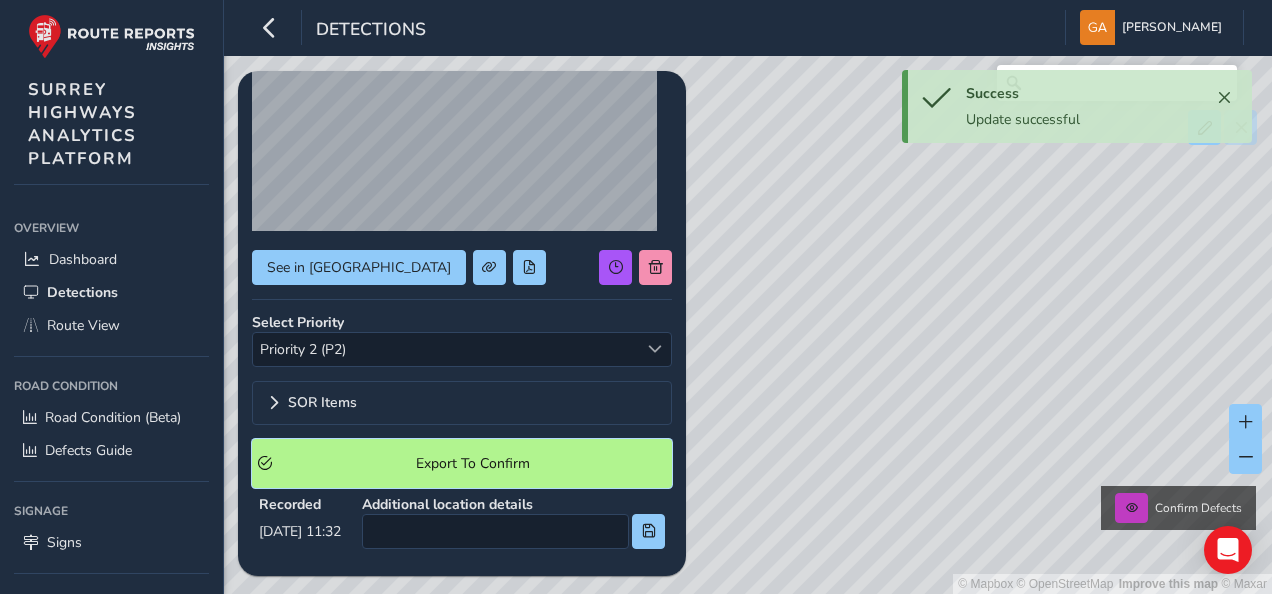 click on "Export To Confirm" at bounding box center (472, 463) 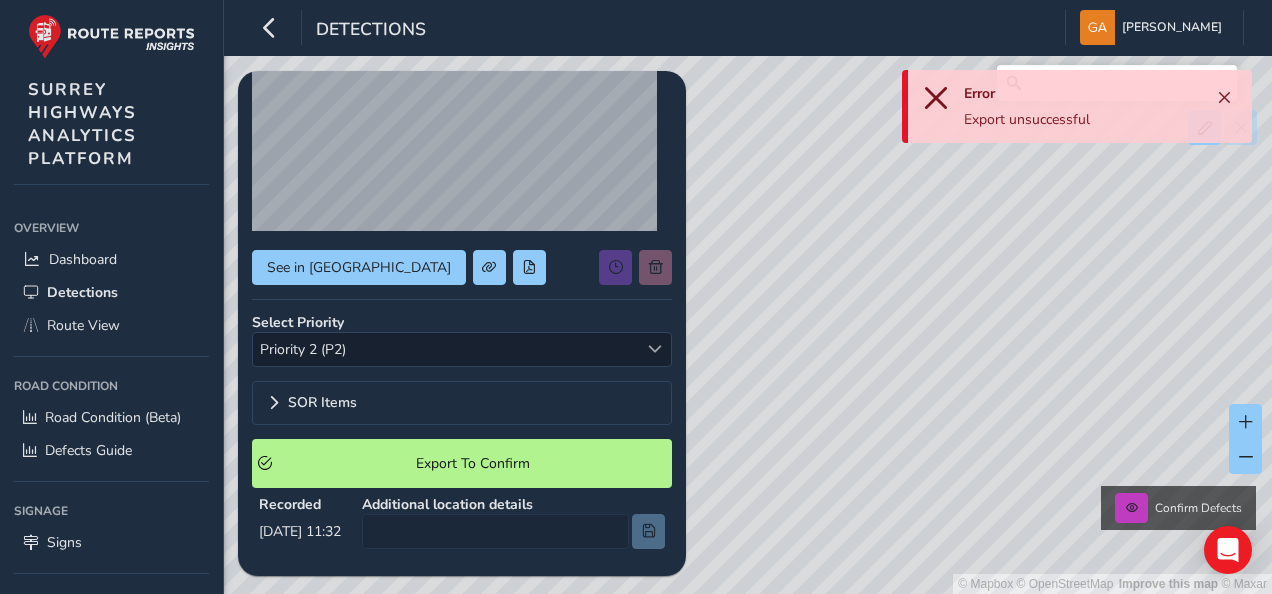 click at bounding box center [936, 98] 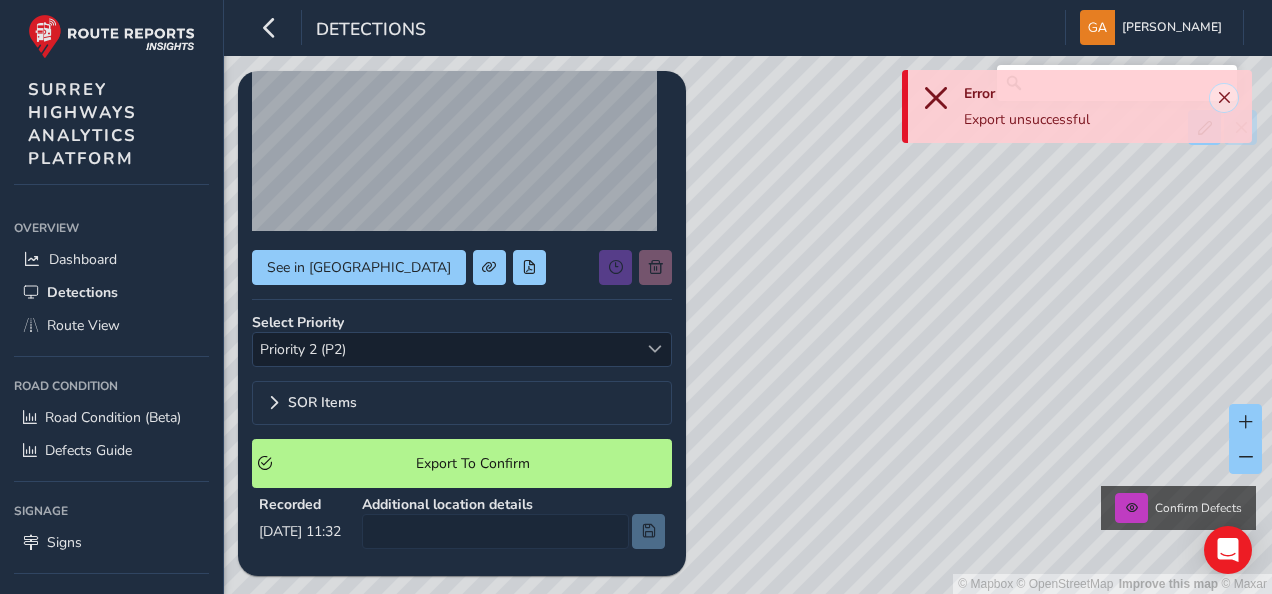 click at bounding box center (1224, 98) 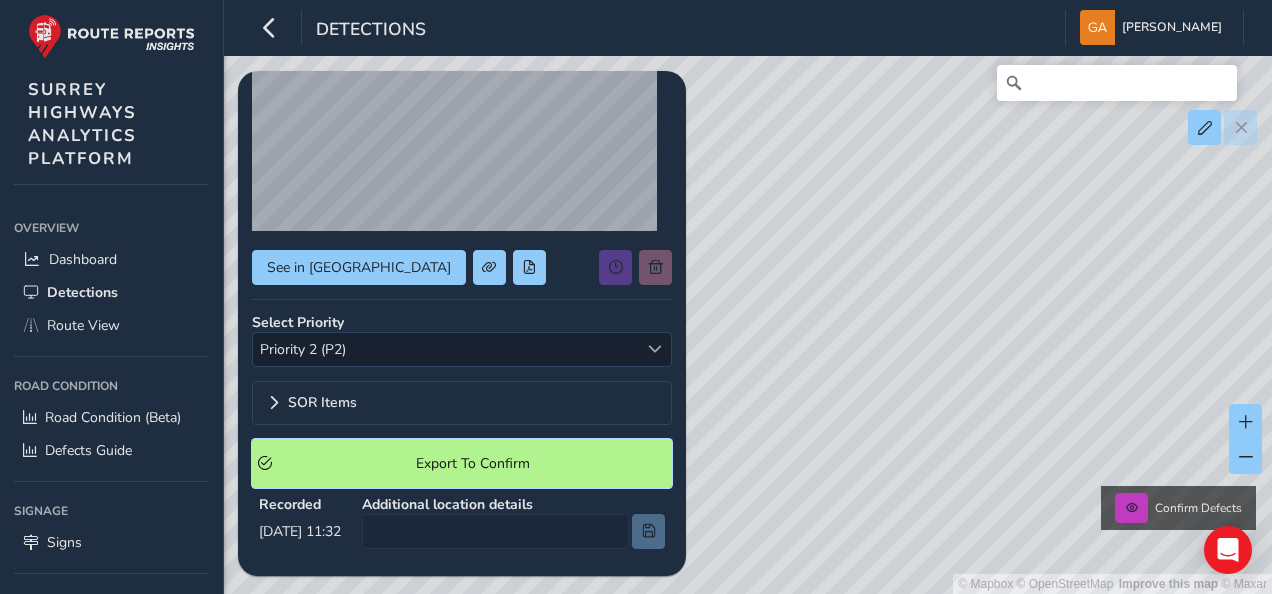 click on "Export To Confirm" at bounding box center [472, 463] 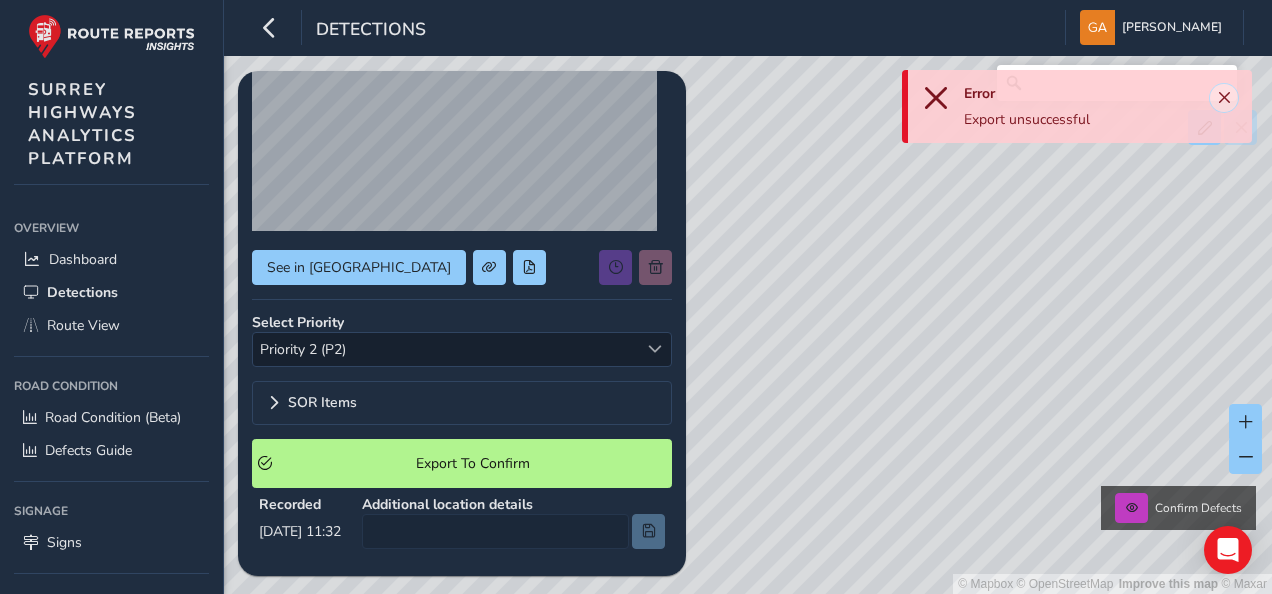 click at bounding box center (1224, 98) 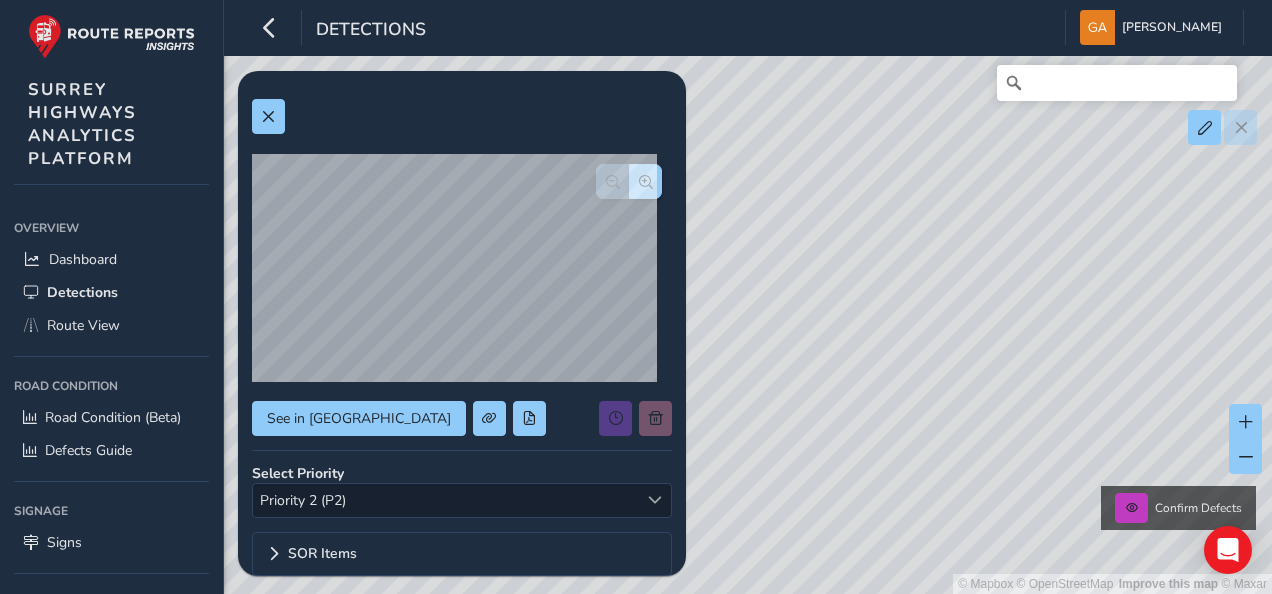 scroll, scrollTop: 0, scrollLeft: 0, axis: both 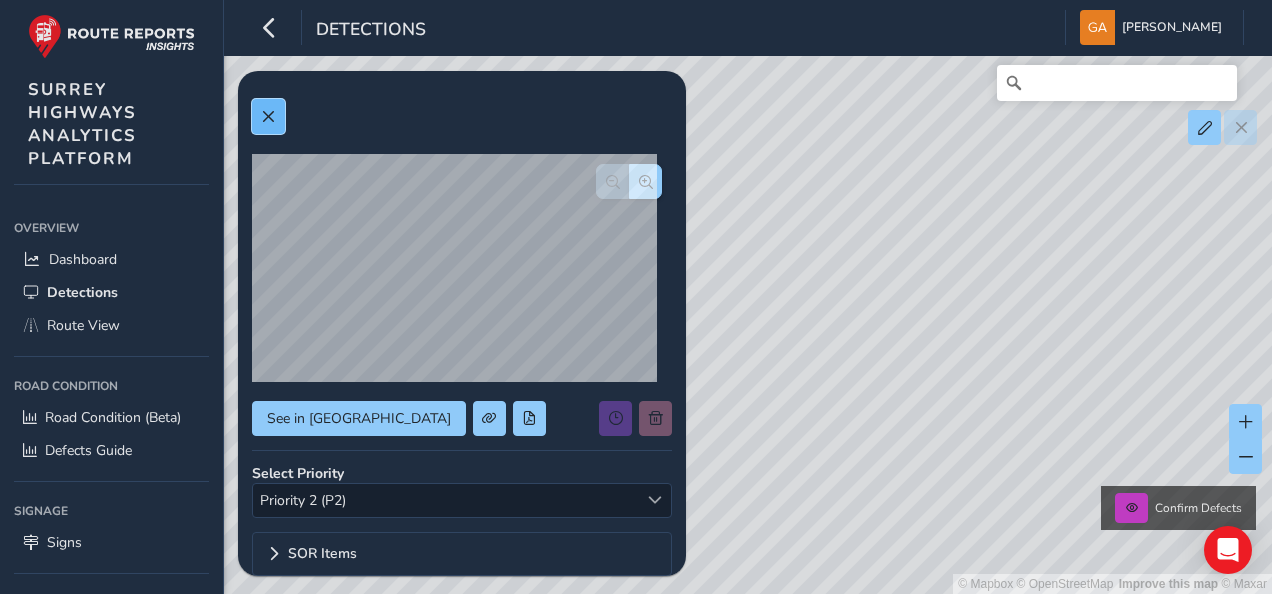 click at bounding box center [268, 117] 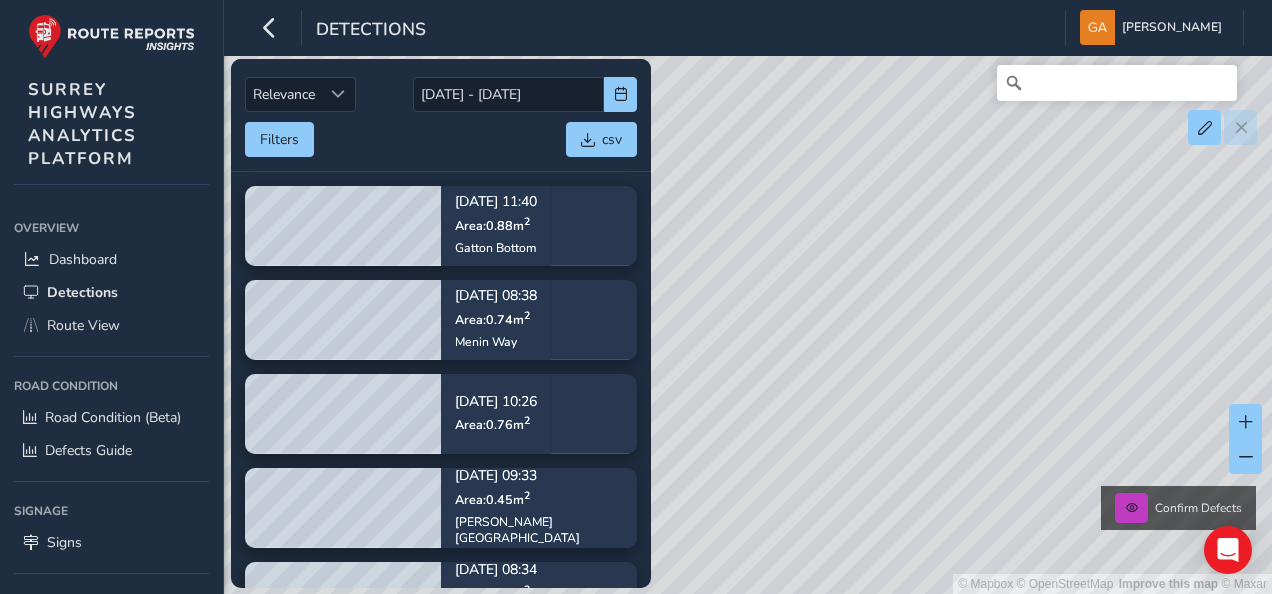 drag, startPoint x: 822, startPoint y: 402, endPoint x: 747, endPoint y: 186, distance: 228.65039 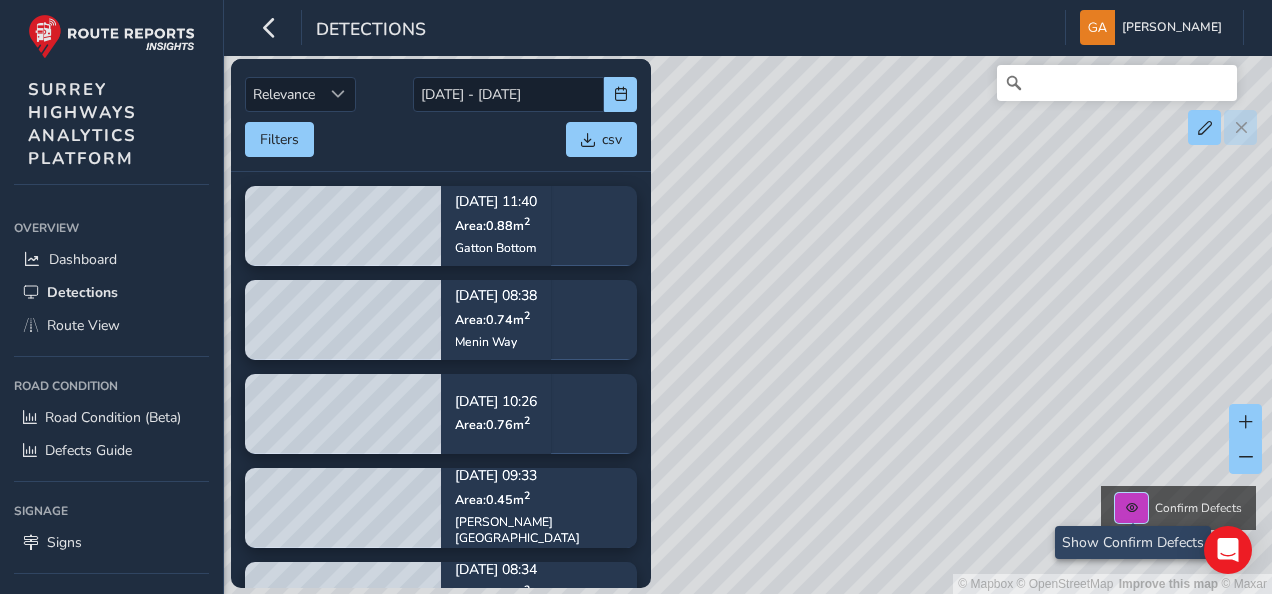 click at bounding box center [1132, 508] 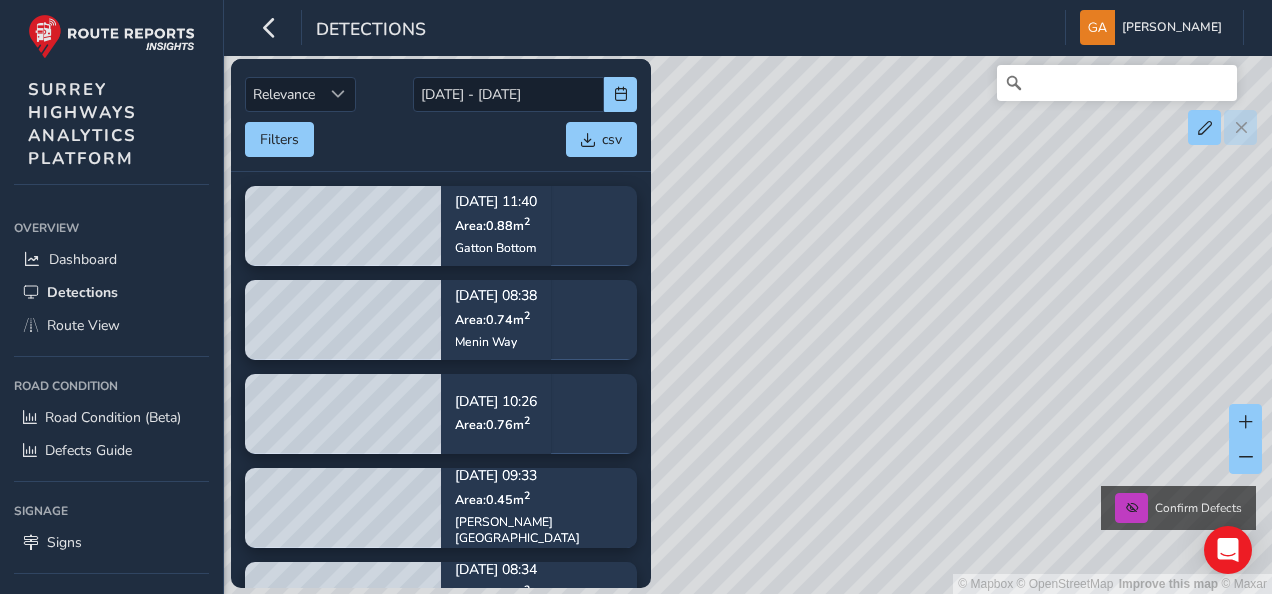drag, startPoint x: 805, startPoint y: 300, endPoint x: 957, endPoint y: 354, distance: 161.30716 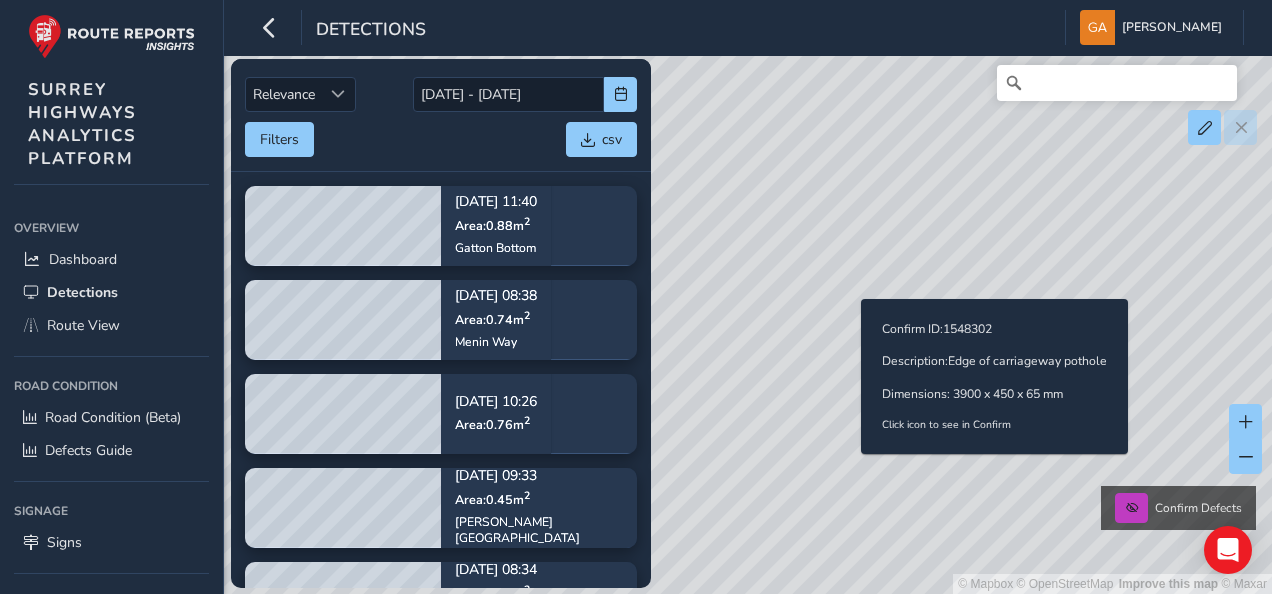 click on "© Mapbox   © OpenStreetMap   Improve this map   © Maxar           Confirm Defects Confirm ID:  1548302 Description:  Edge of carriageway pothole Dimensions:   3900 x 450 x 65 mm Click icon to see in Confirm" at bounding box center [636, 297] 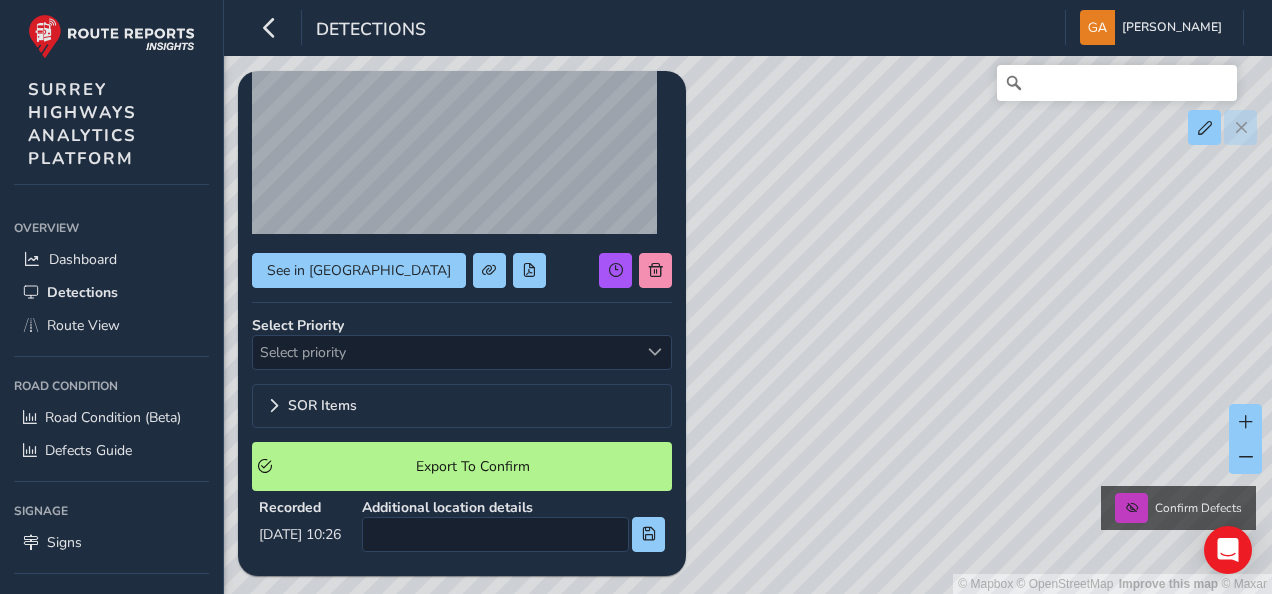 scroll, scrollTop: 150, scrollLeft: 0, axis: vertical 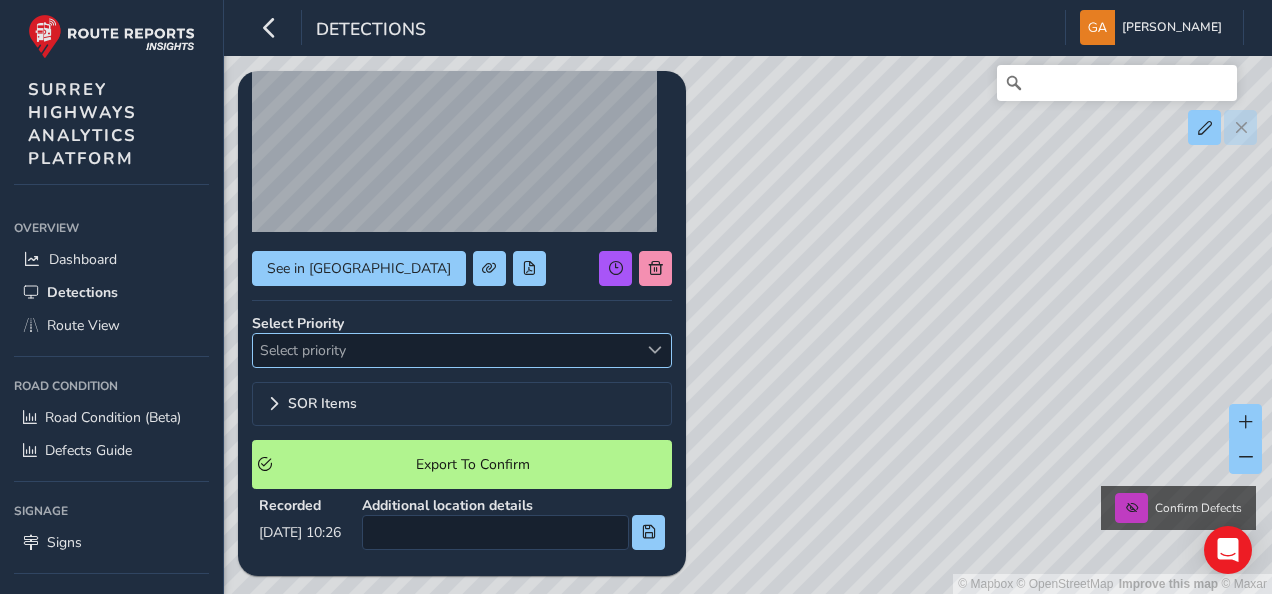 click at bounding box center [655, 350] 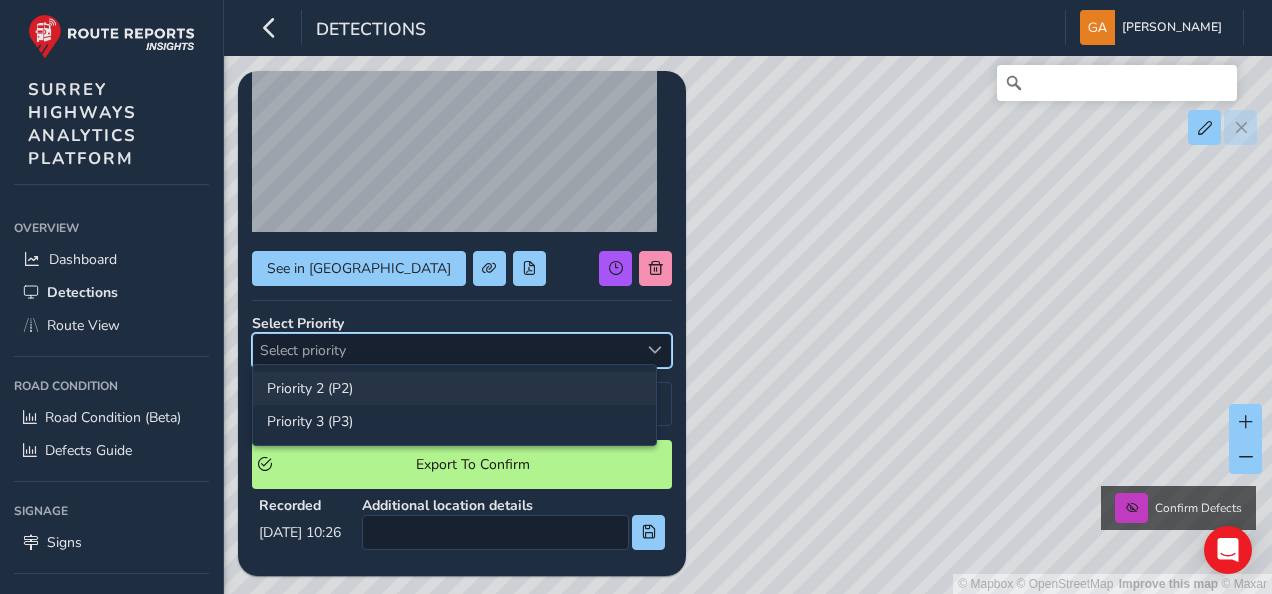 click on "Priority 2 (P2)" at bounding box center [454, 388] 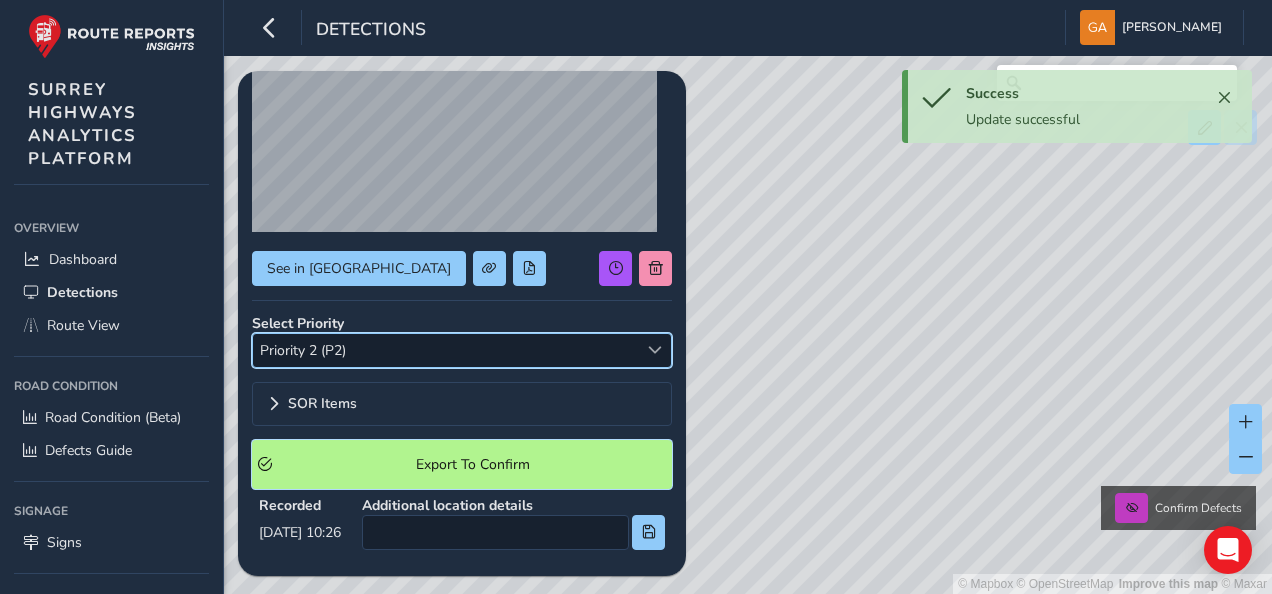 click on "Export To Confirm" at bounding box center [472, 464] 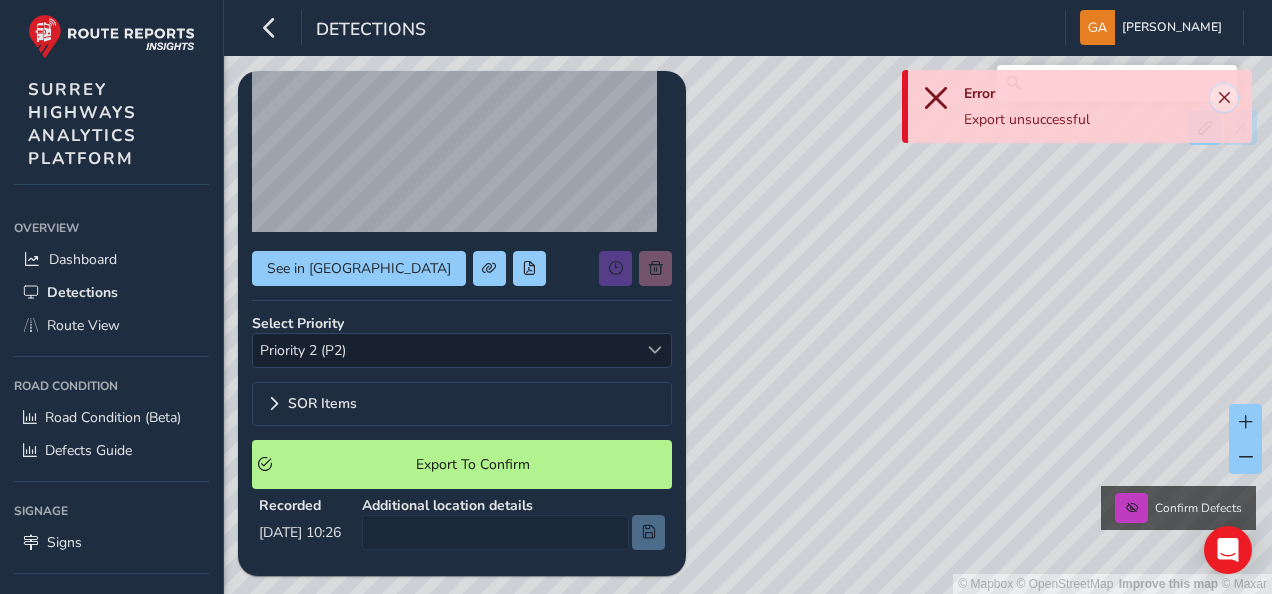 click at bounding box center [1224, 98] 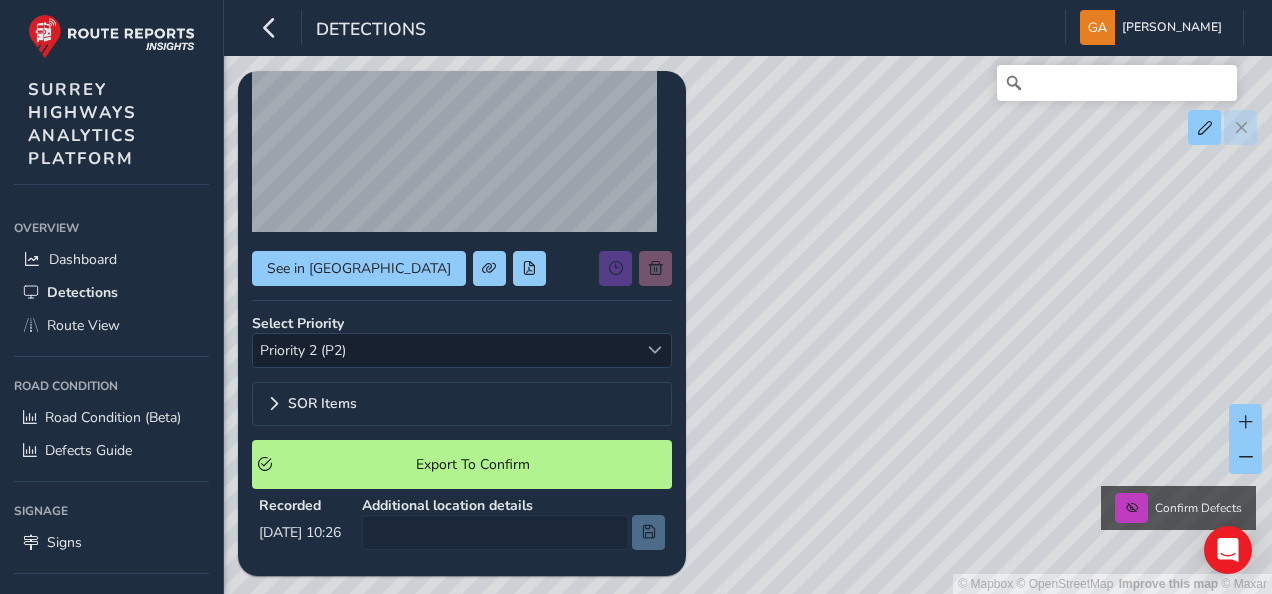 scroll, scrollTop: 0, scrollLeft: 0, axis: both 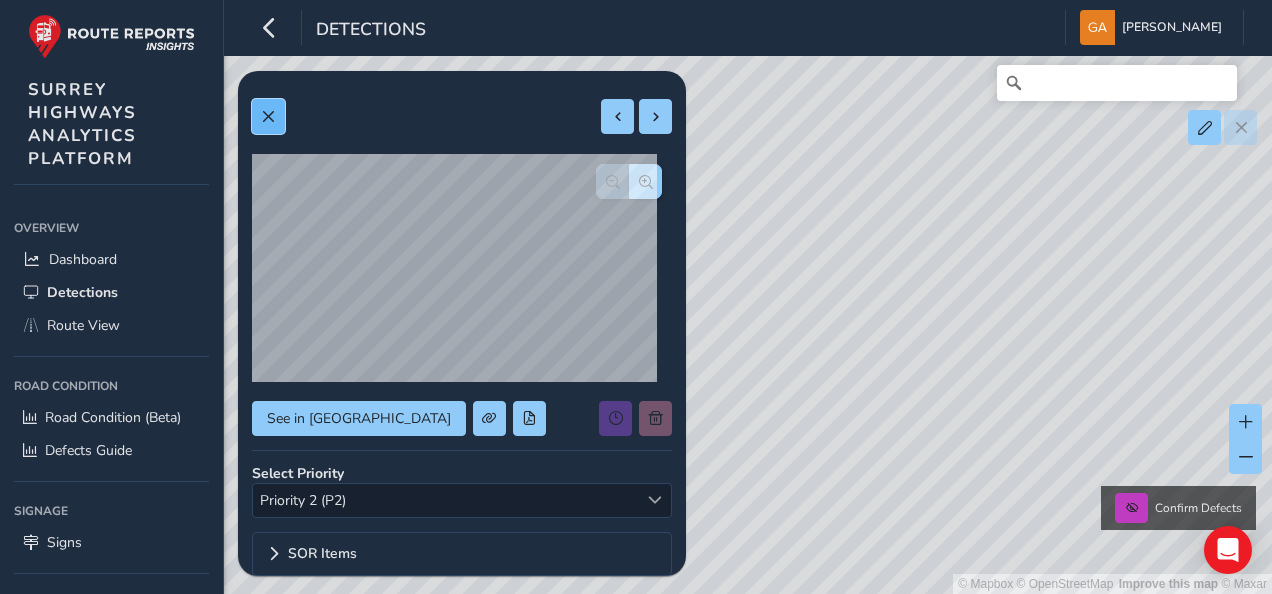 click at bounding box center [268, 117] 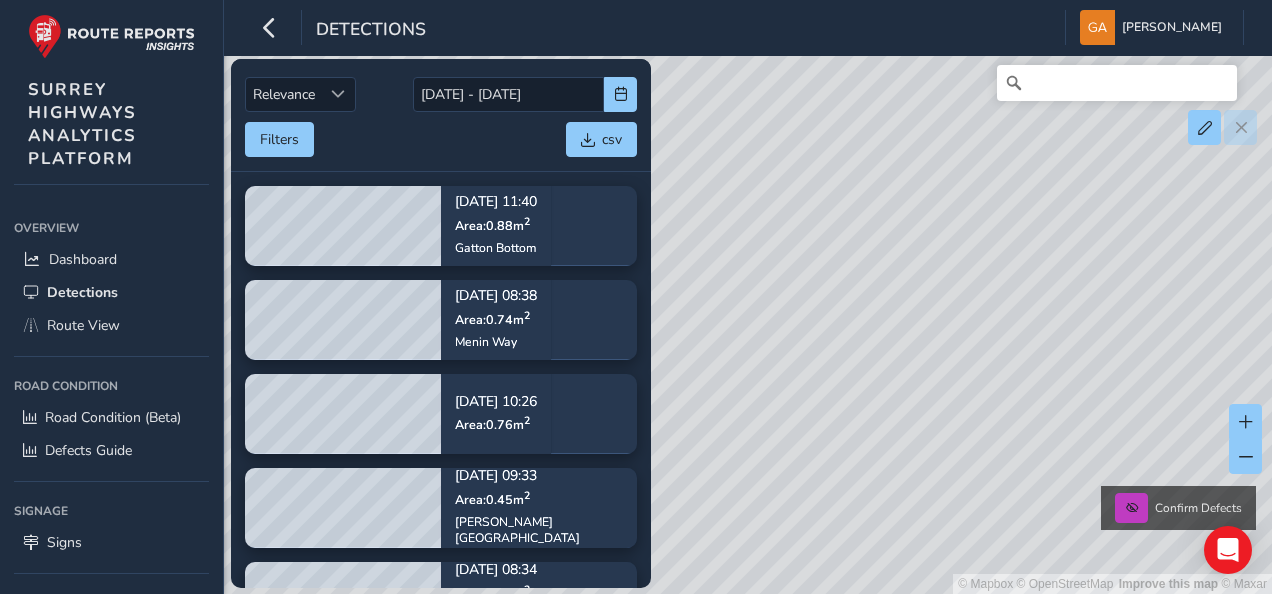 drag, startPoint x: 964, startPoint y: 494, endPoint x: 854, endPoint y: 279, distance: 241.50569 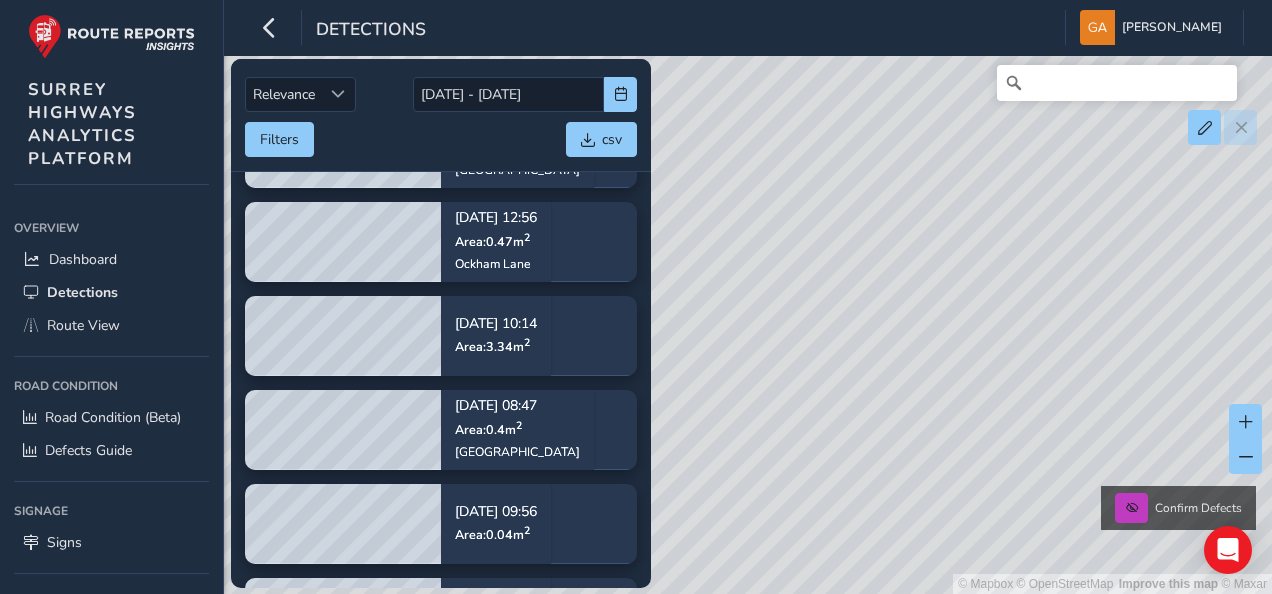 scroll, scrollTop: 1884, scrollLeft: 0, axis: vertical 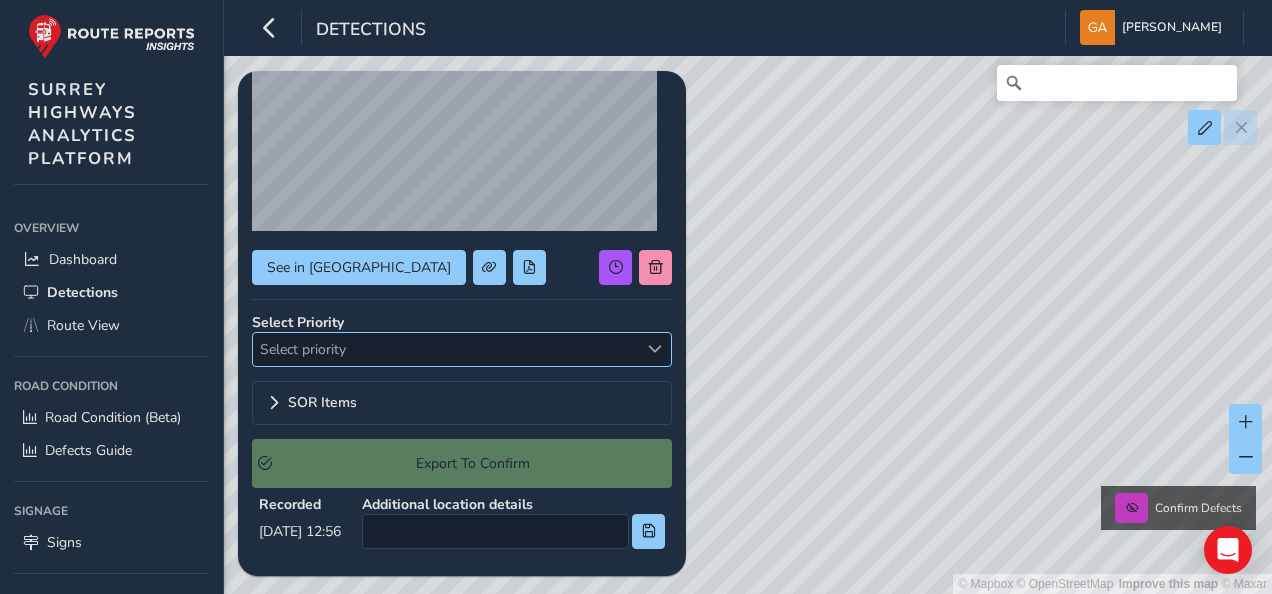 click at bounding box center (655, 349) 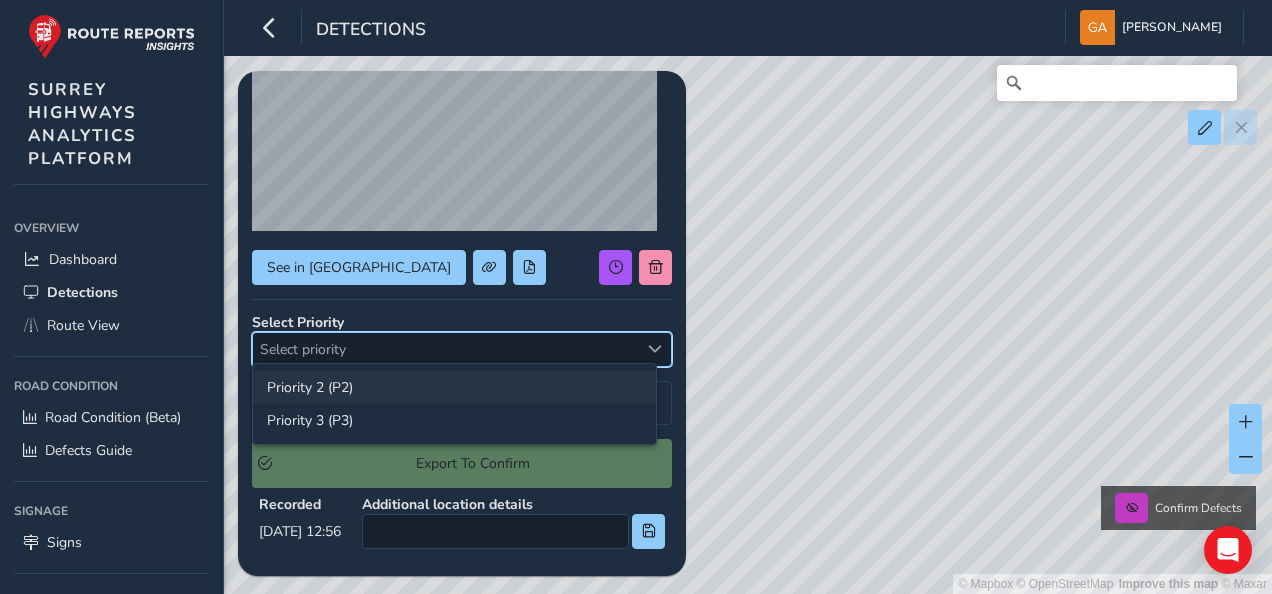 click on "Priority 2 (P2)" at bounding box center [454, 387] 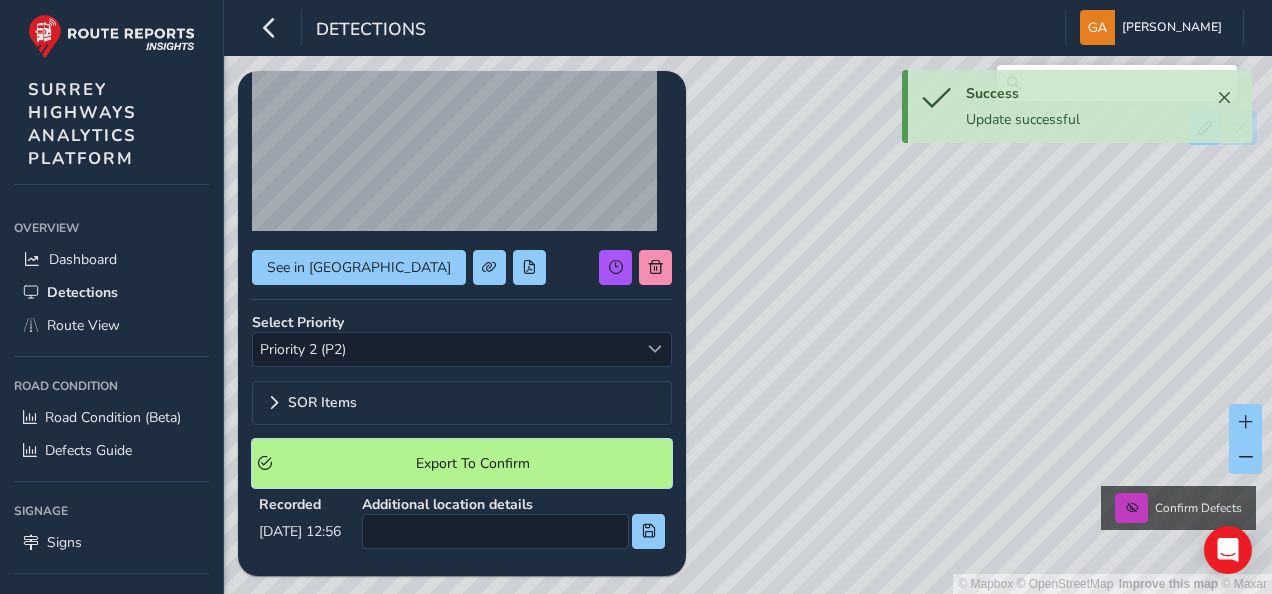 click on "Export To Confirm" at bounding box center (472, 463) 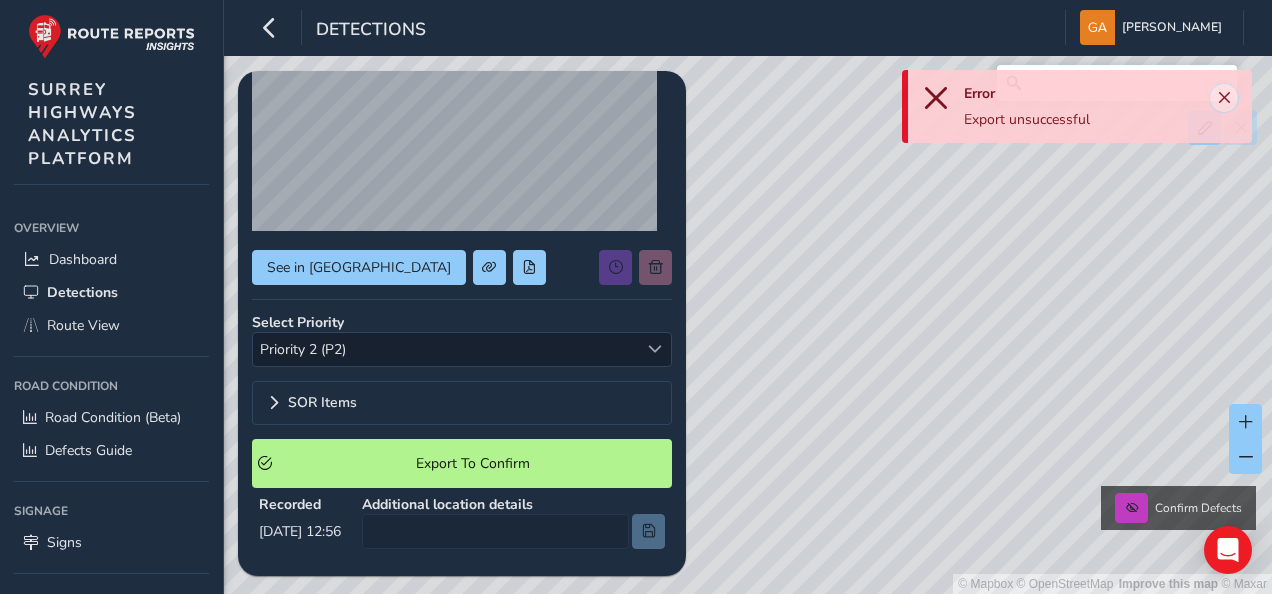 click at bounding box center [1224, 98] 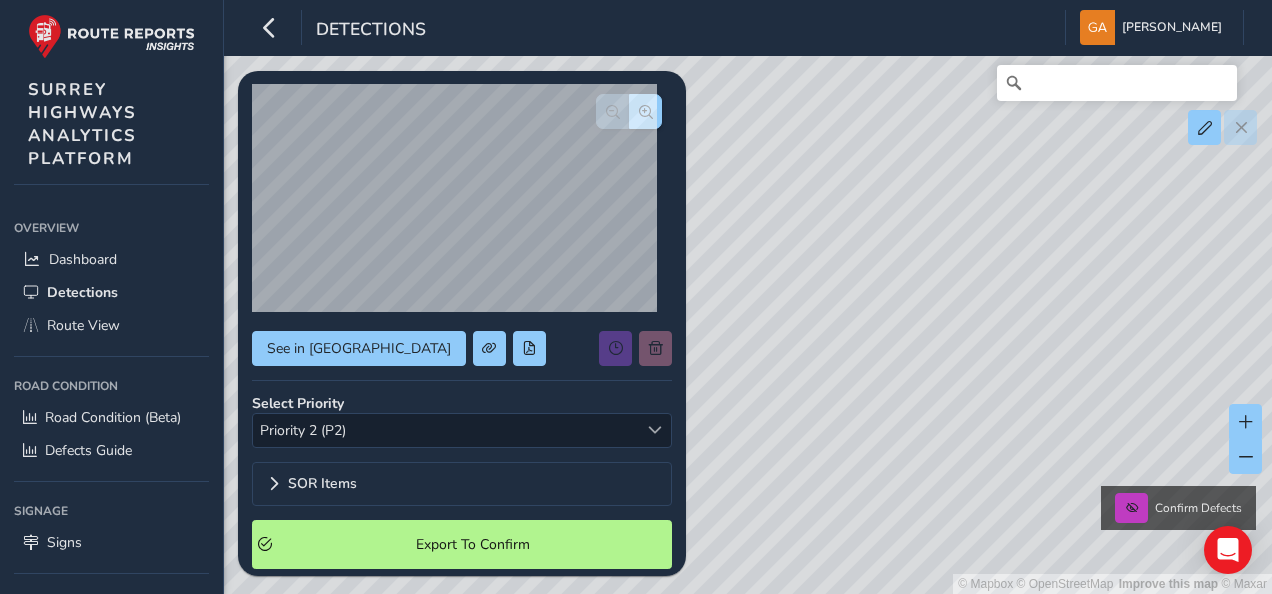 scroll, scrollTop: 60, scrollLeft: 0, axis: vertical 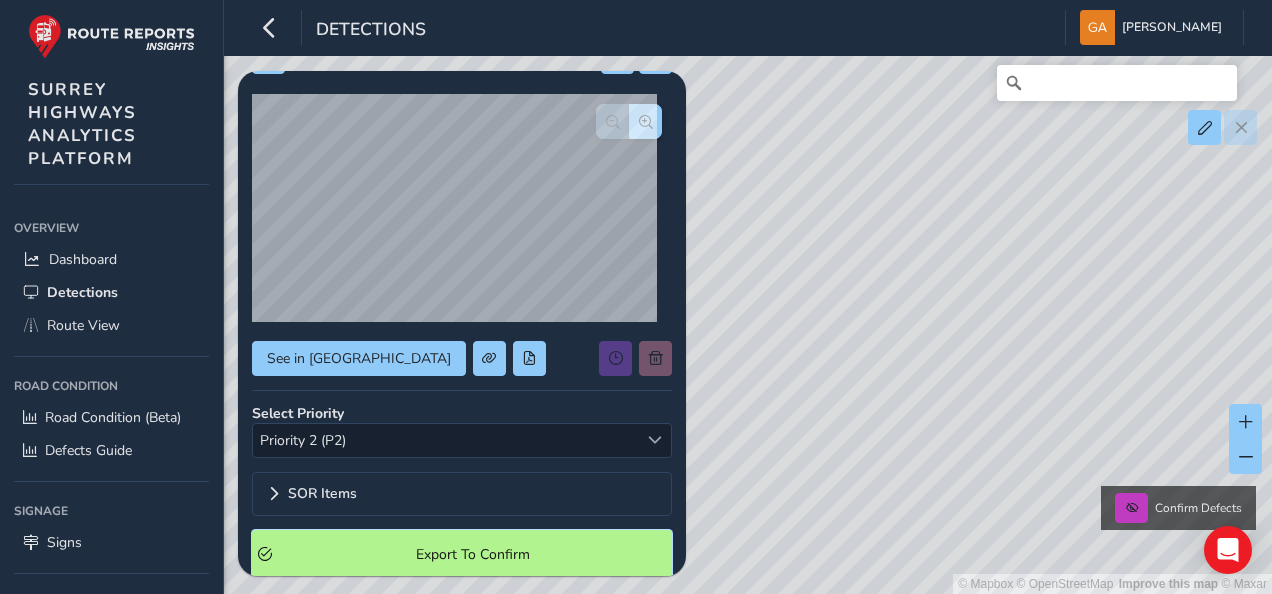 click on "Export To Confirm" at bounding box center (472, 554) 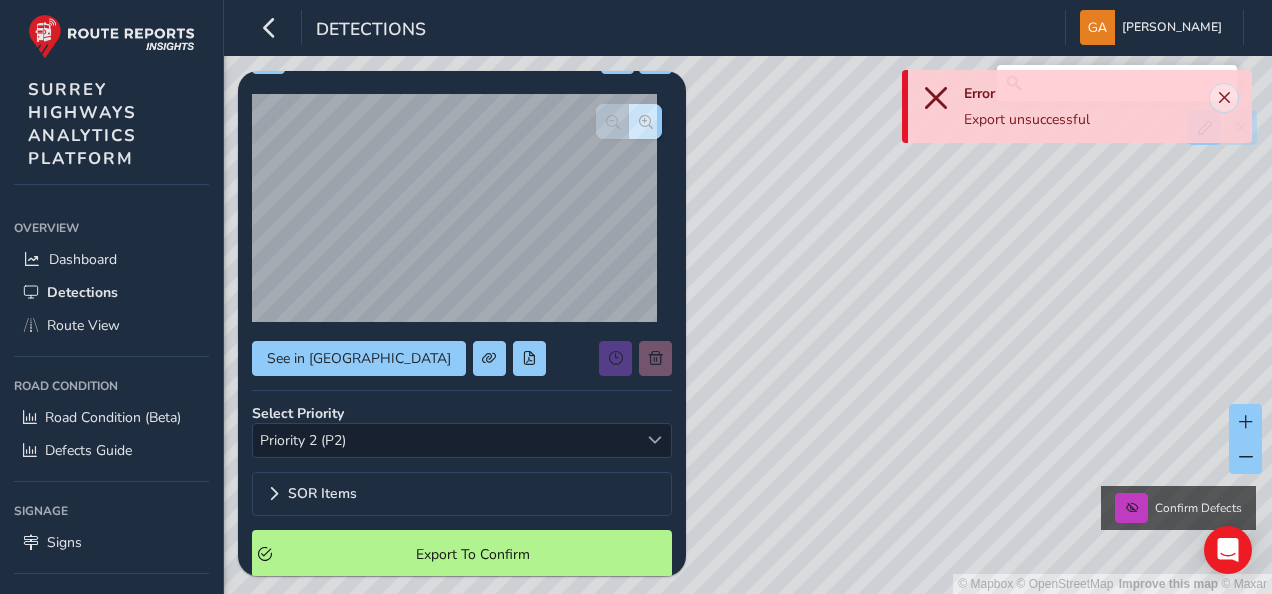 click at bounding box center [1224, 98] 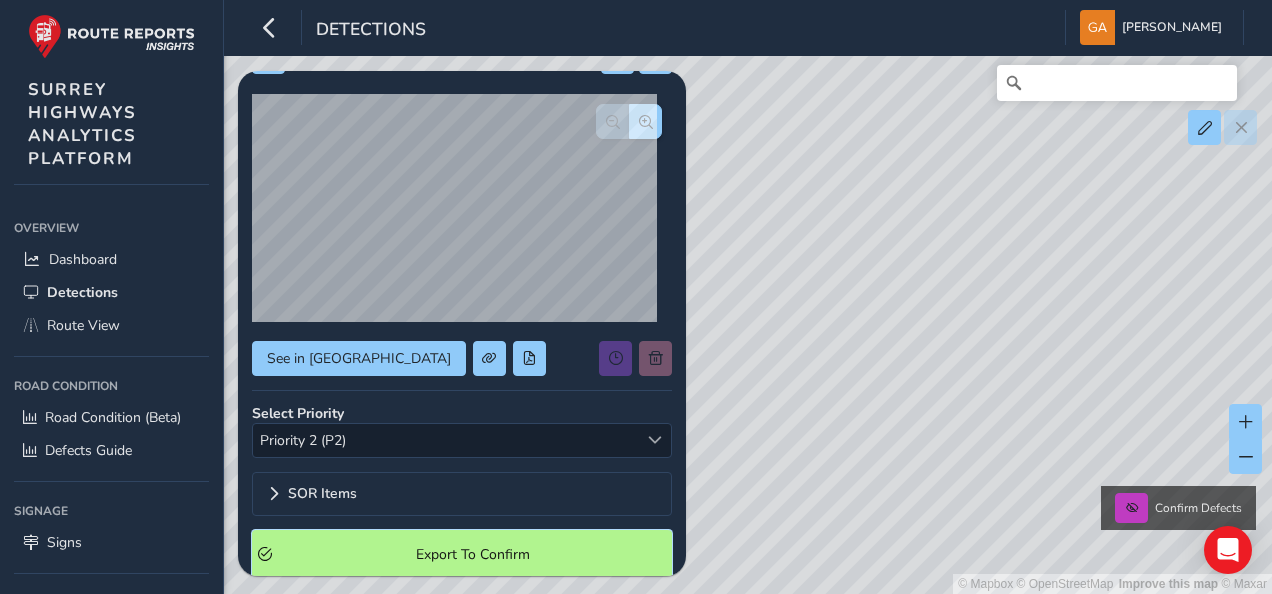 click on "Export To Confirm" at bounding box center [472, 554] 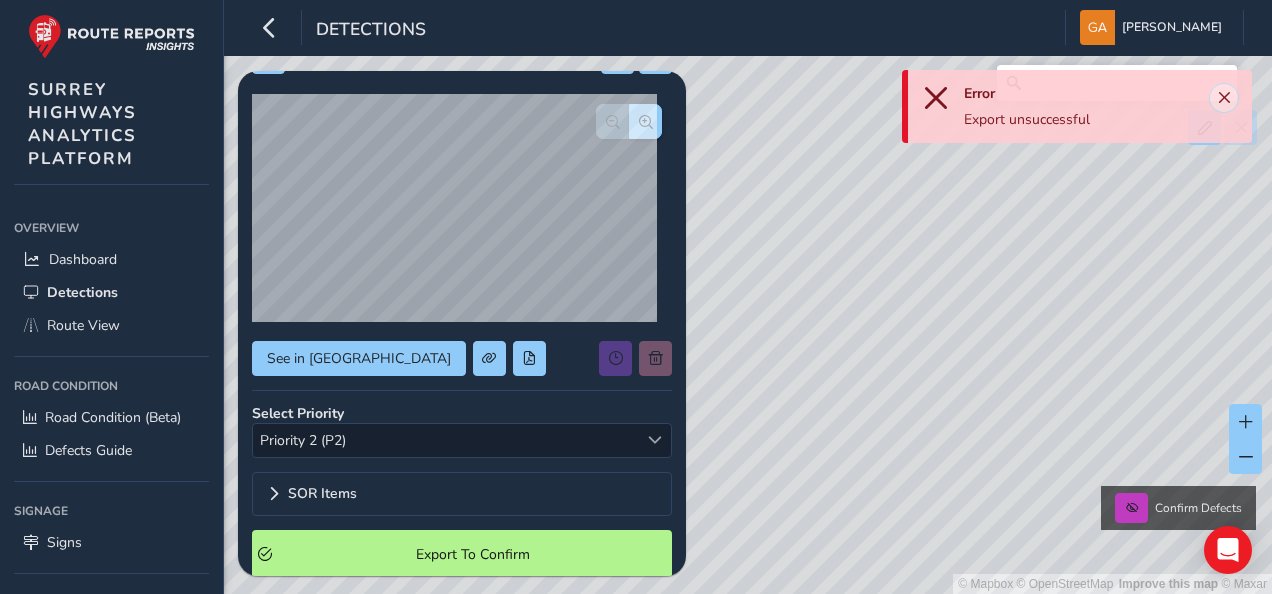 click at bounding box center (1224, 98) 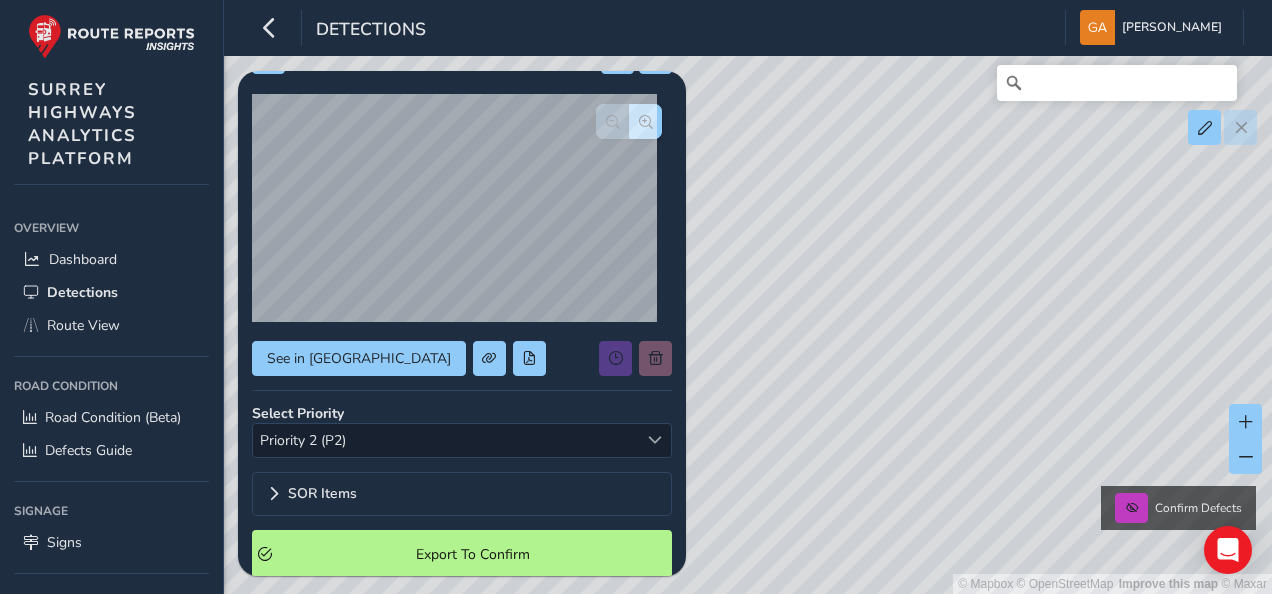 drag, startPoint x: 1271, startPoint y: 228, endPoint x: 1271, endPoint y: 187, distance: 41 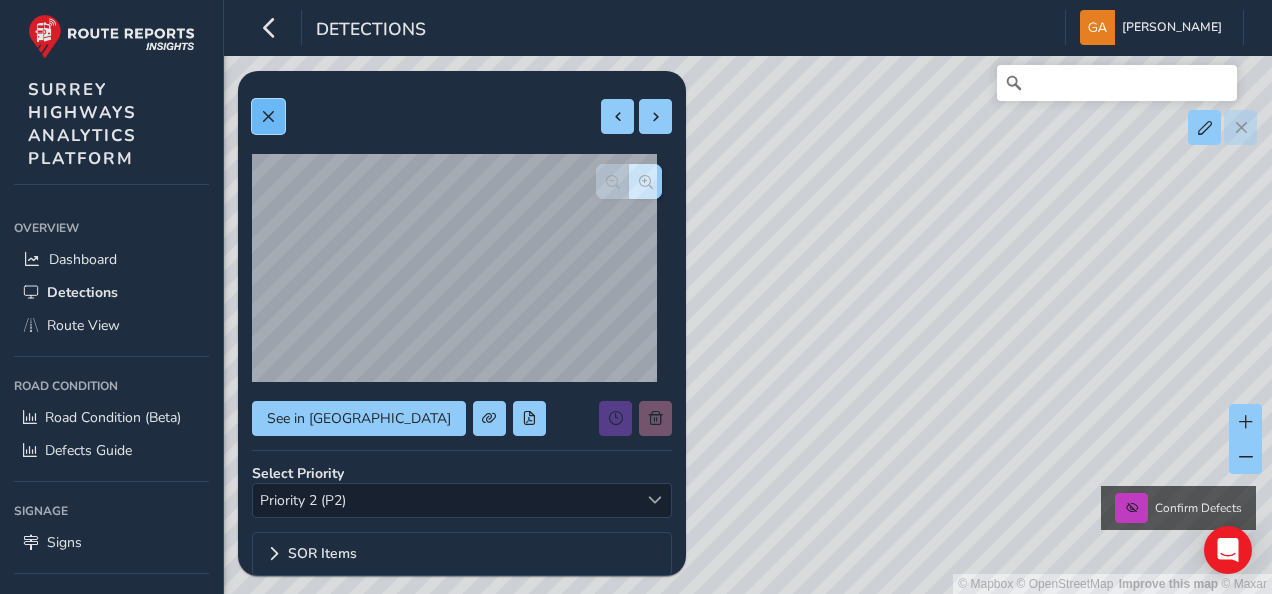 click at bounding box center [268, 116] 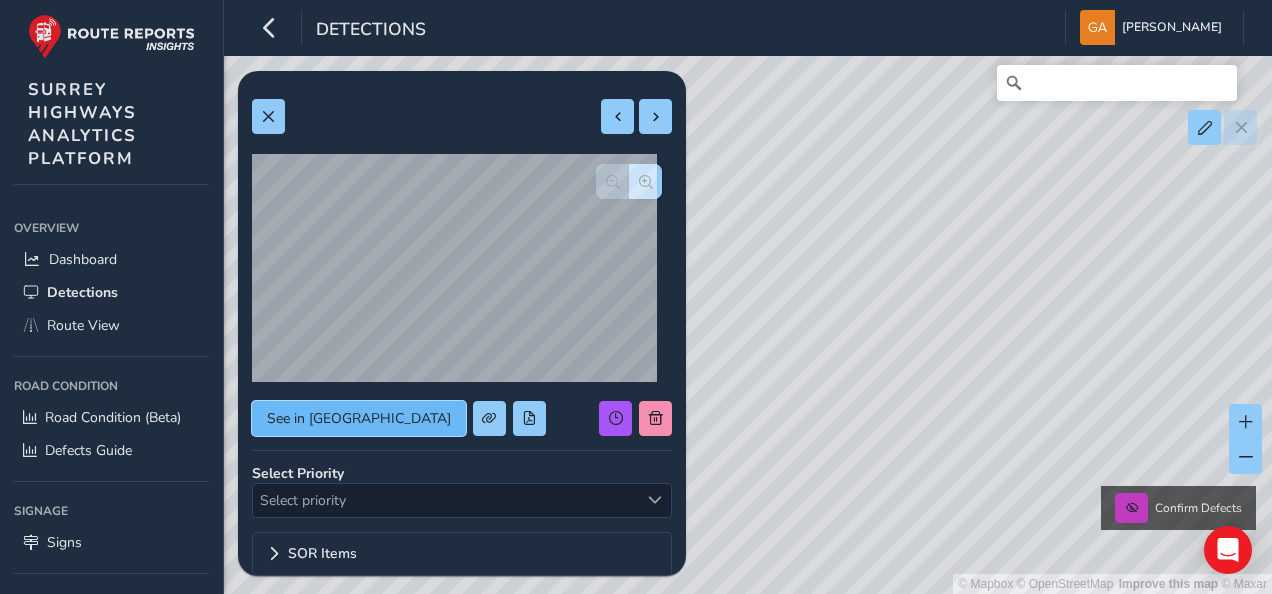 click on "See in Route View" at bounding box center [359, 418] 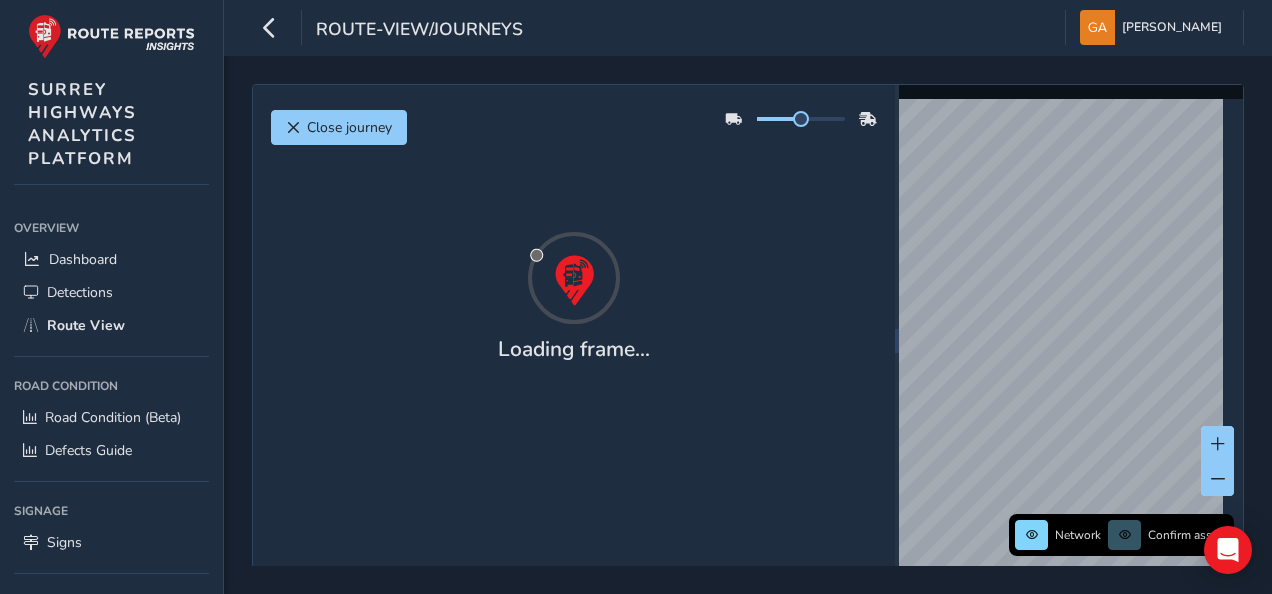 scroll, scrollTop: 0, scrollLeft: 0, axis: both 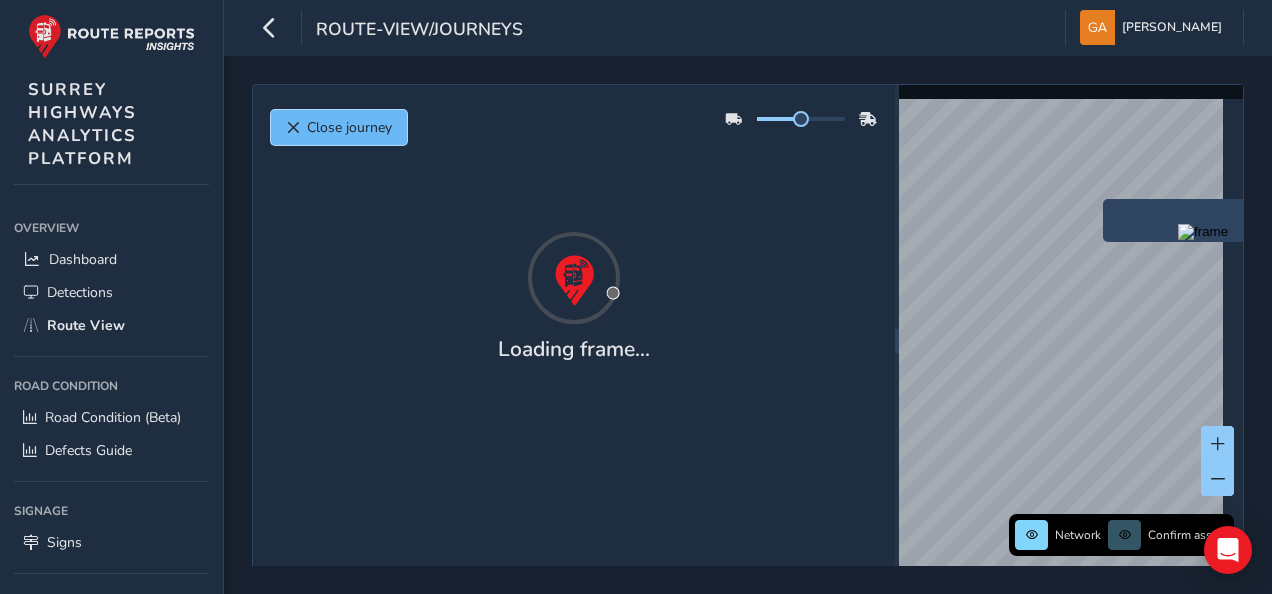 click at bounding box center (293, 128) 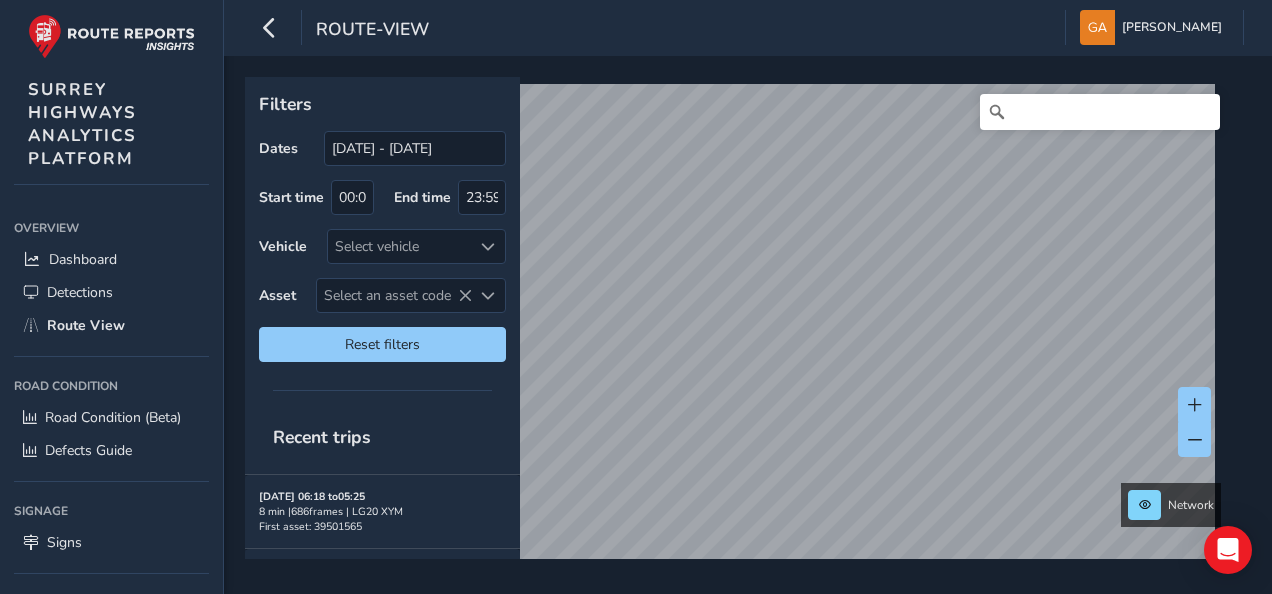 scroll, scrollTop: 443, scrollLeft: 0, axis: vertical 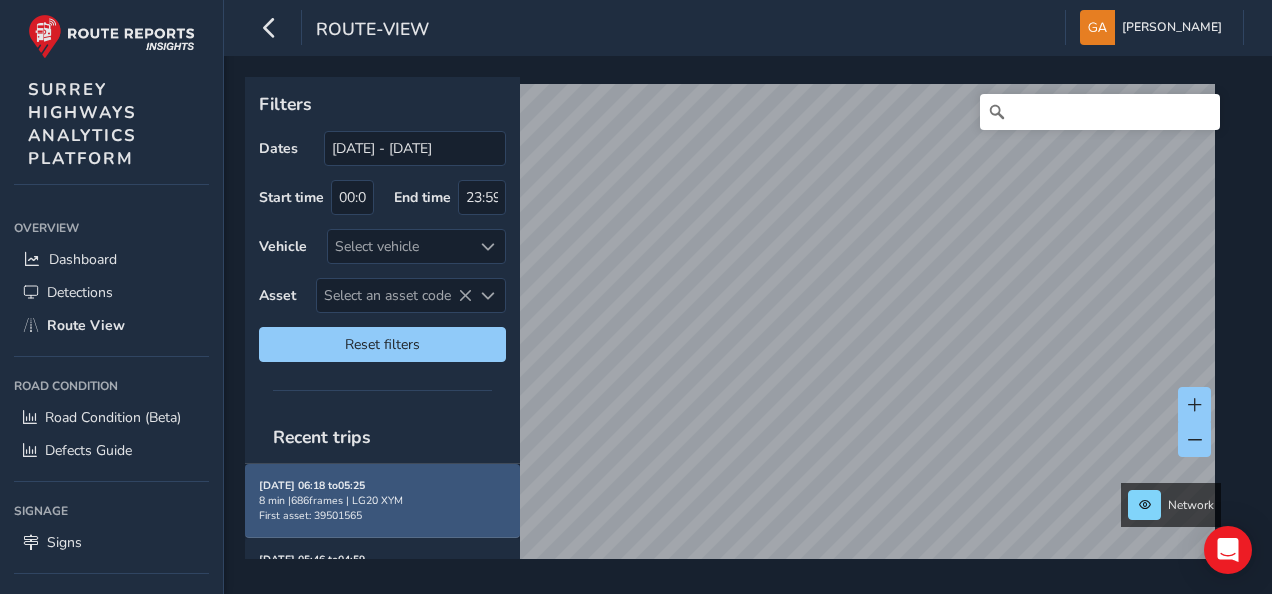 click on "8   min |  686  frames    | LG20 XYM" at bounding box center (382, 500) 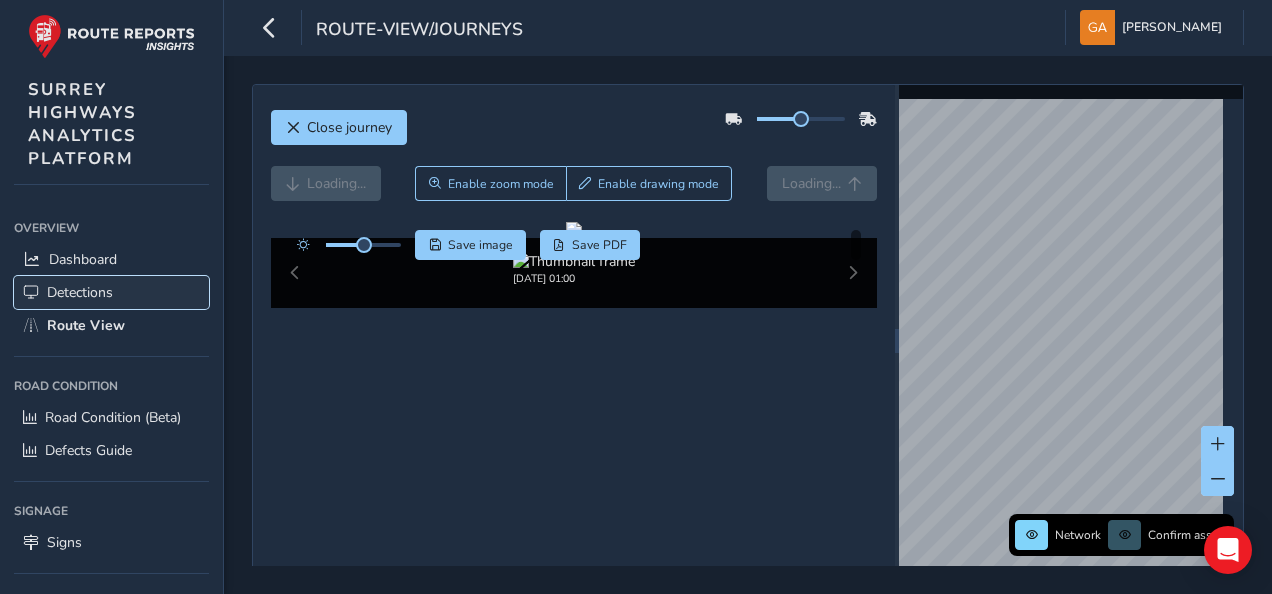 click on "Detections" at bounding box center [80, 292] 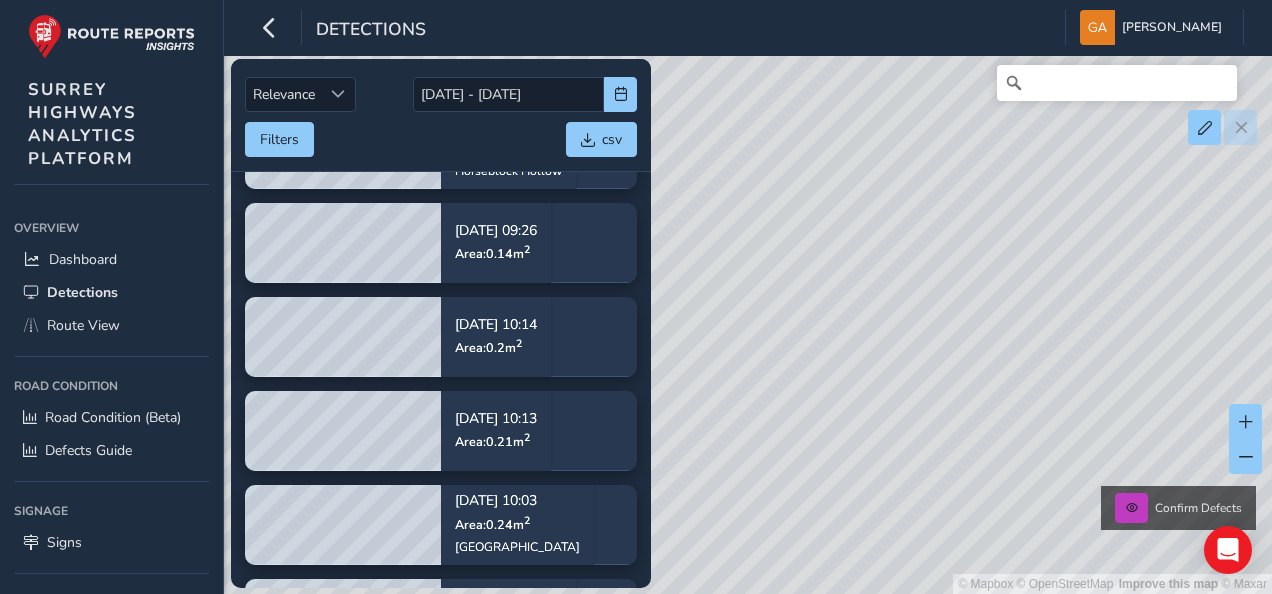 scroll, scrollTop: 3309, scrollLeft: 0, axis: vertical 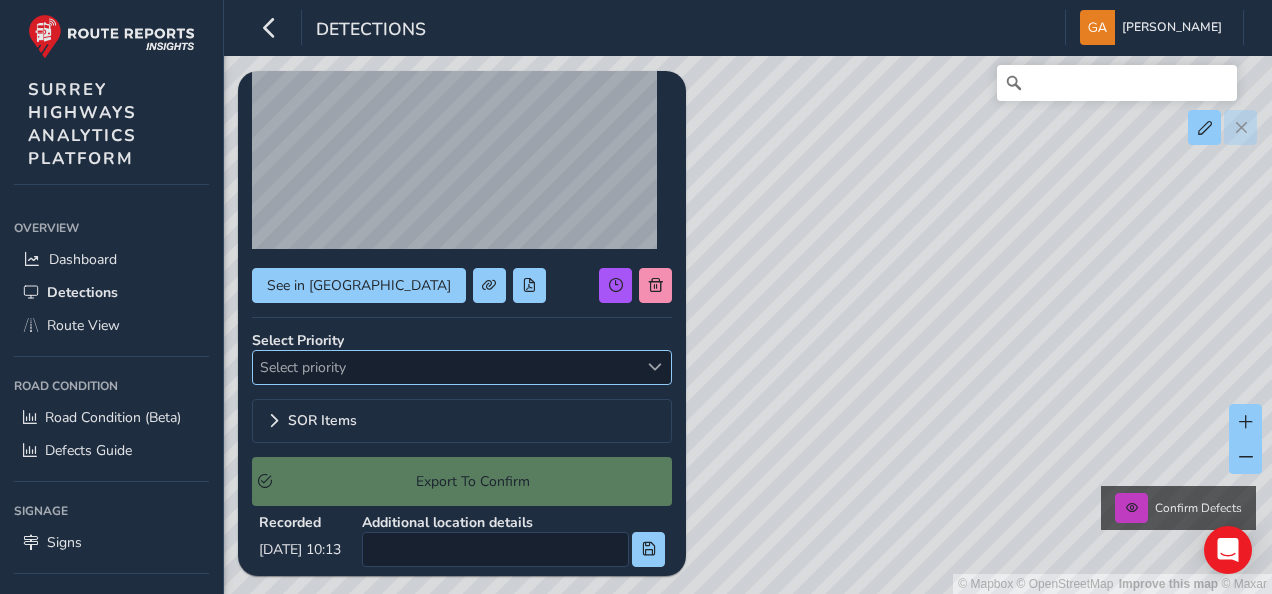 click at bounding box center (655, 367) 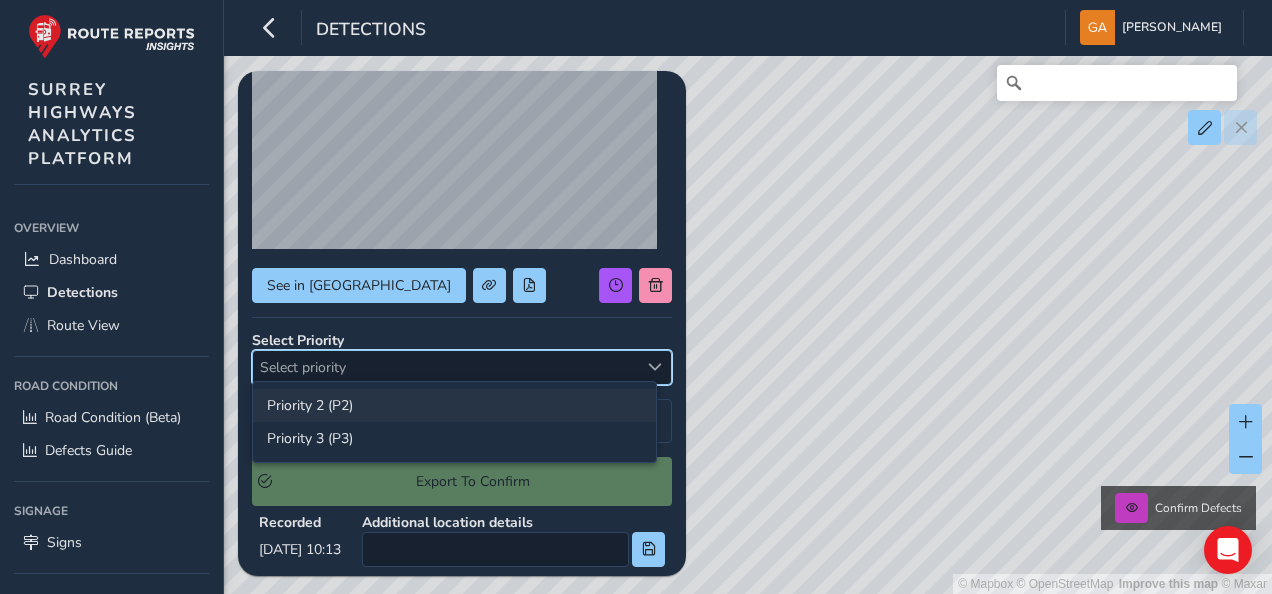 click on "Priority 2 (P2)" at bounding box center [454, 405] 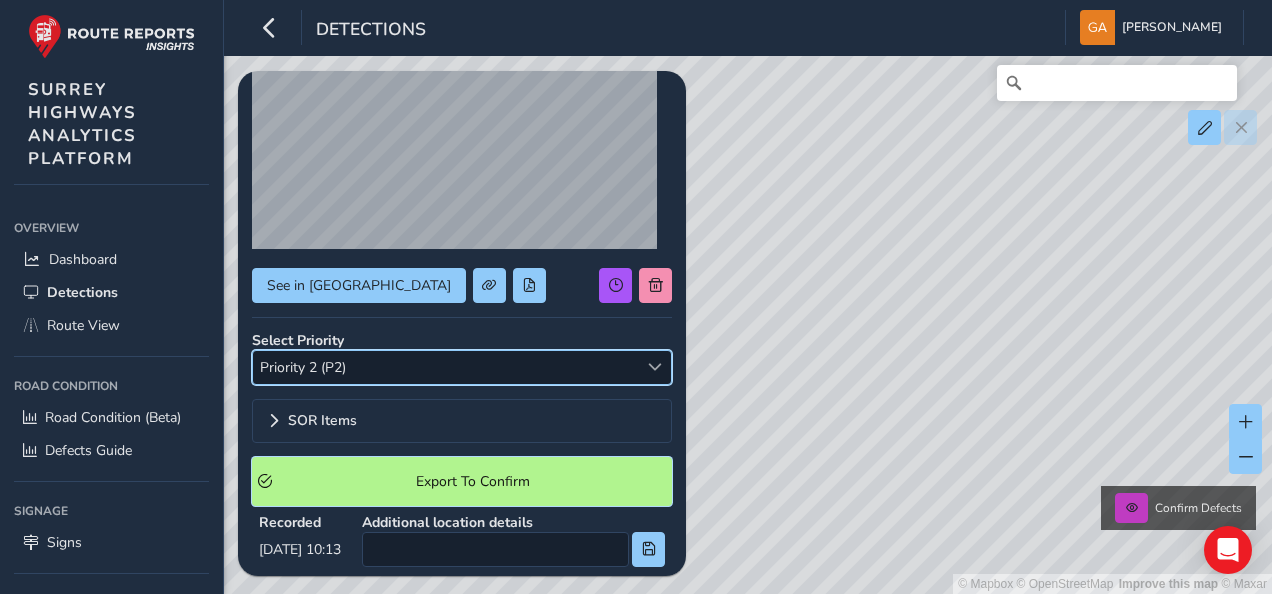 click on "Export To Confirm" at bounding box center [472, 481] 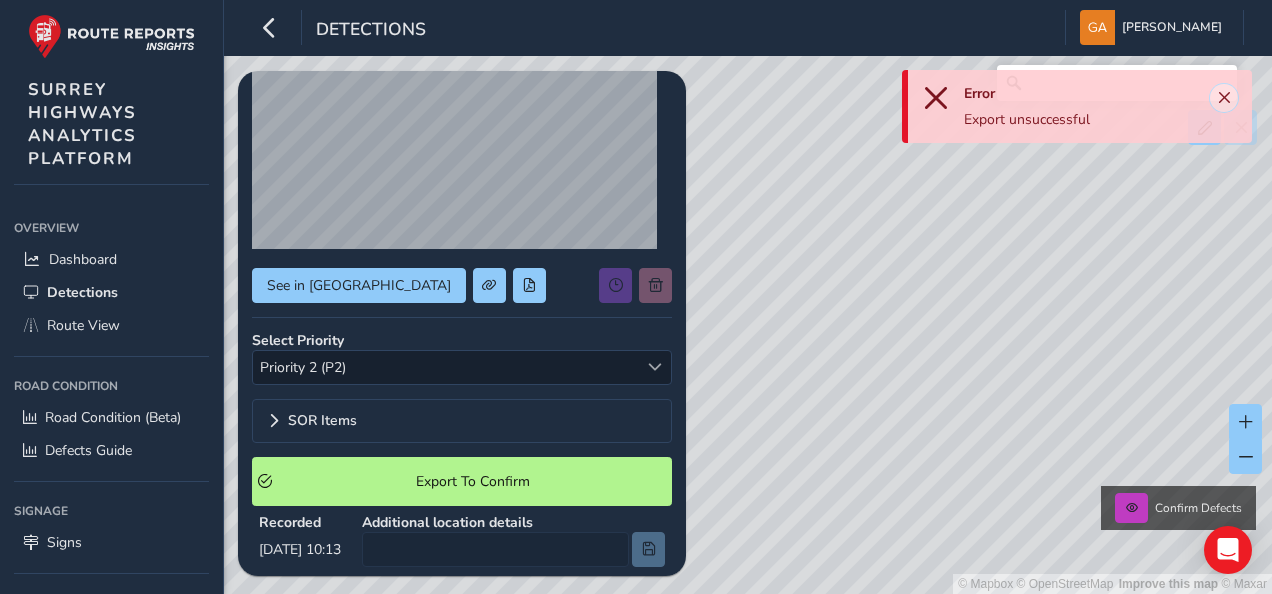 click at bounding box center [1224, 98] 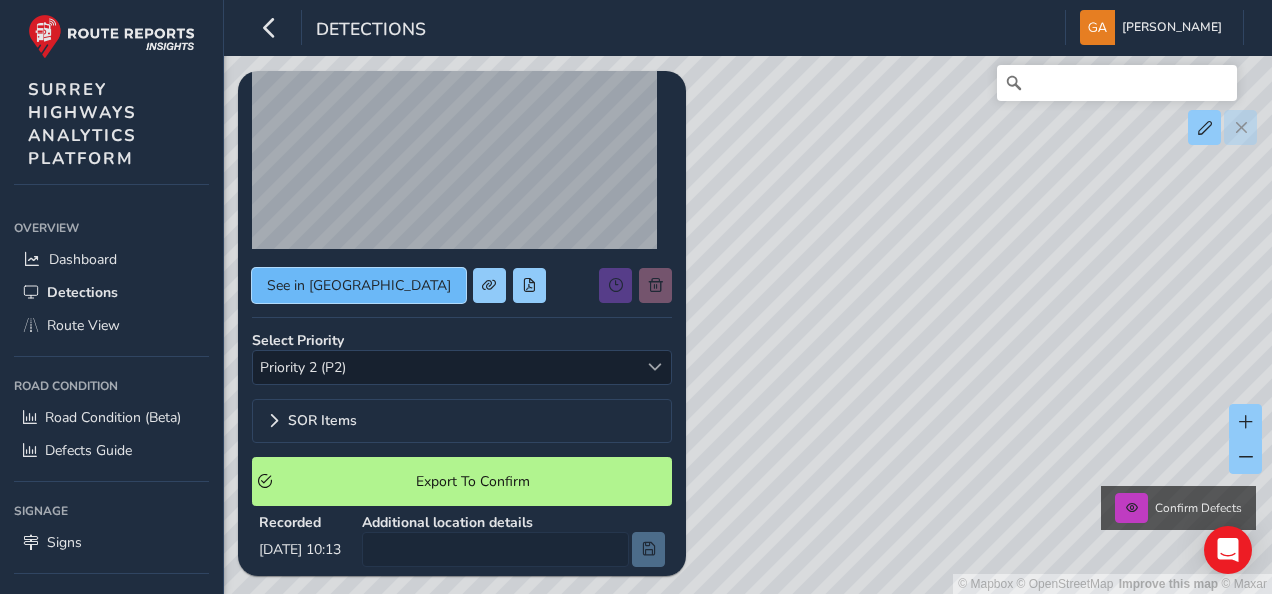 click on "See in [GEOGRAPHIC_DATA]" at bounding box center (359, 285) 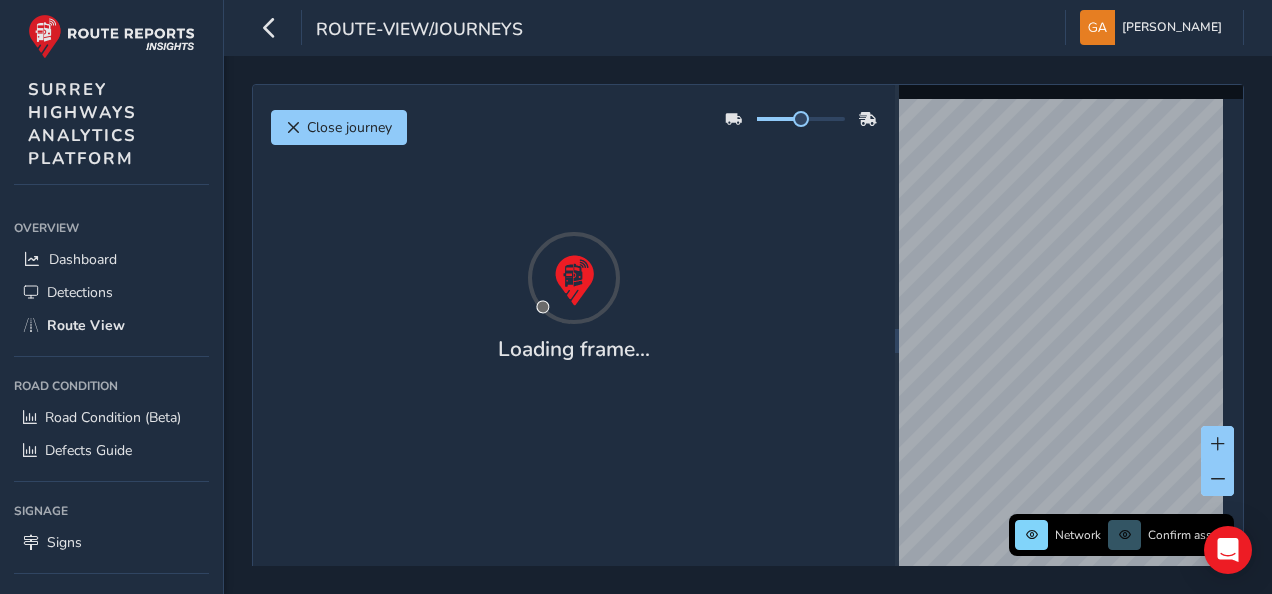 scroll, scrollTop: 0, scrollLeft: 0, axis: both 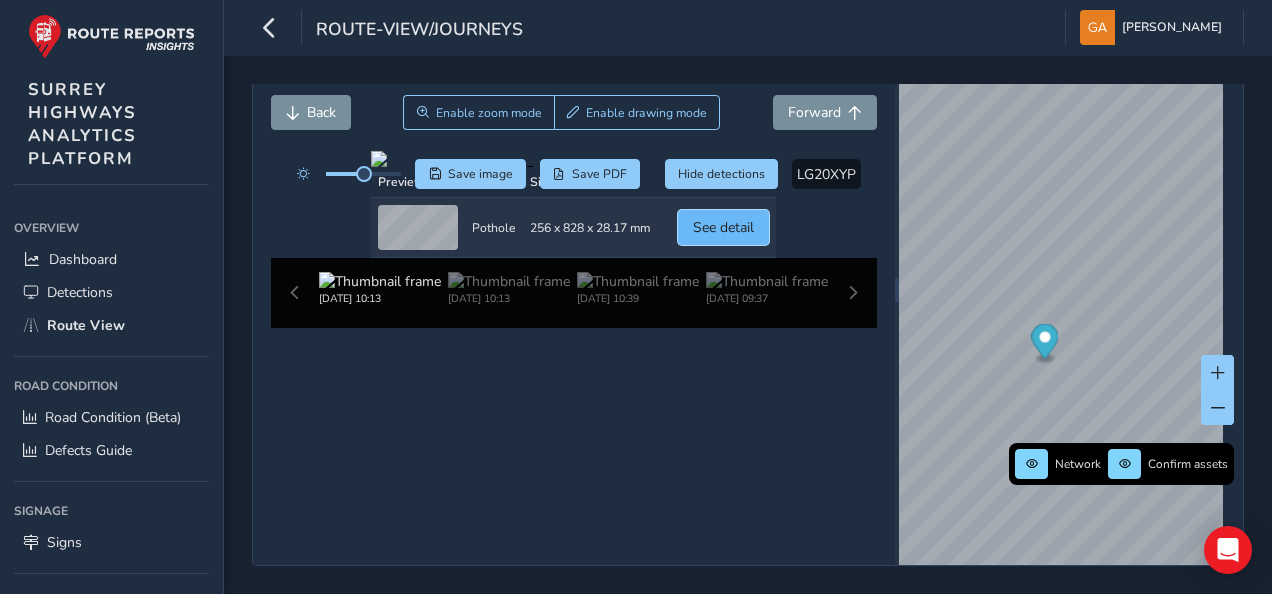 click on "See detail" at bounding box center [723, 227] 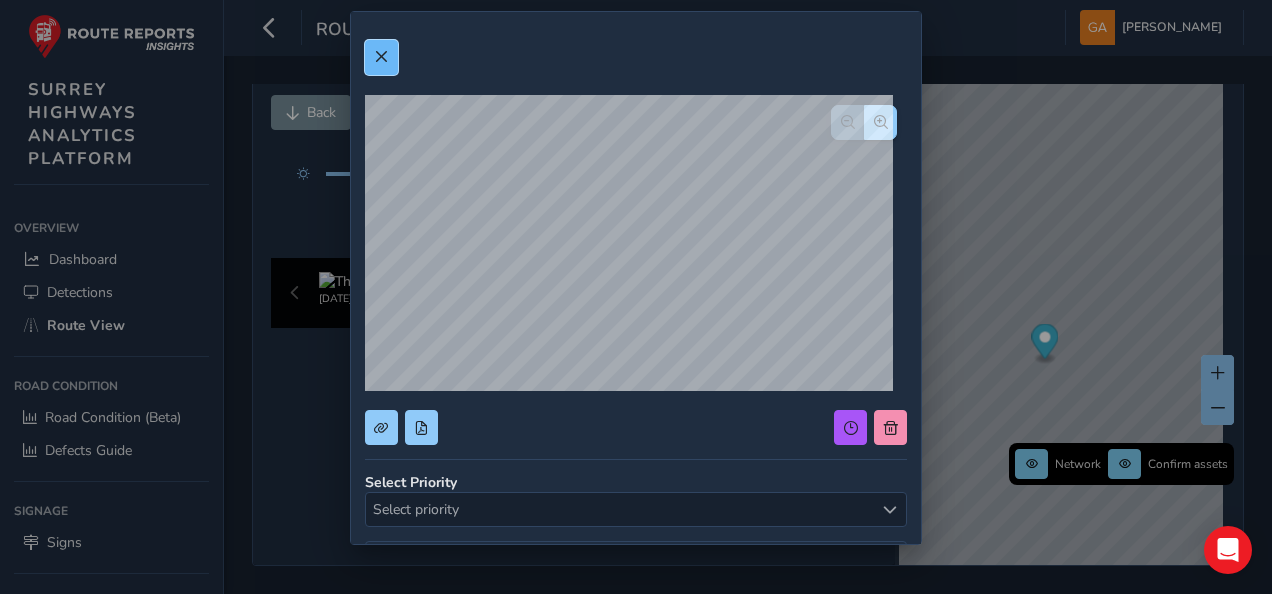 click at bounding box center (381, 57) 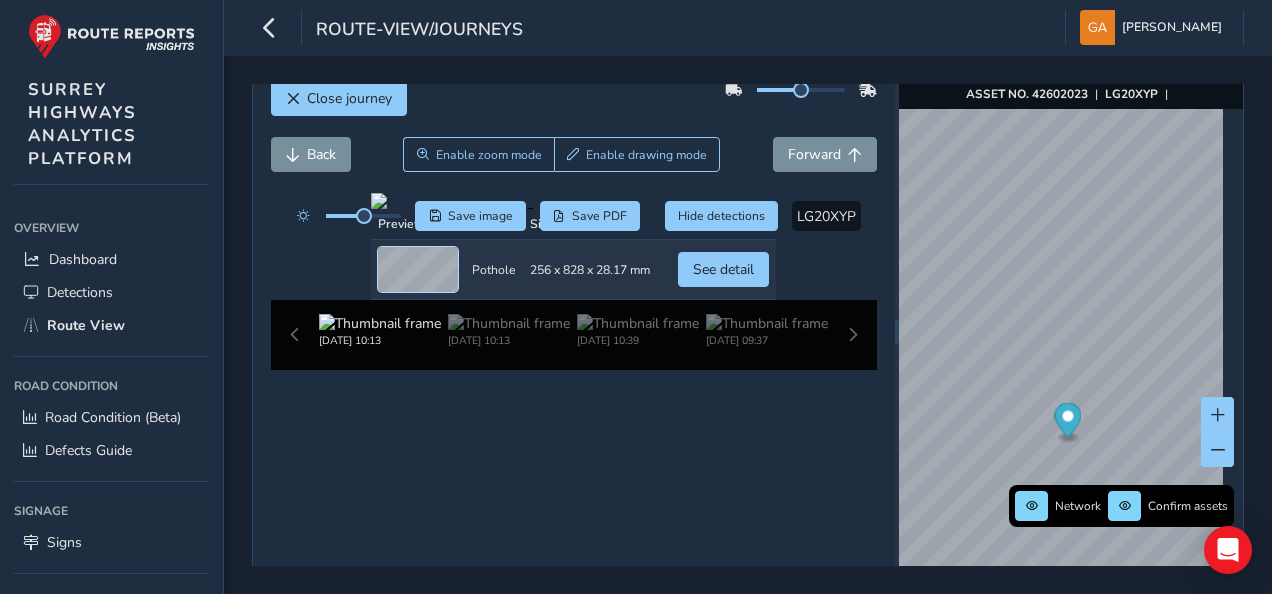 scroll, scrollTop: 0, scrollLeft: 0, axis: both 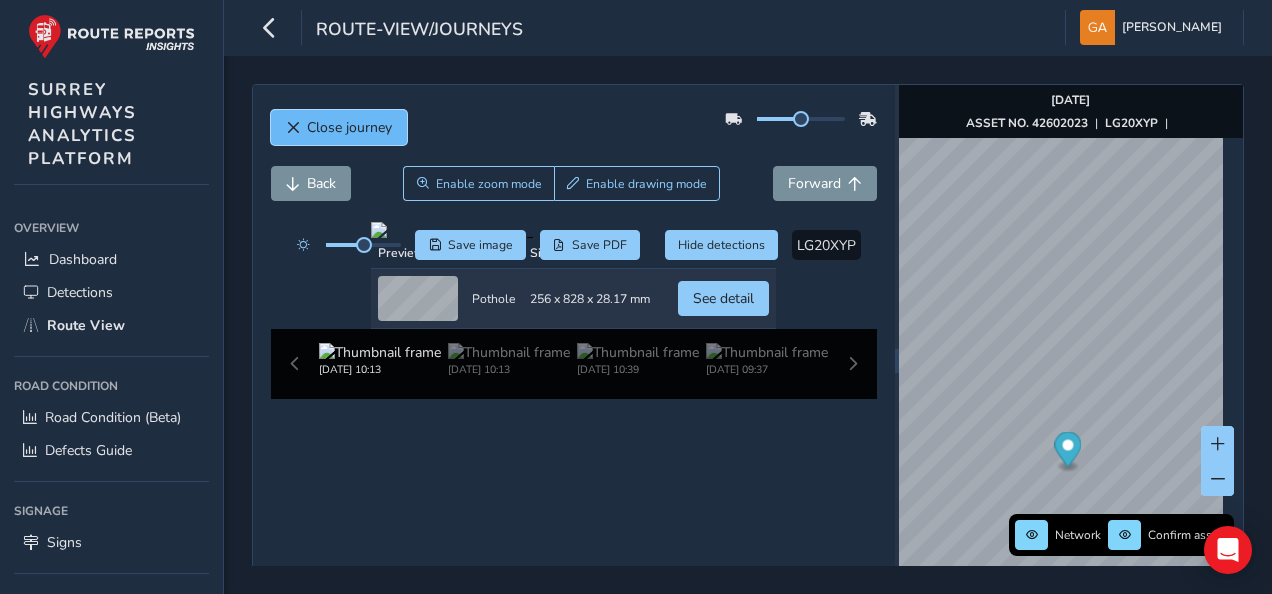 click at bounding box center [293, 128] 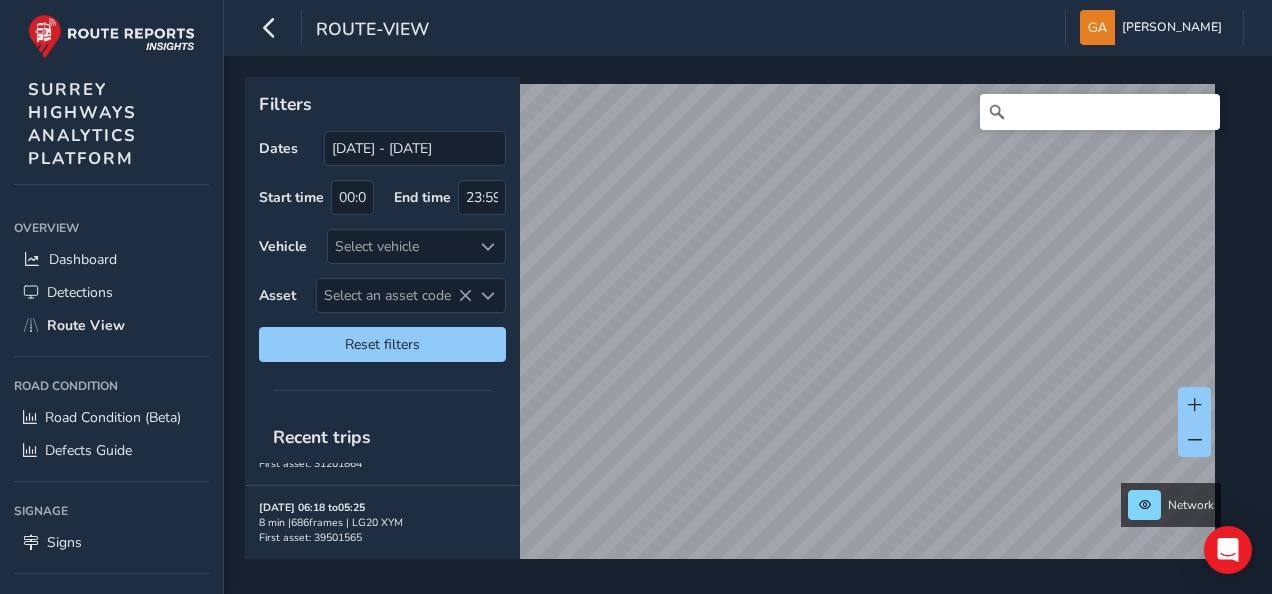 scroll, scrollTop: 454, scrollLeft: 0, axis: vertical 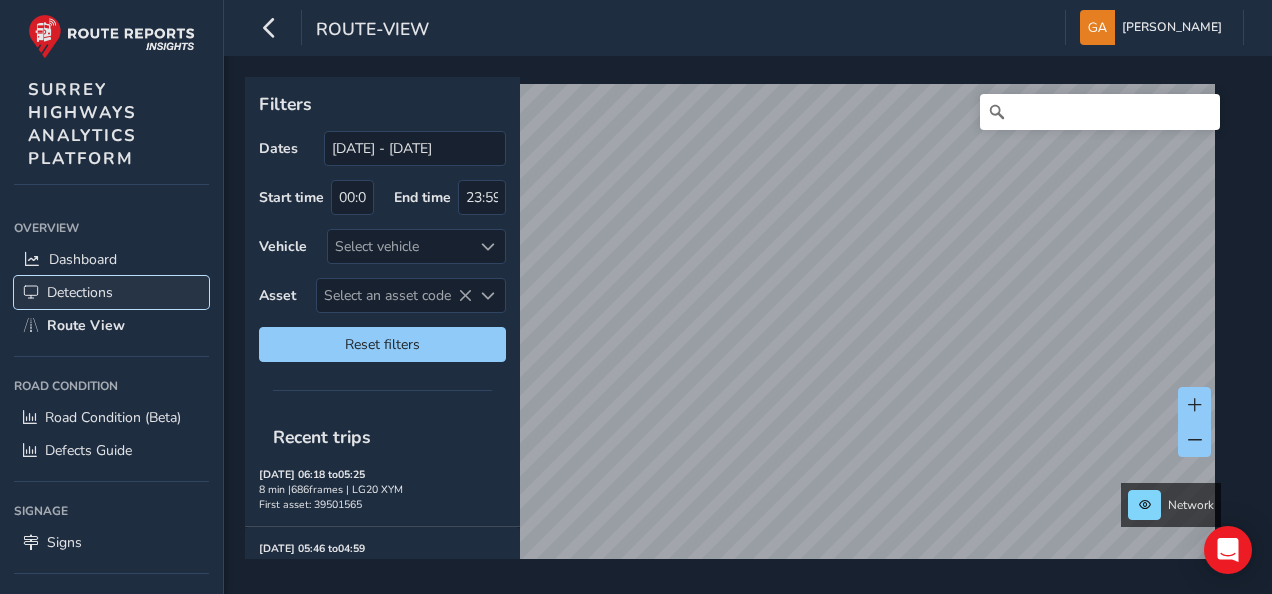 click on "Detections" at bounding box center [80, 292] 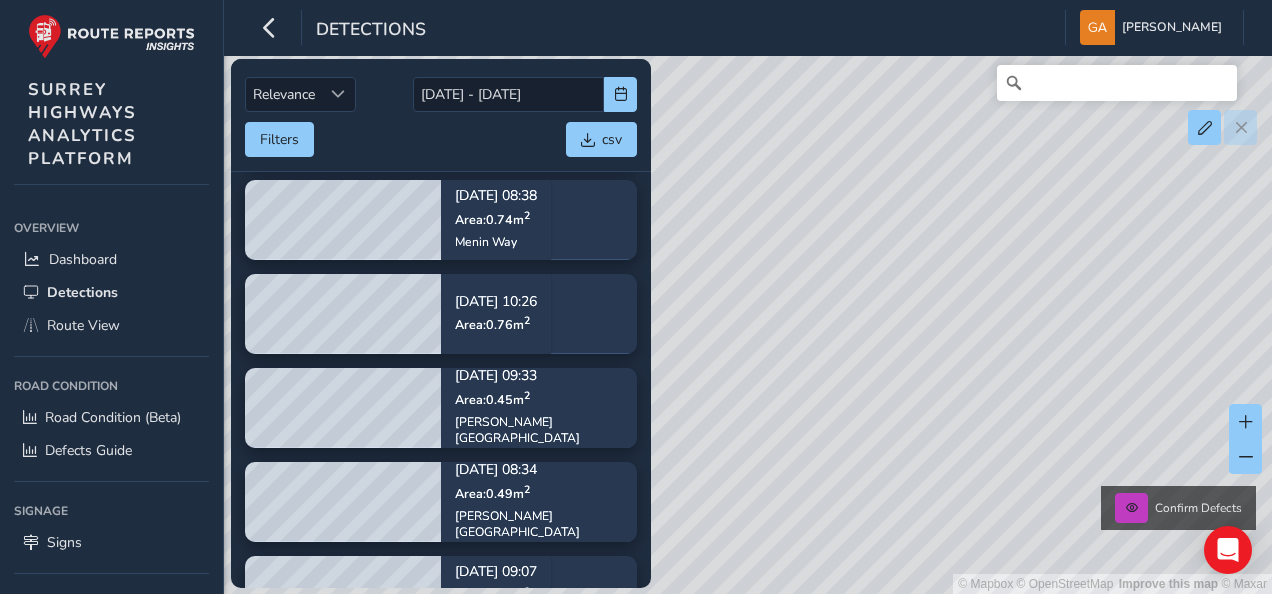 scroll, scrollTop: 120, scrollLeft: 0, axis: vertical 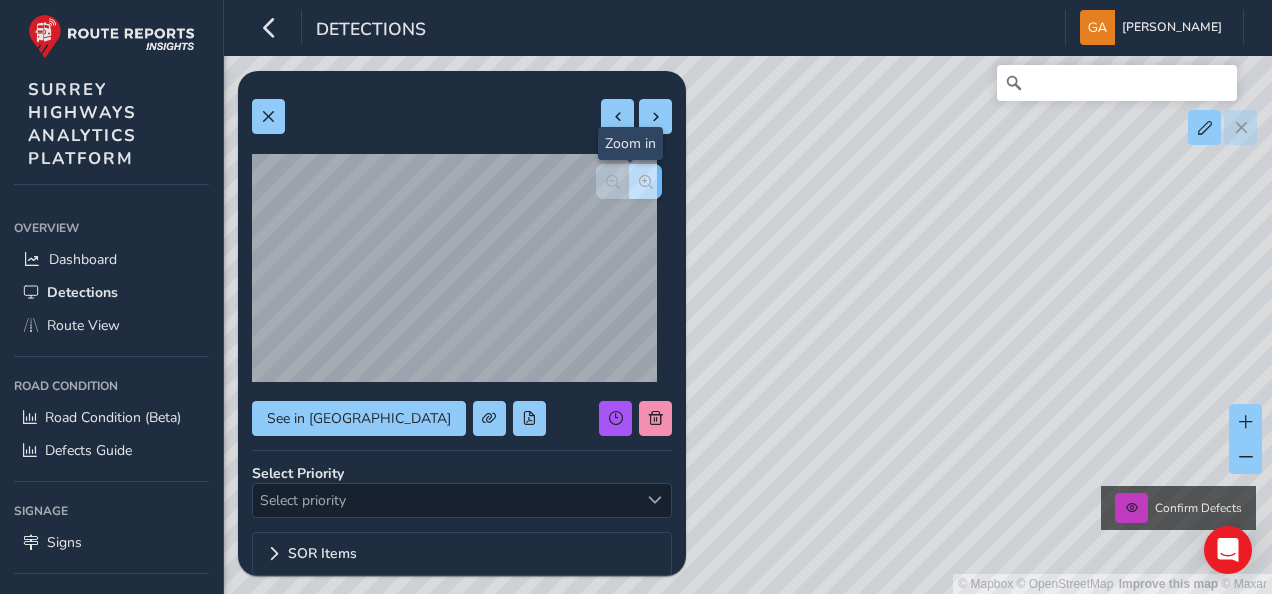 click at bounding box center [646, 182] 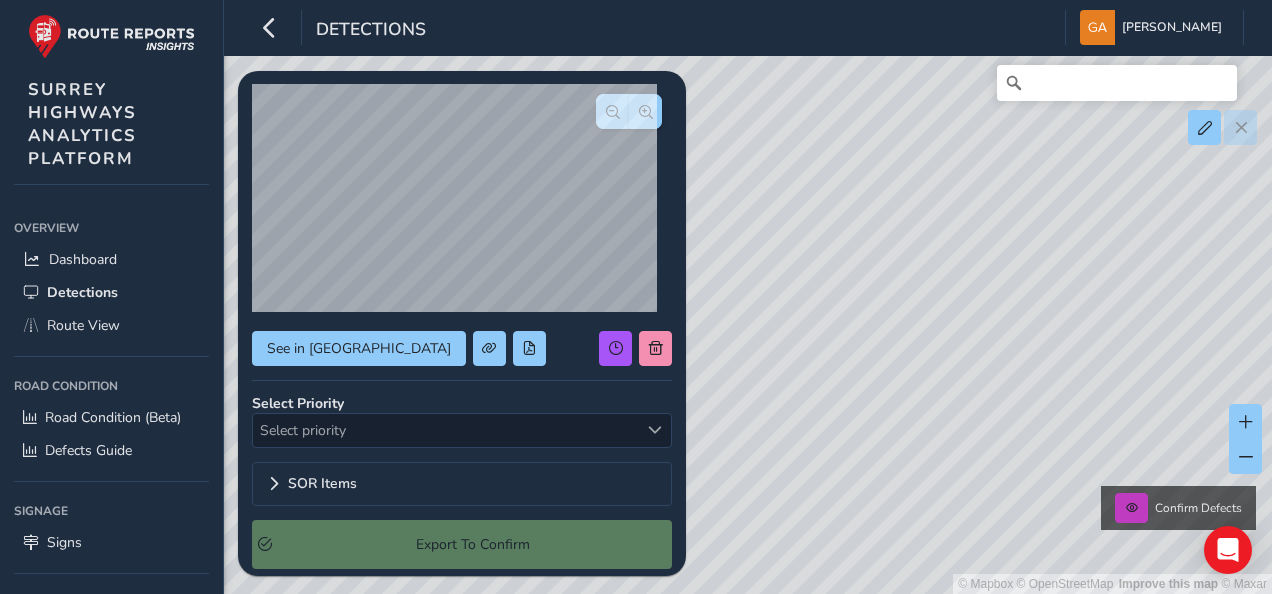 scroll, scrollTop: 100, scrollLeft: 0, axis: vertical 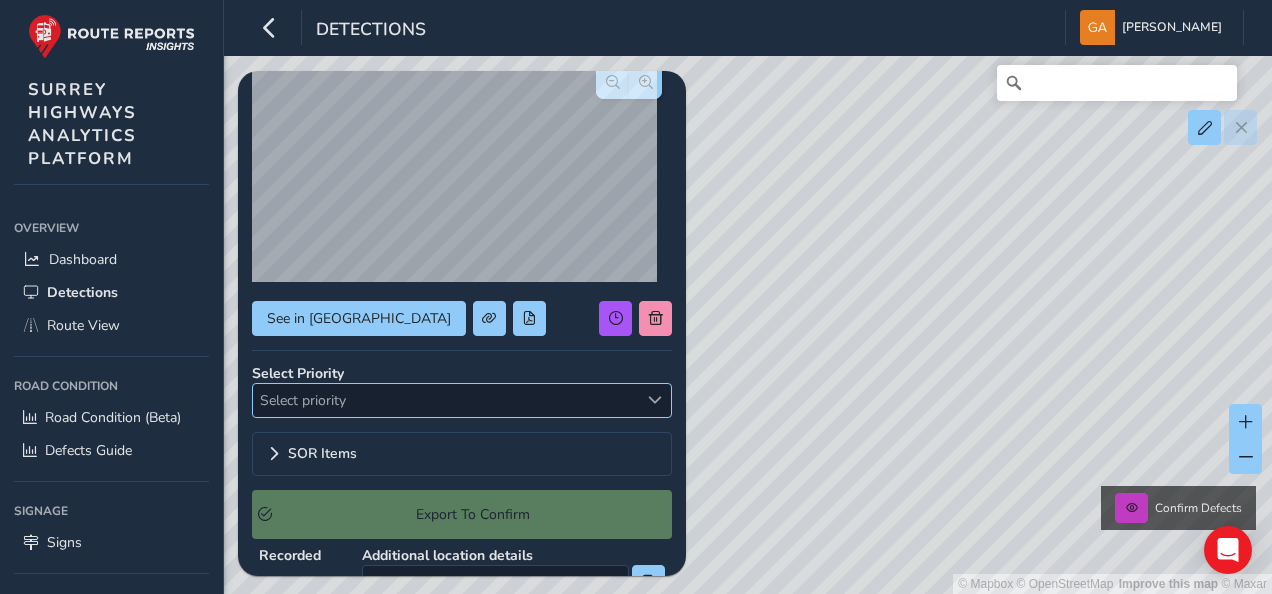click at bounding box center [655, 400] 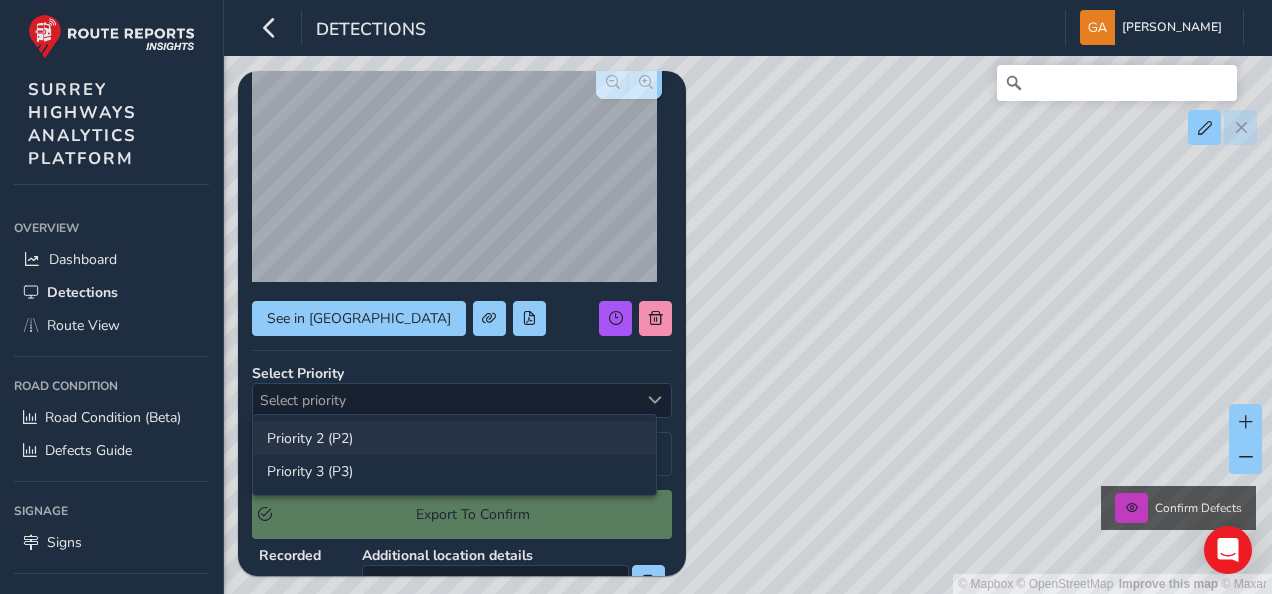click on "Priority 2 (P2)" at bounding box center [454, 438] 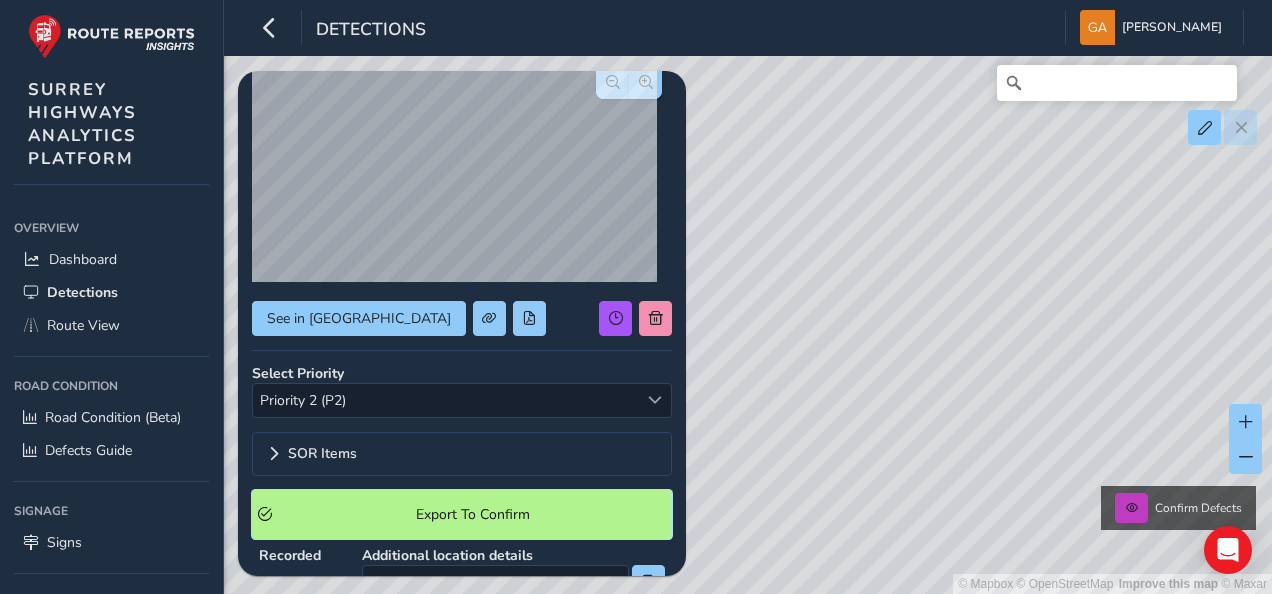 click on "Export To Confirm" at bounding box center [472, 514] 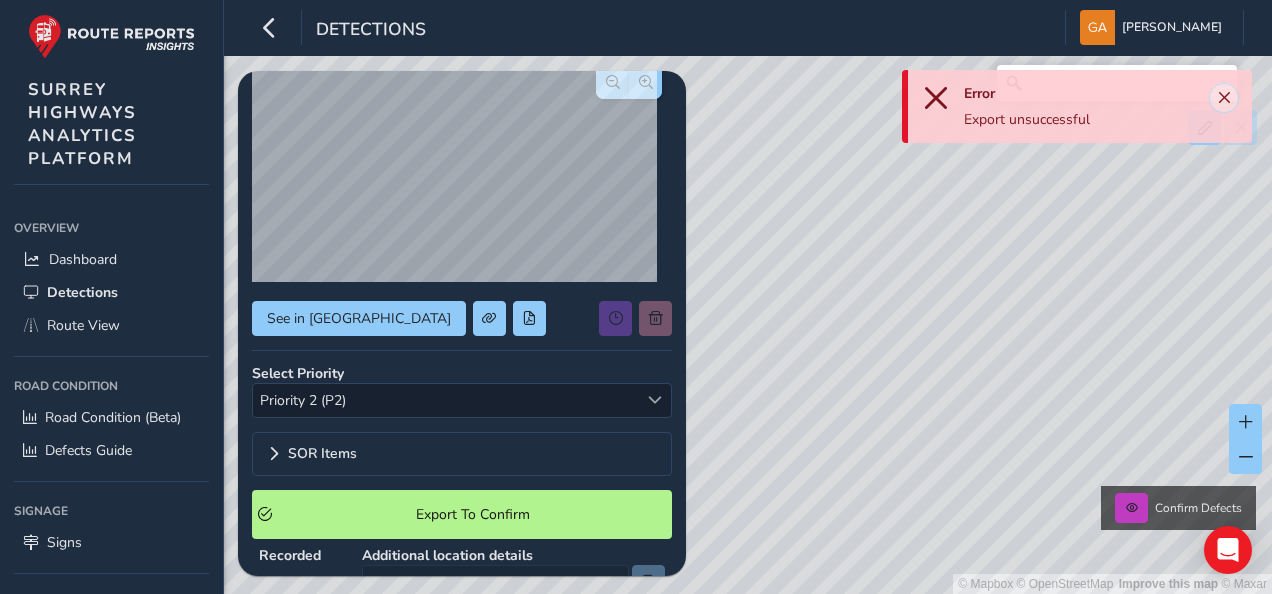 click at bounding box center (1224, 98) 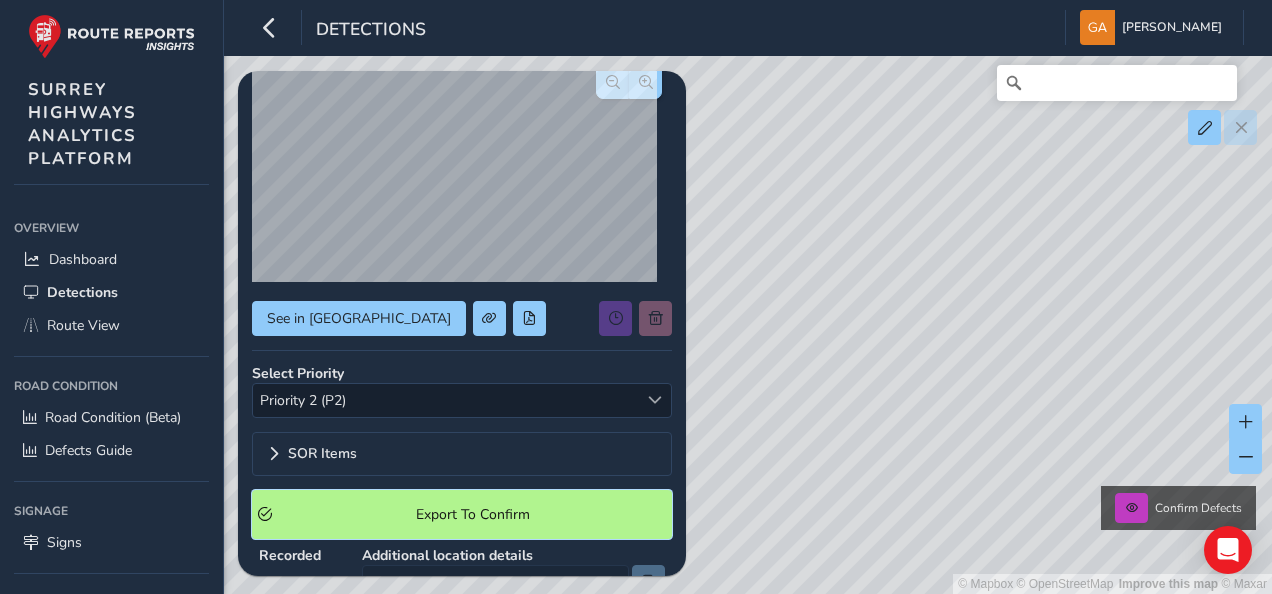 click on "Export To Confirm" at bounding box center [472, 514] 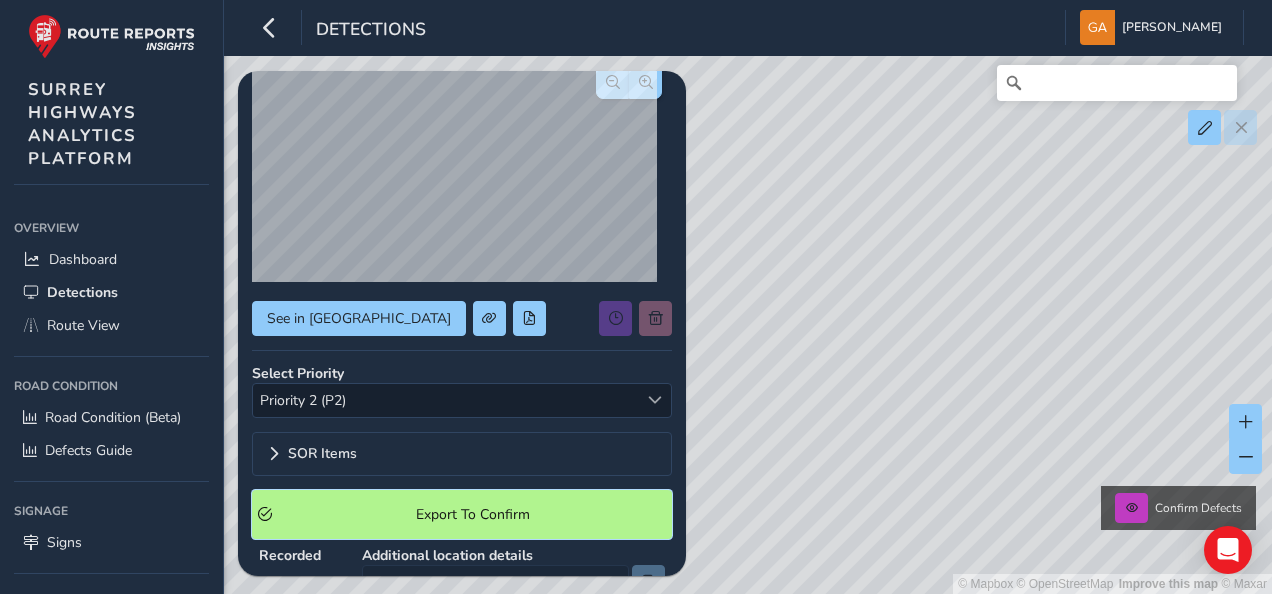 click on "Export To Confirm" at bounding box center (472, 514) 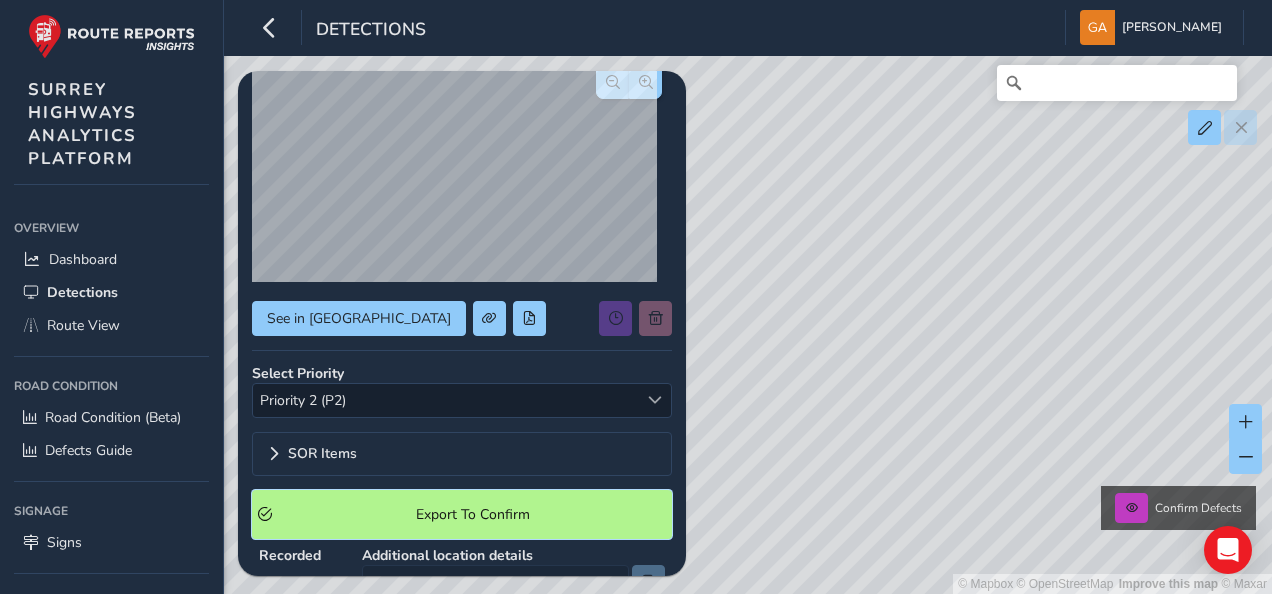 click on "Export To Confirm" at bounding box center [472, 514] 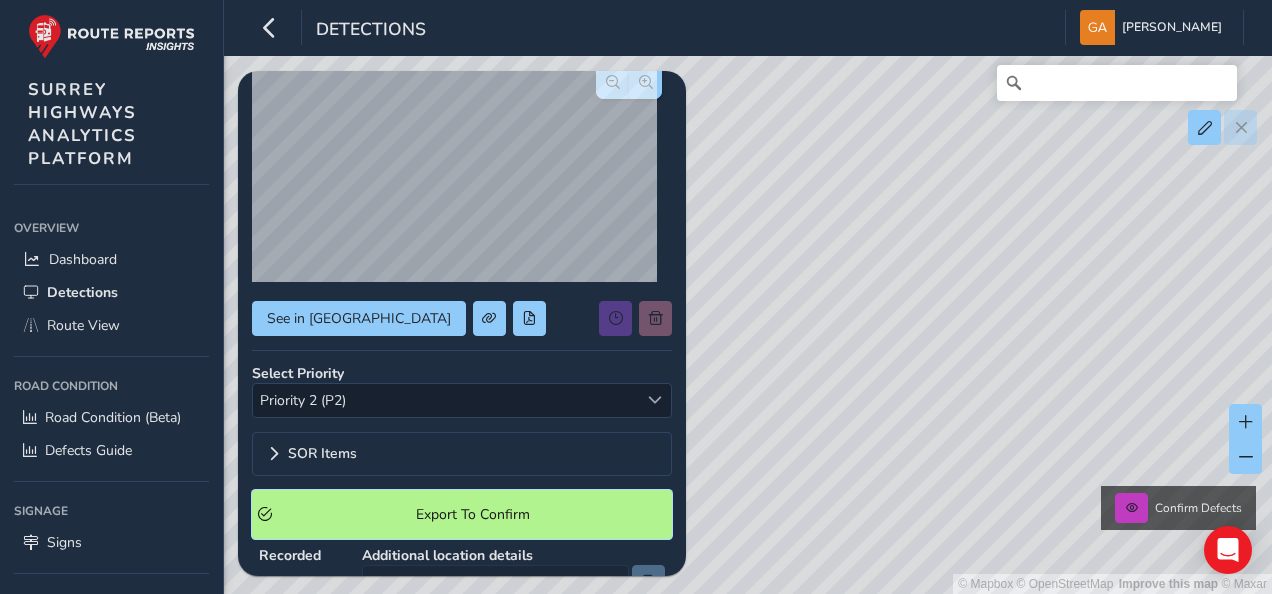 click on "Export To Confirm" at bounding box center [472, 514] 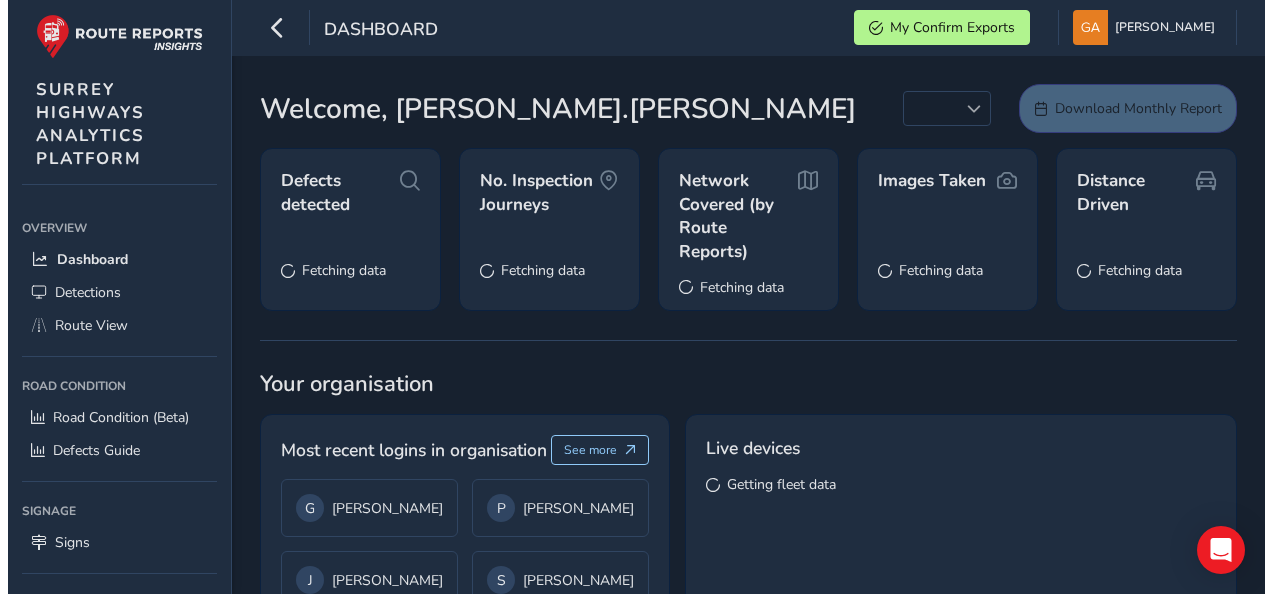 scroll, scrollTop: 0, scrollLeft: 0, axis: both 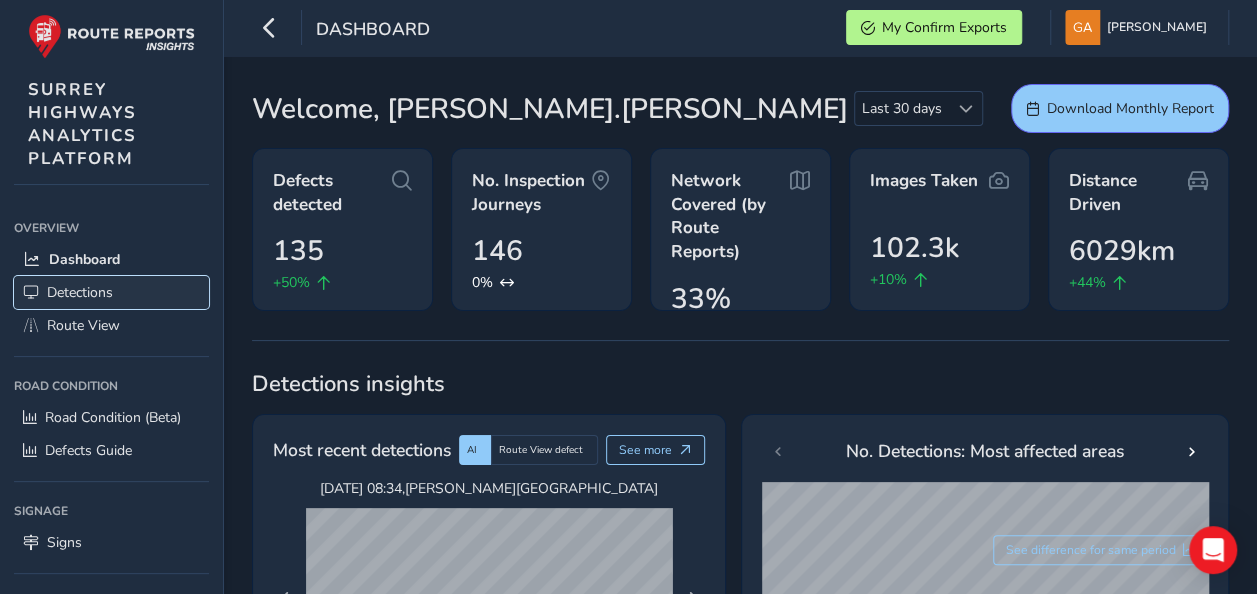 click on "Detections" at bounding box center (80, 292) 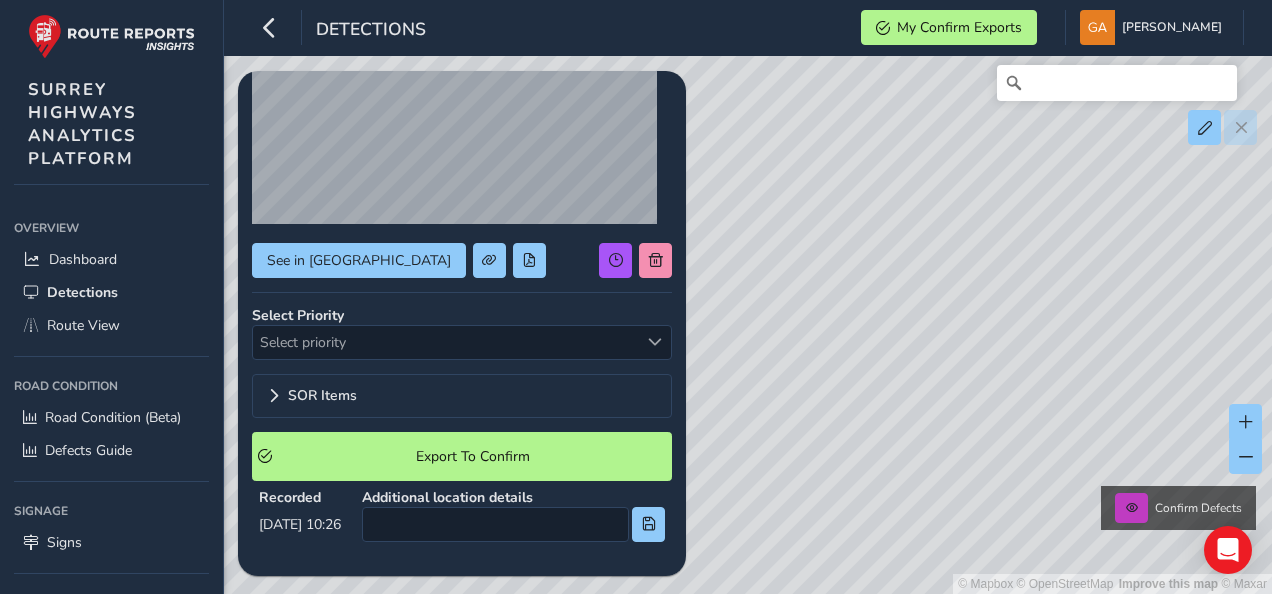 scroll, scrollTop: 161, scrollLeft: 0, axis: vertical 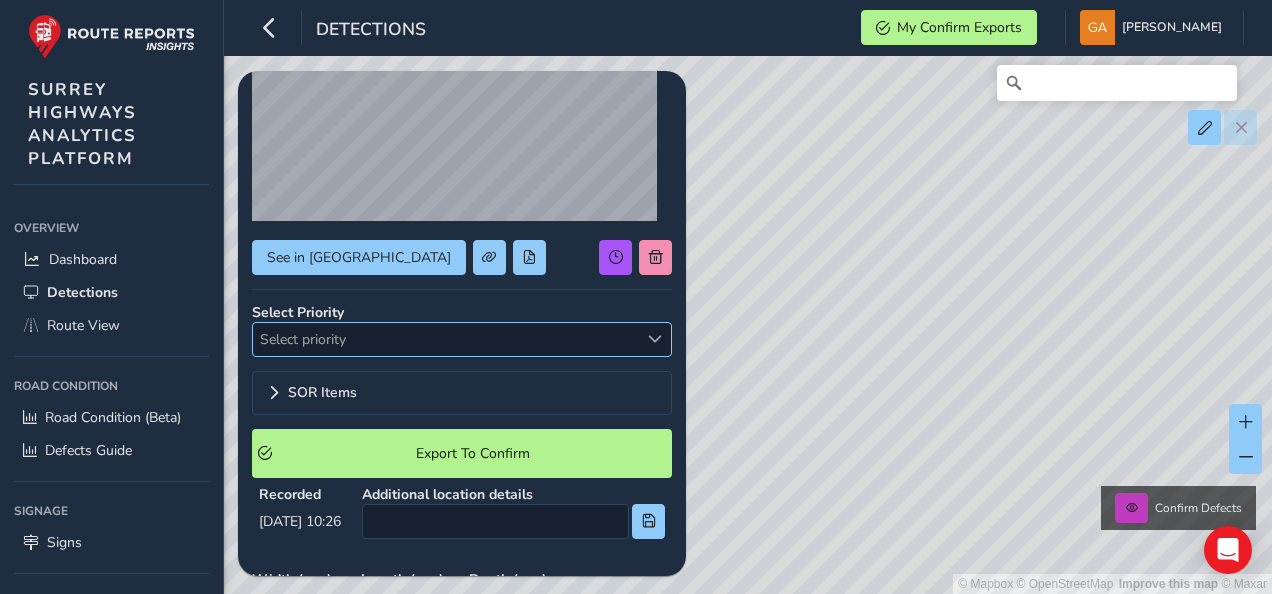 click at bounding box center [655, 339] 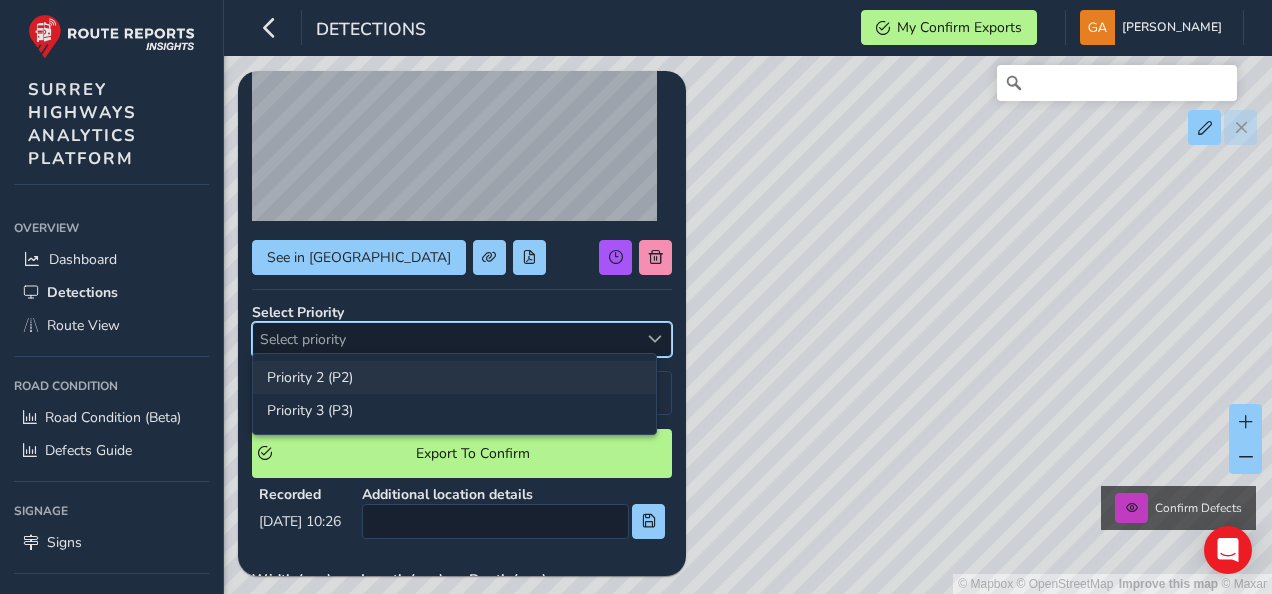 click on "Priority 2 (P2)" at bounding box center [454, 377] 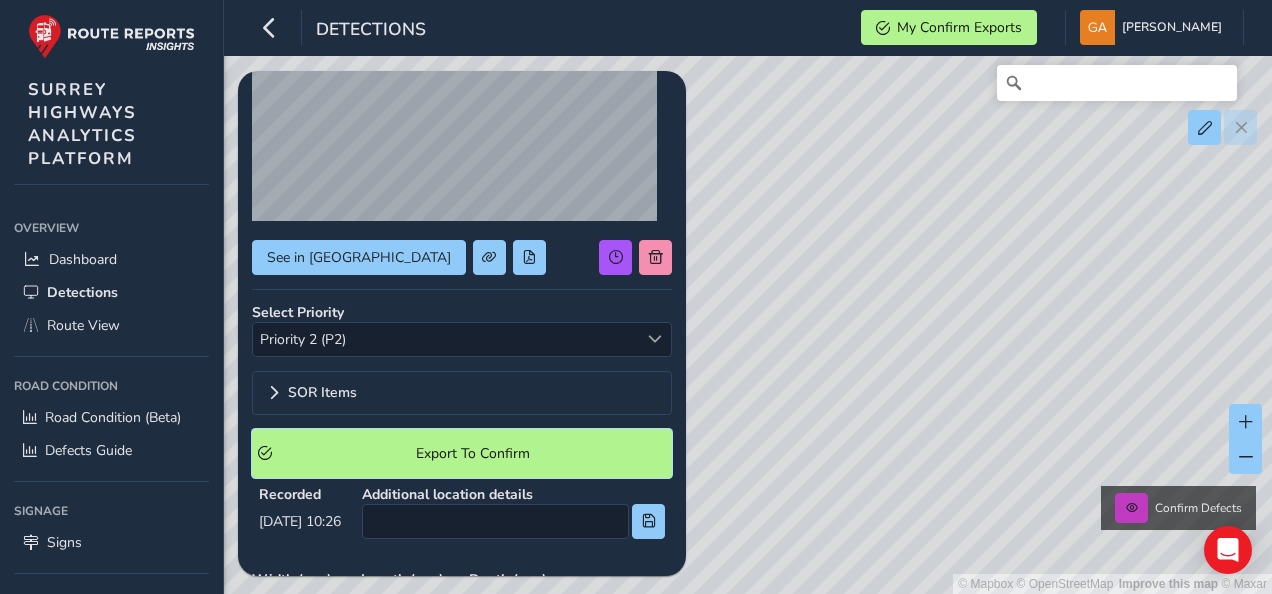click on "Export To Confirm" at bounding box center (472, 453) 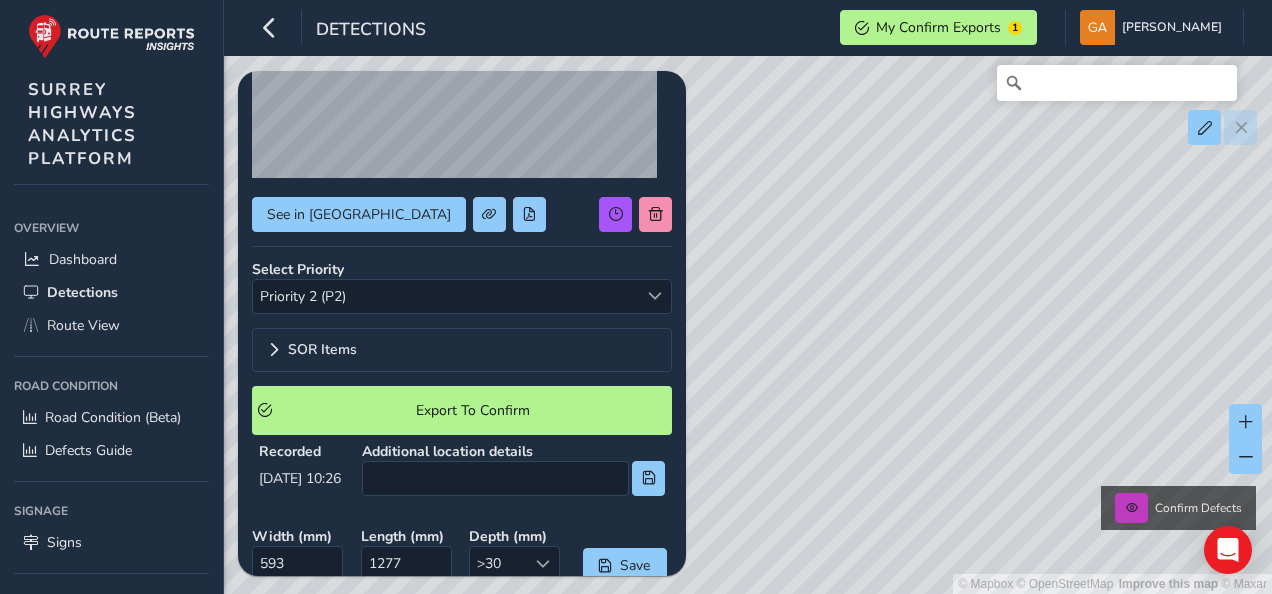 scroll, scrollTop: 160, scrollLeft: 0, axis: vertical 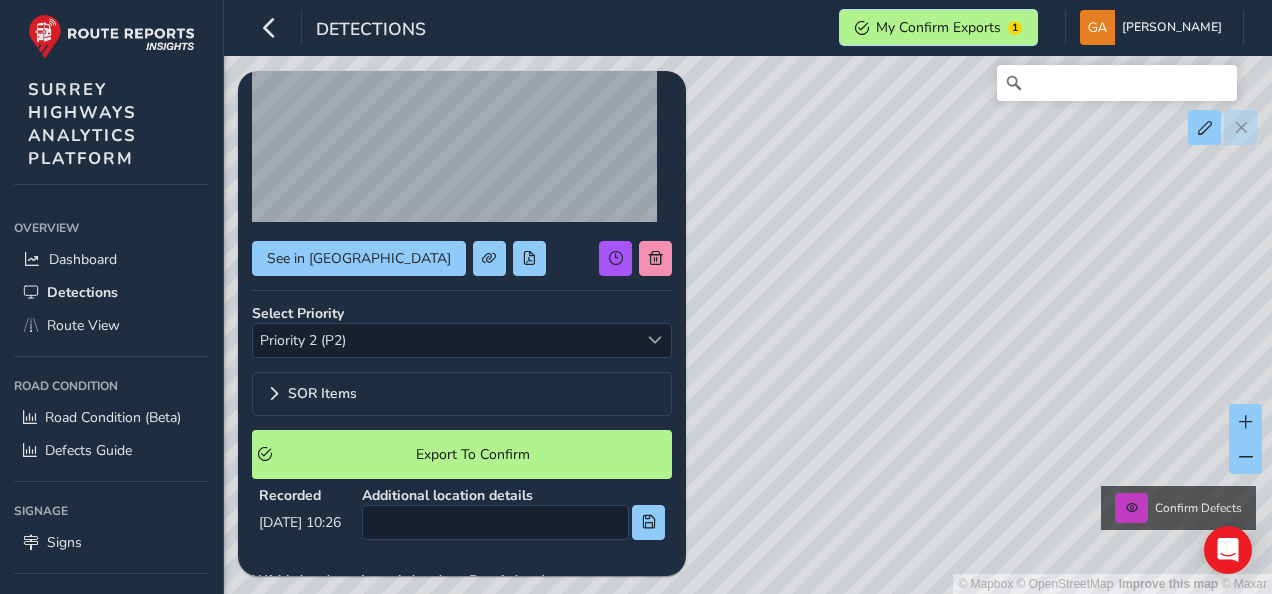 click on "My Confirm Exports" at bounding box center [938, 27] 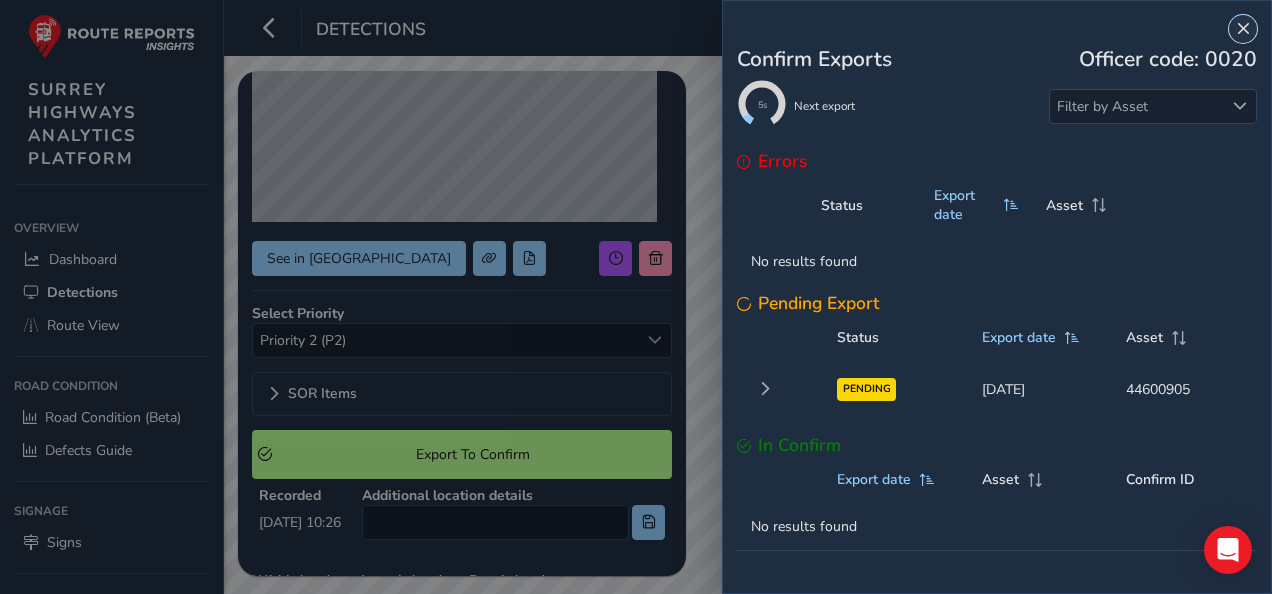 click at bounding box center (1243, 29) 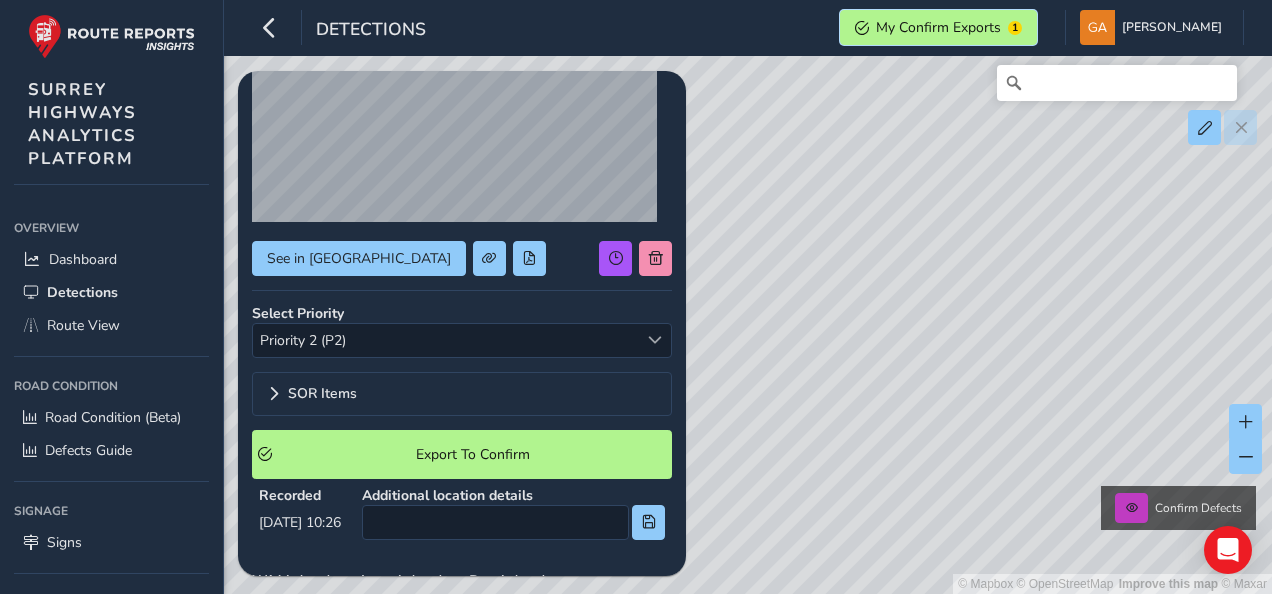 click on "My Confirm Exports" at bounding box center (938, 27) 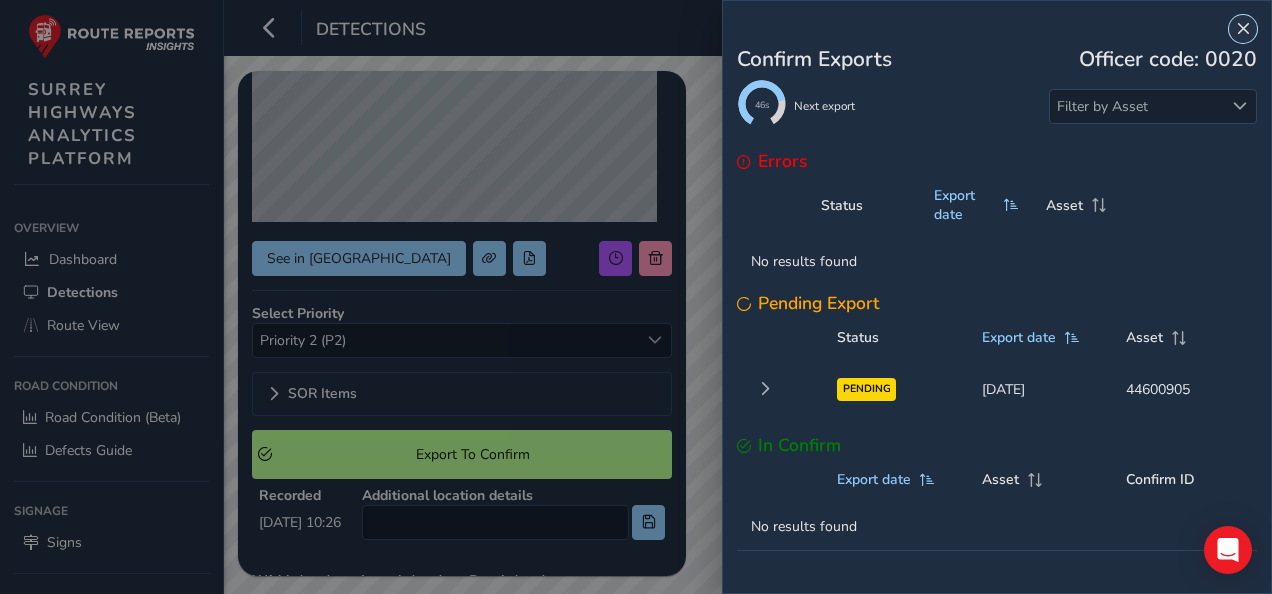 click at bounding box center (1243, 29) 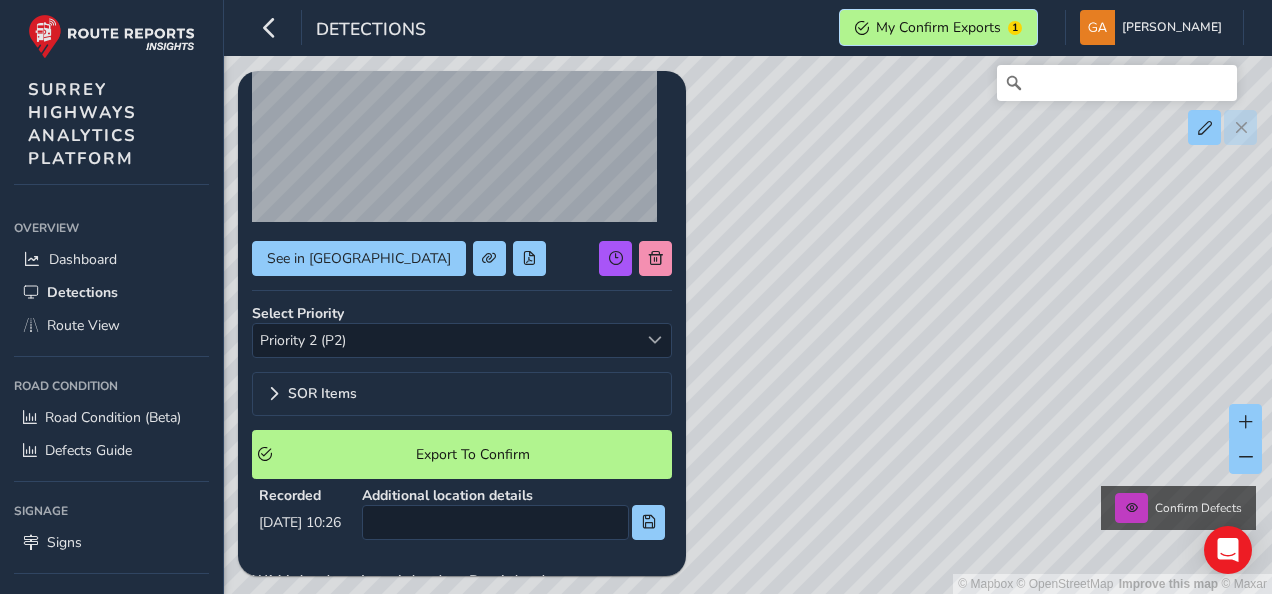 click on "My Confirm Exports" at bounding box center [938, 27] 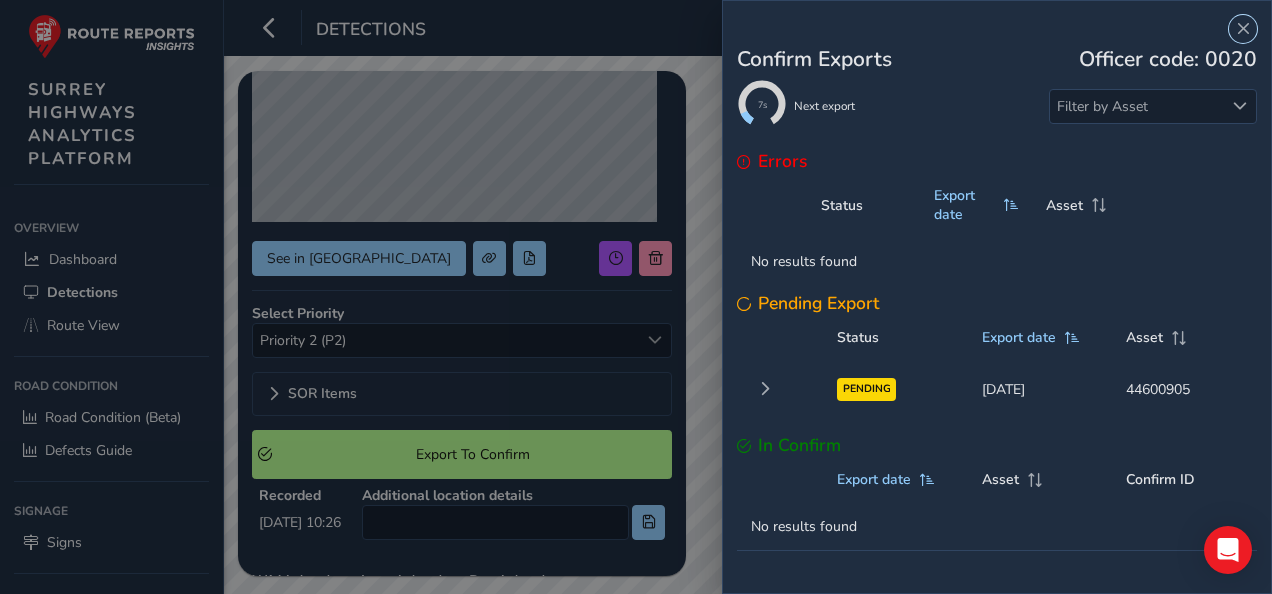type 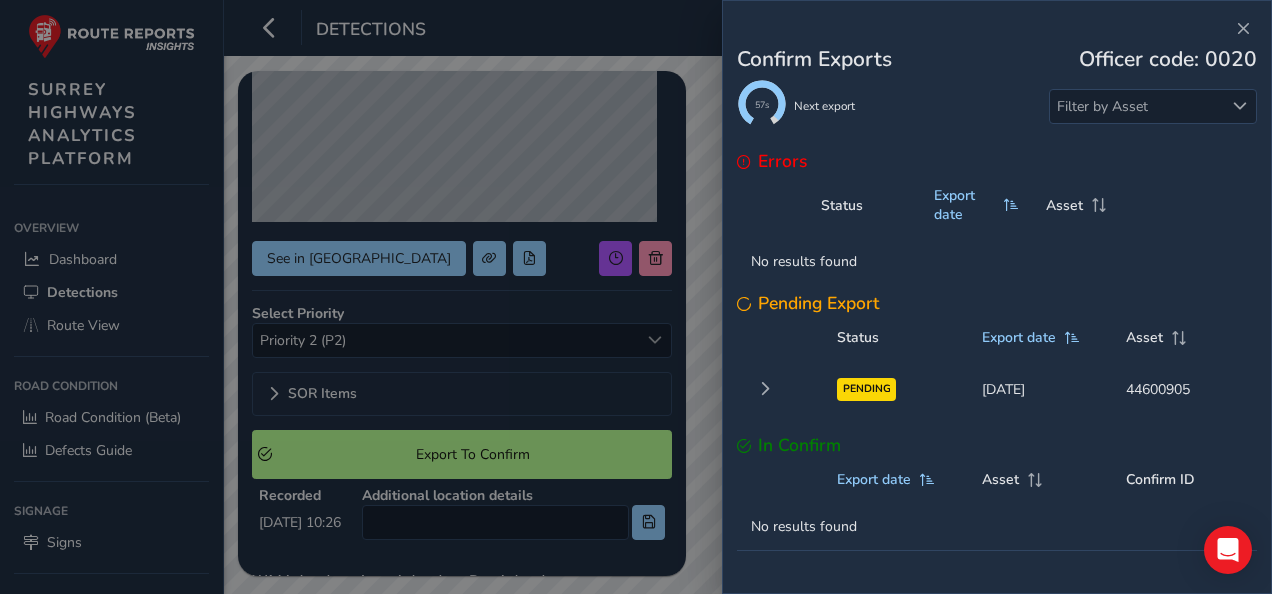 click on "Confirm Exports Officer code: 0020 57s Next export Filter by Asset" at bounding box center (997, 95) 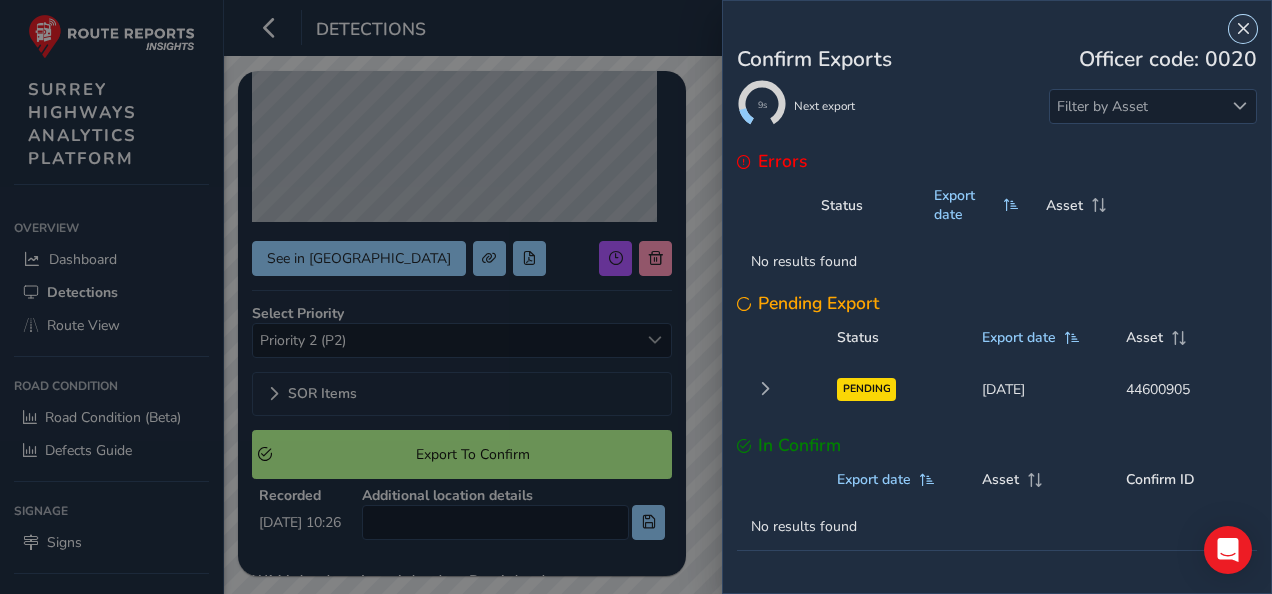 click at bounding box center (1243, 29) 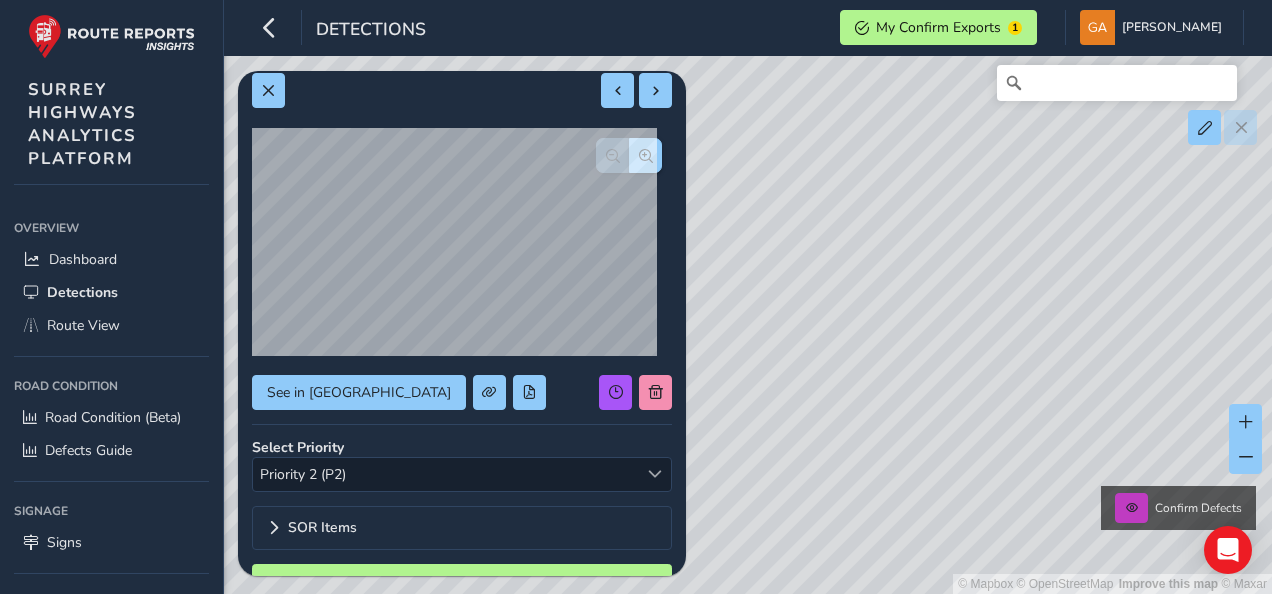 scroll, scrollTop: 0, scrollLeft: 0, axis: both 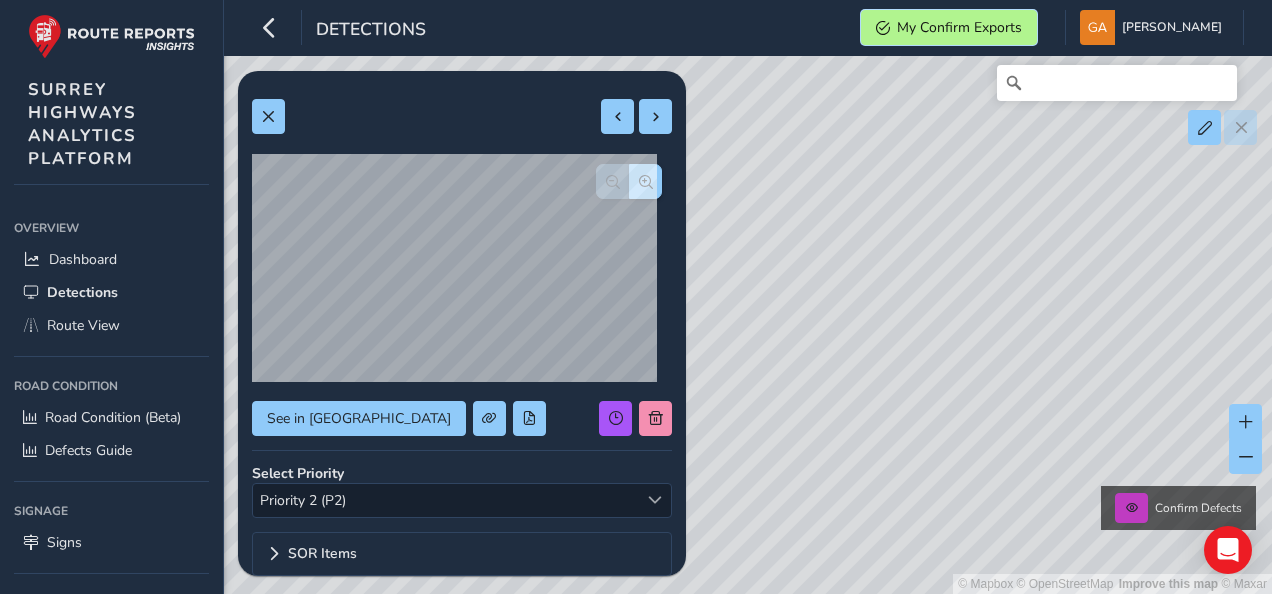 click on "My Confirm Exports" at bounding box center [959, 27] 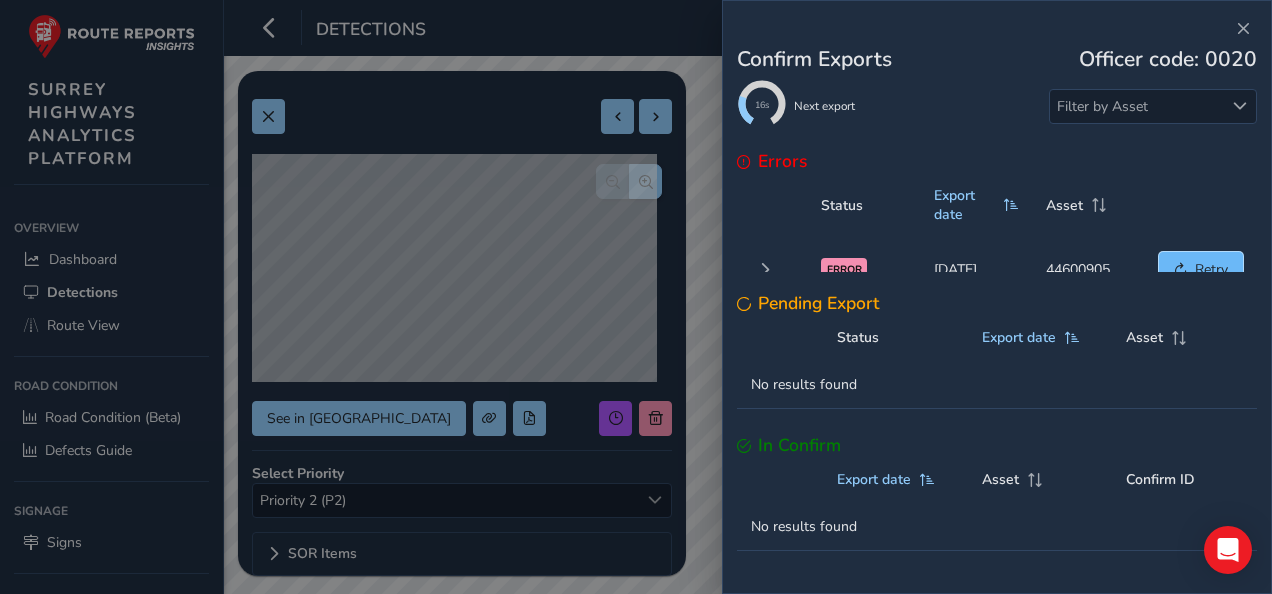 click on "Retry" at bounding box center (1201, 269) 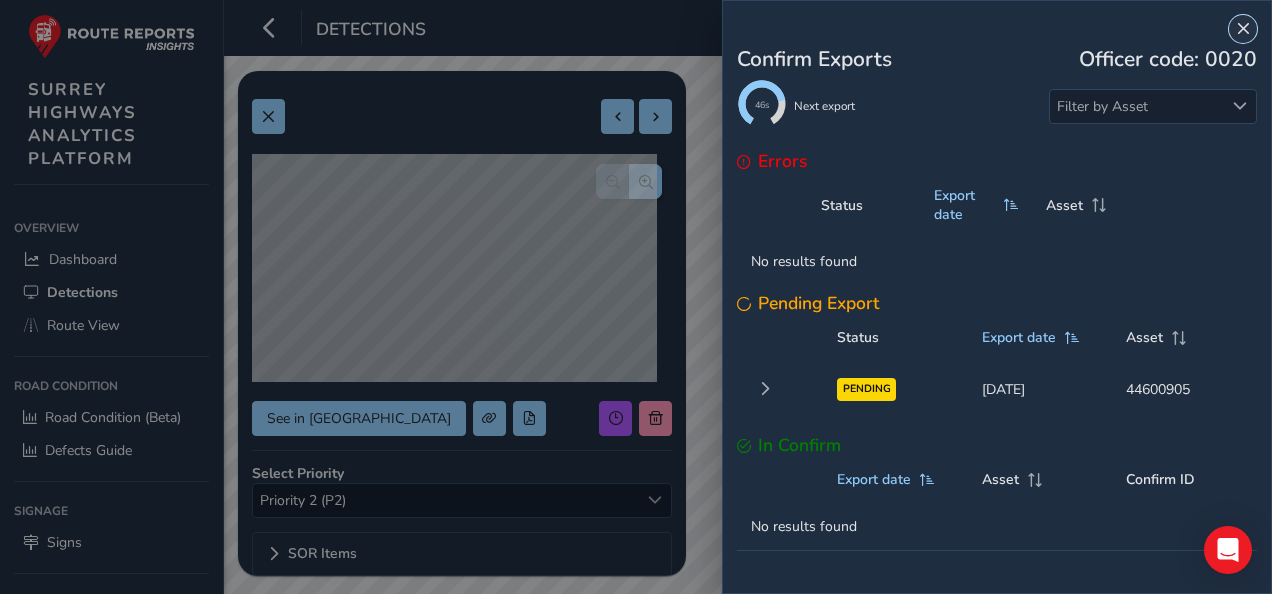 click at bounding box center (1243, 29) 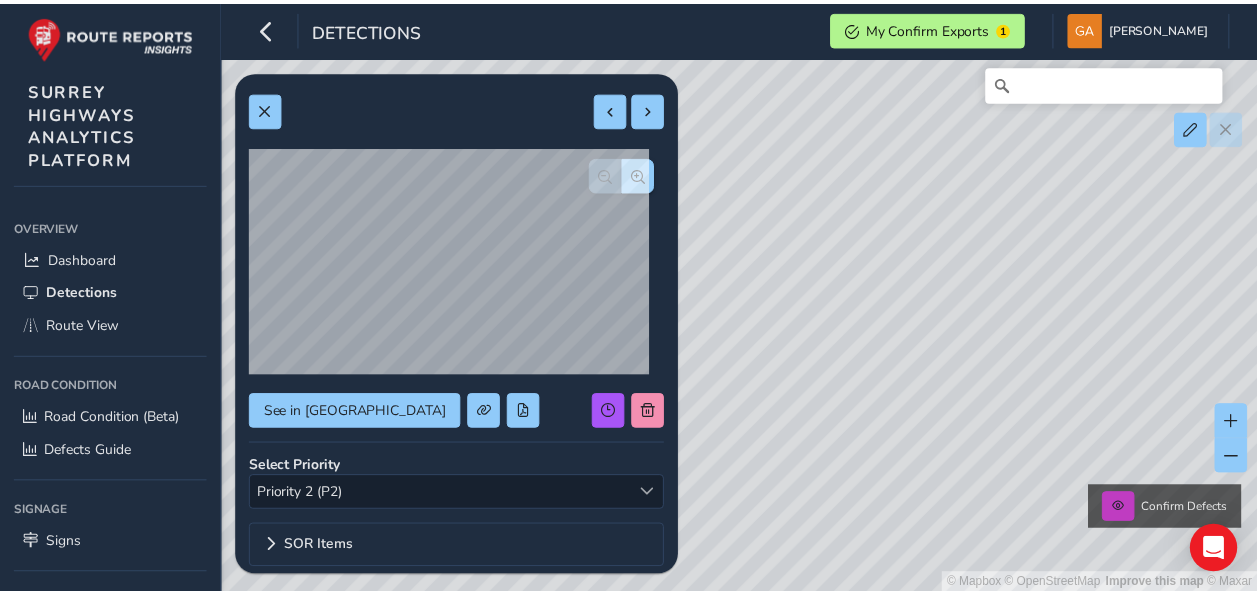 scroll, scrollTop: 0, scrollLeft: 0, axis: both 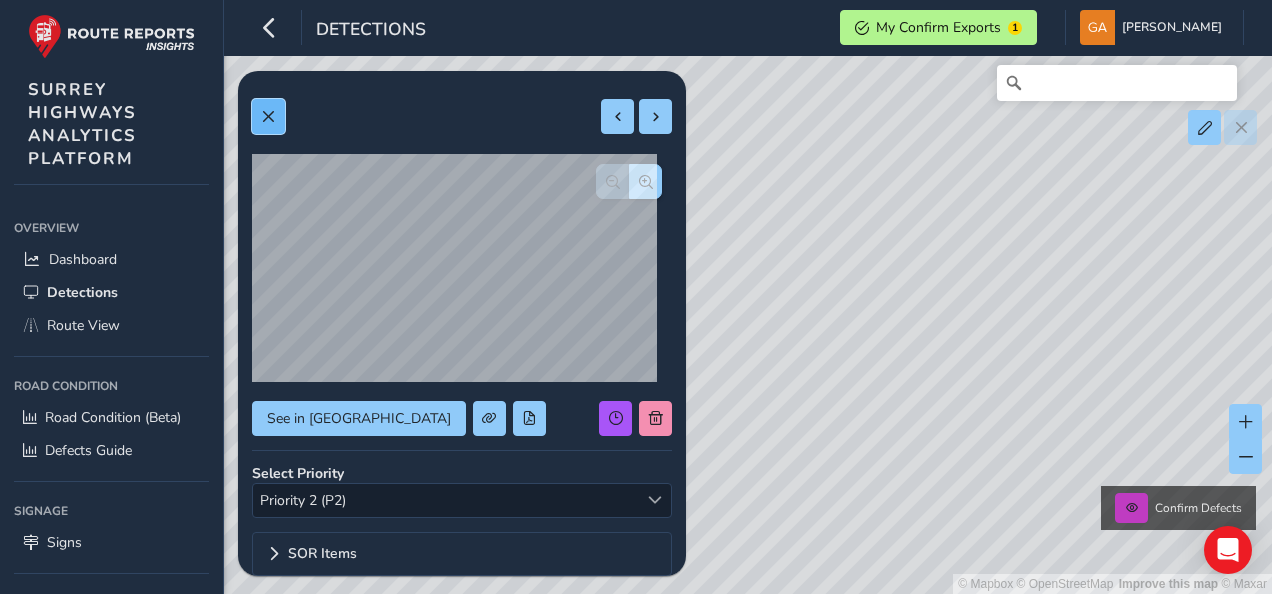 click at bounding box center [268, 117] 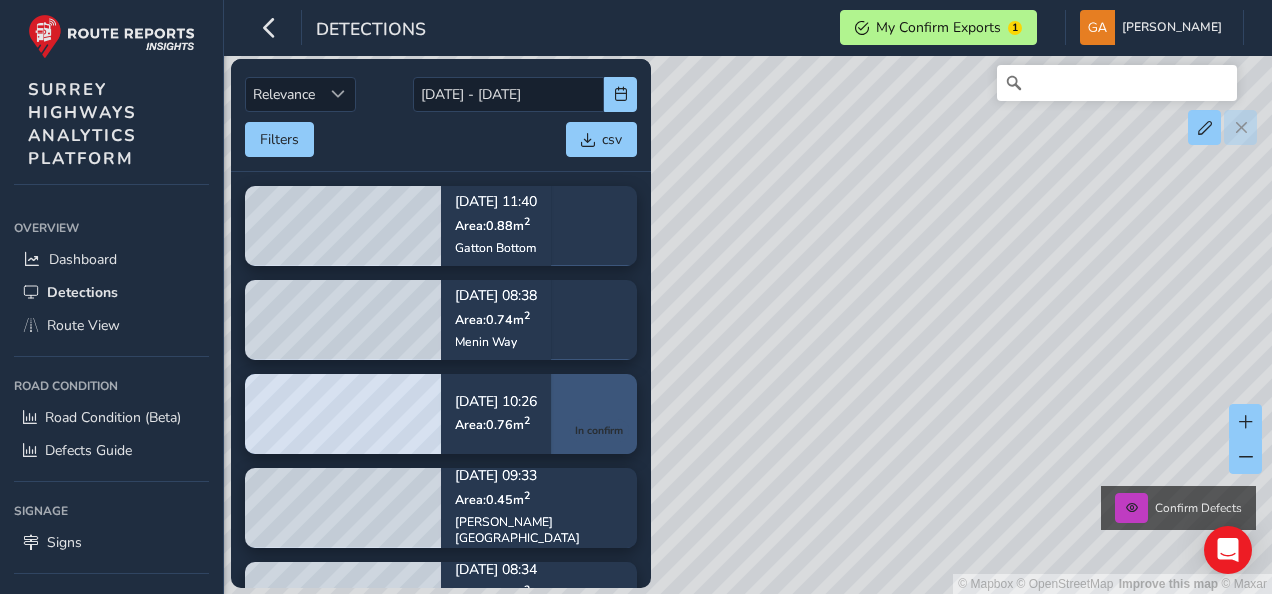 click on "In confirm" at bounding box center [599, 431] 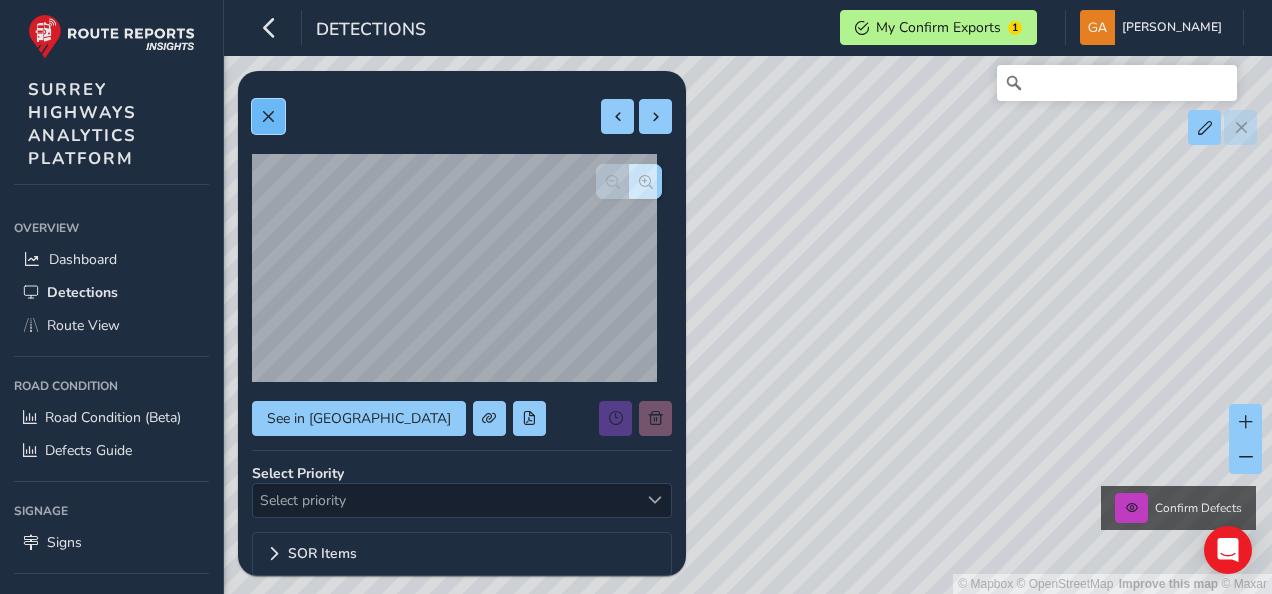 click at bounding box center [268, 117] 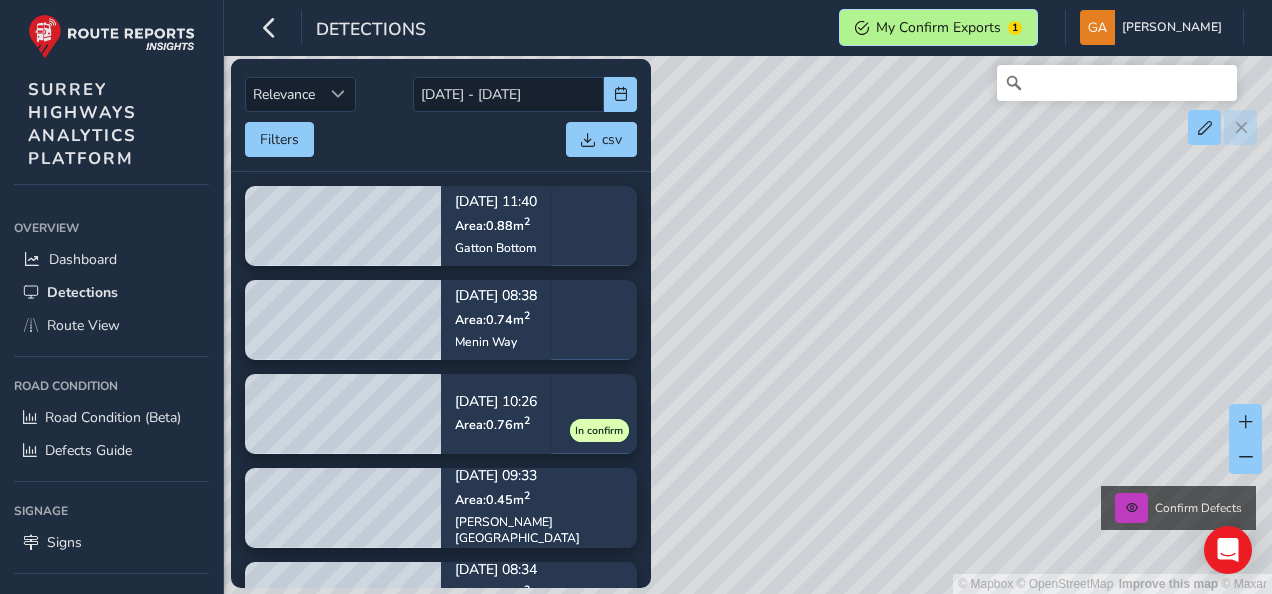 click on "My Confirm Exports" at bounding box center (938, 27) 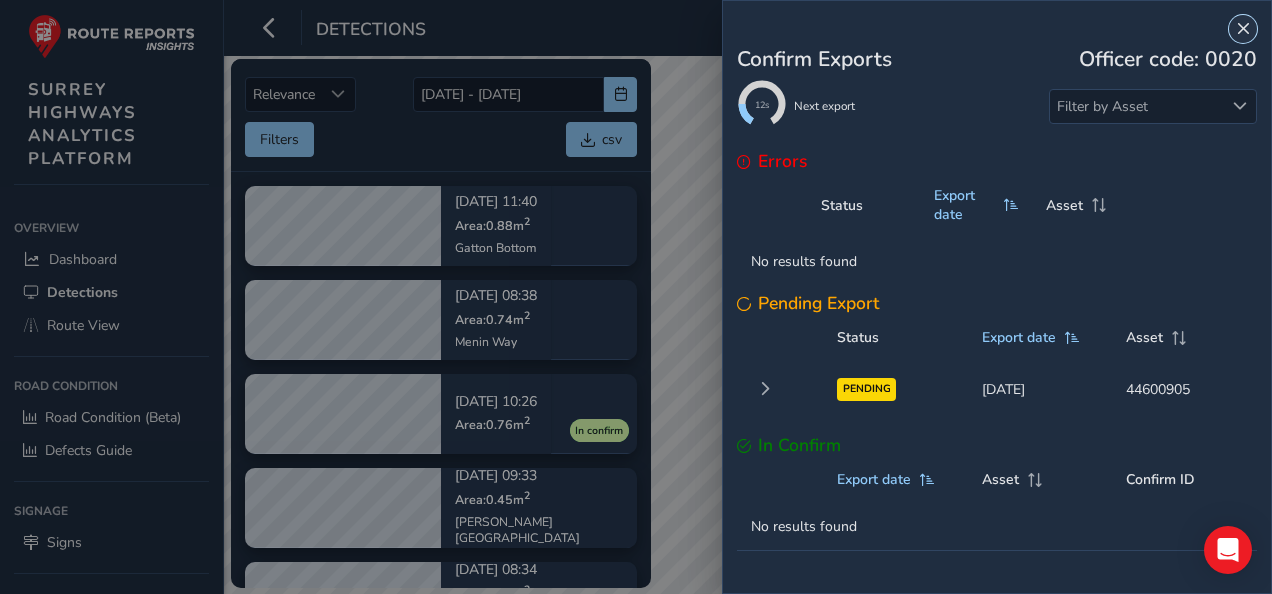 click at bounding box center [1243, 29] 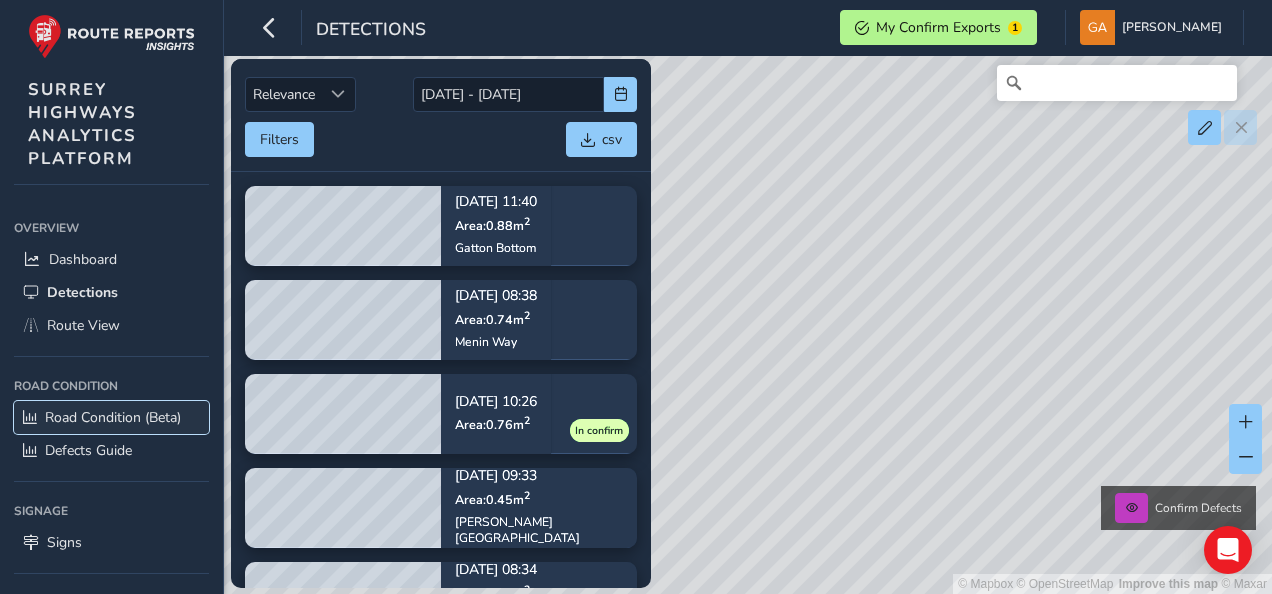 click on "Road Condition (Beta)" at bounding box center [113, 417] 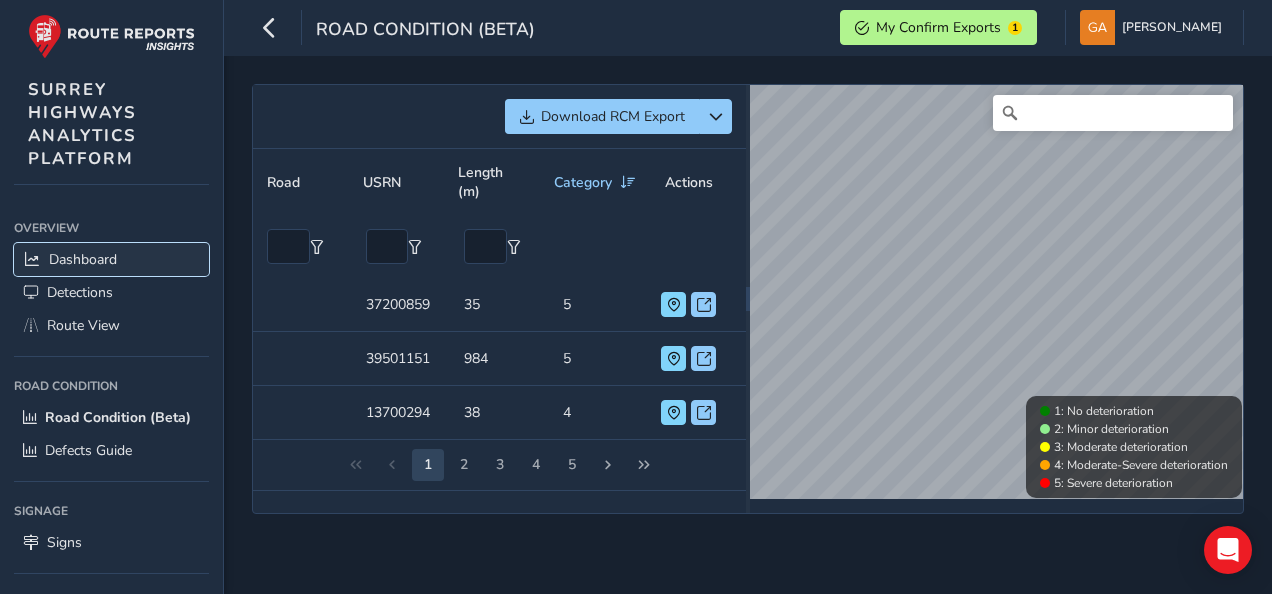 click on "Dashboard" at bounding box center (83, 259) 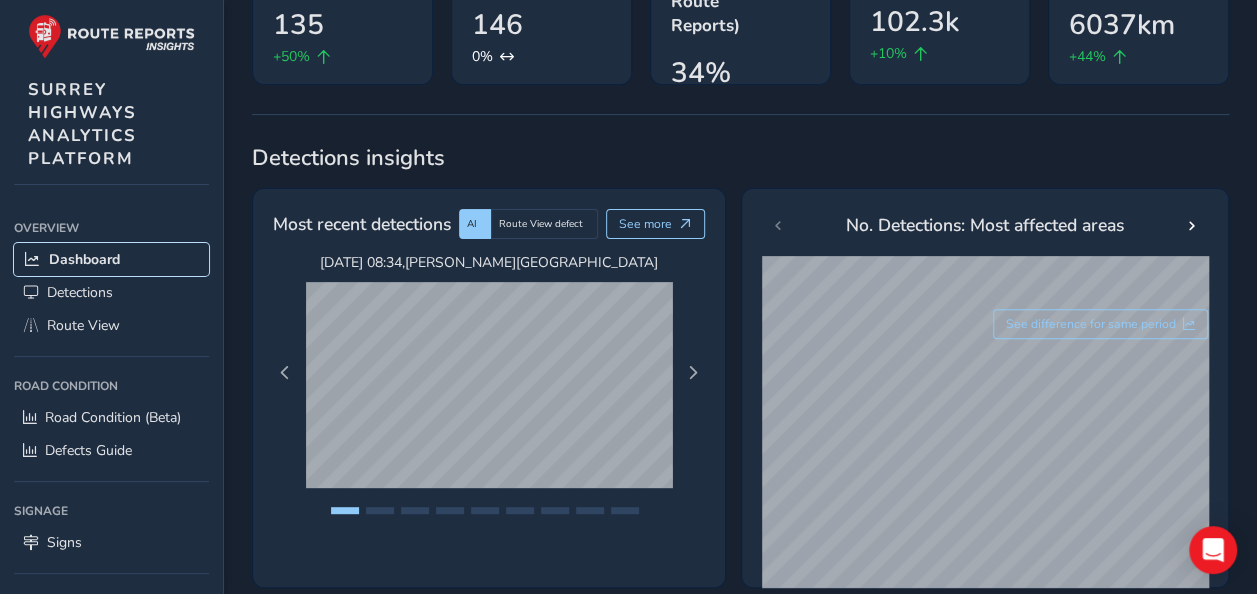 scroll, scrollTop: 300, scrollLeft: 0, axis: vertical 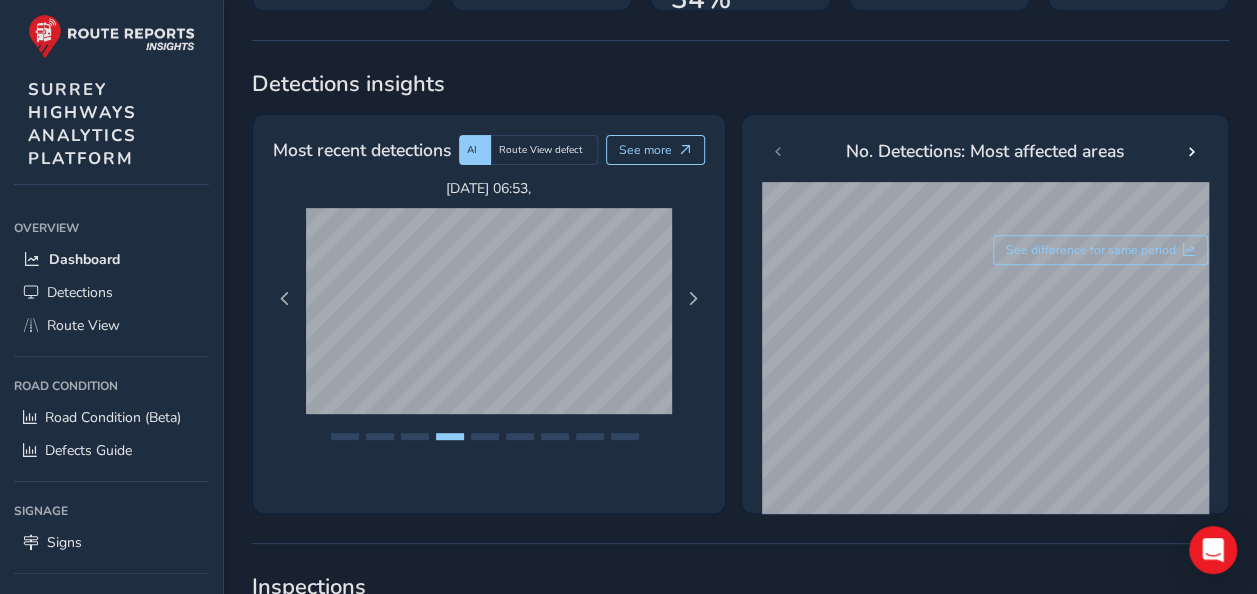 click on "Most recent detections AI Route View defect See more" at bounding box center [489, 157] 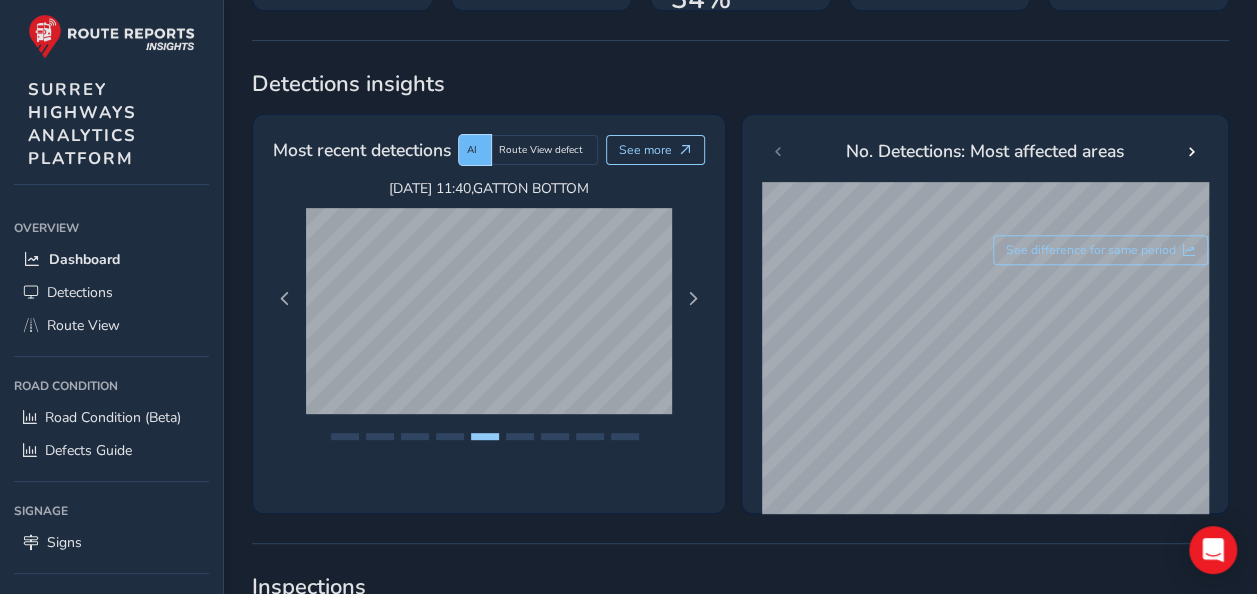 click on "AI" at bounding box center [472, 150] 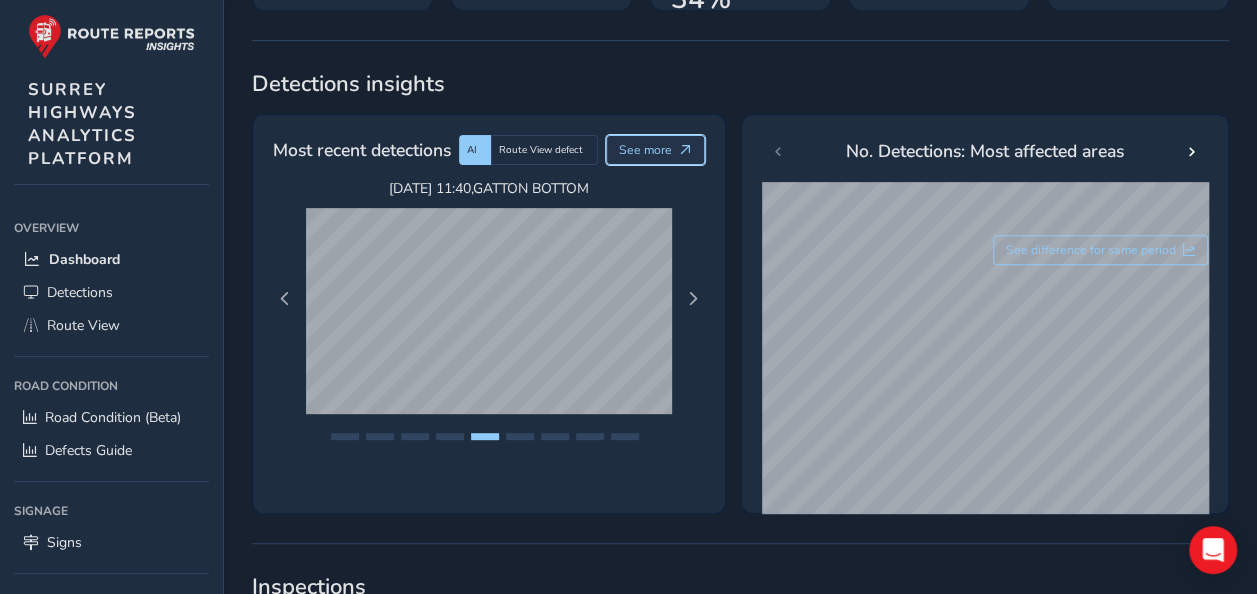 click on "See more" at bounding box center (645, 150) 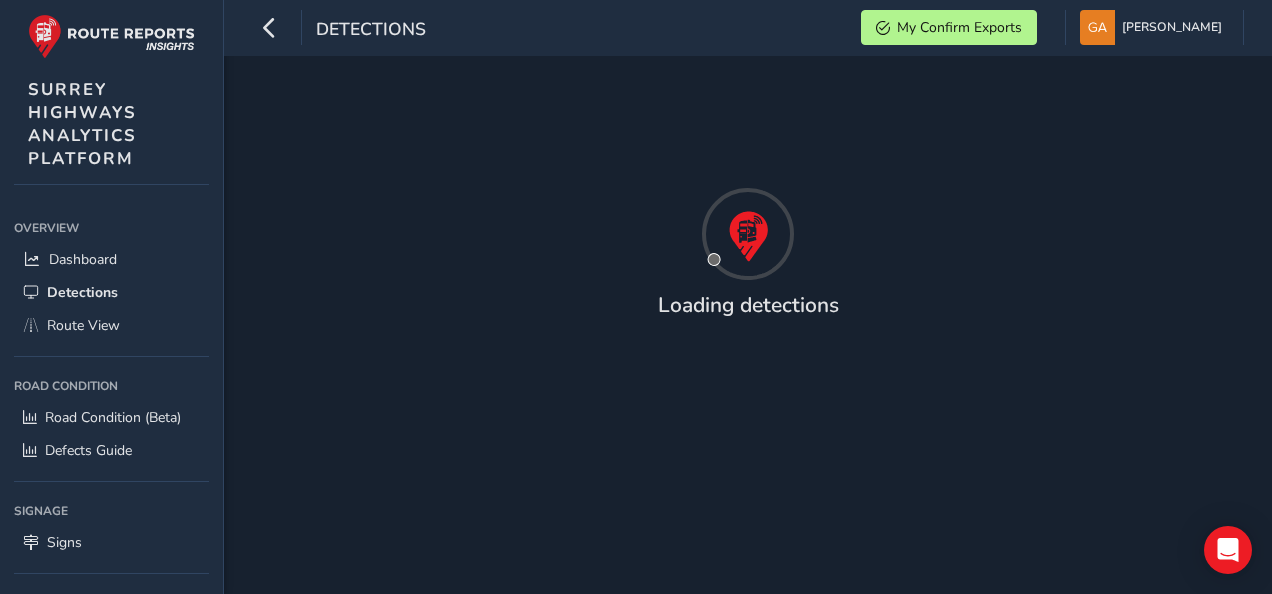 scroll, scrollTop: 0, scrollLeft: 0, axis: both 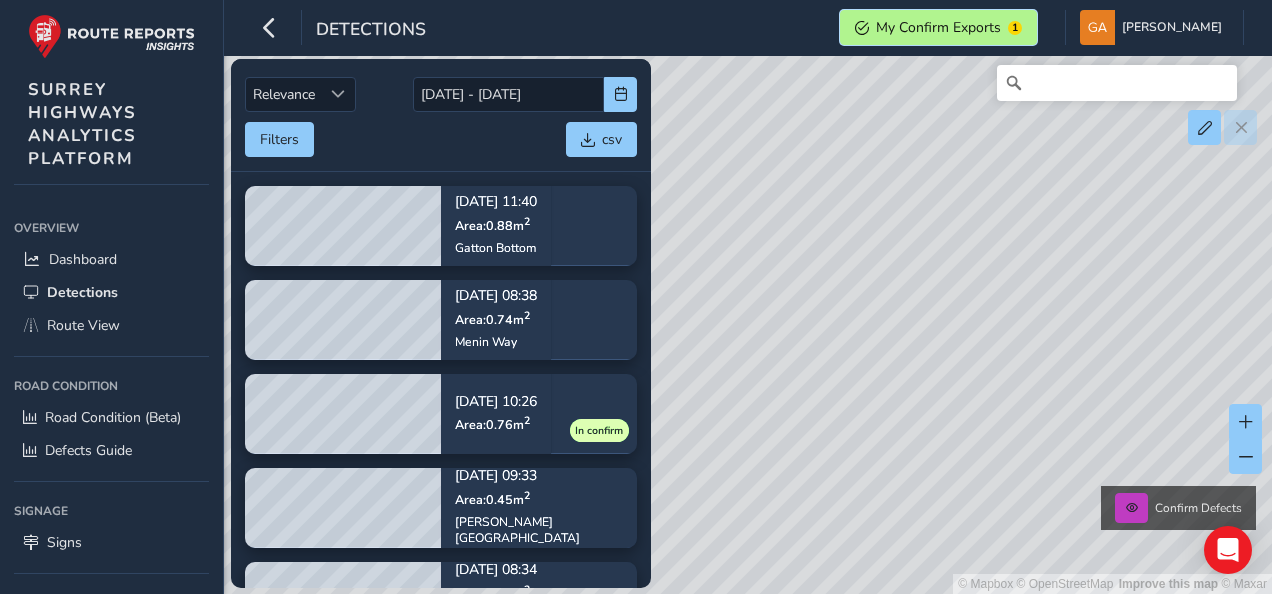 click on "My Confirm Exports" at bounding box center (938, 27) 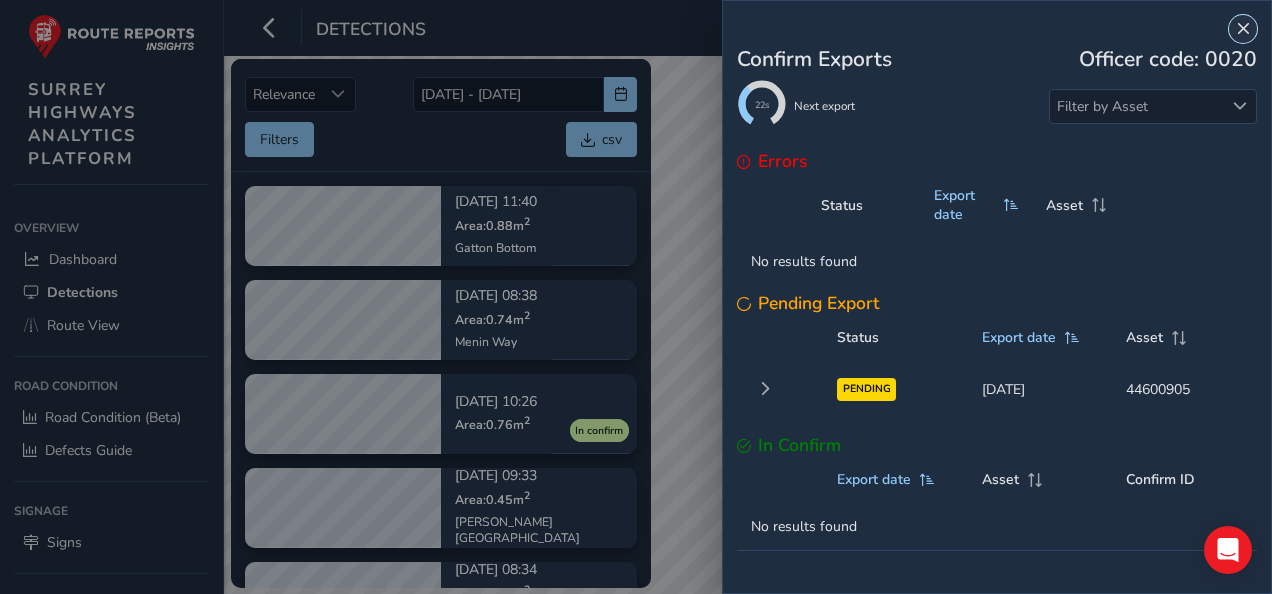 click at bounding box center [1243, 29] 